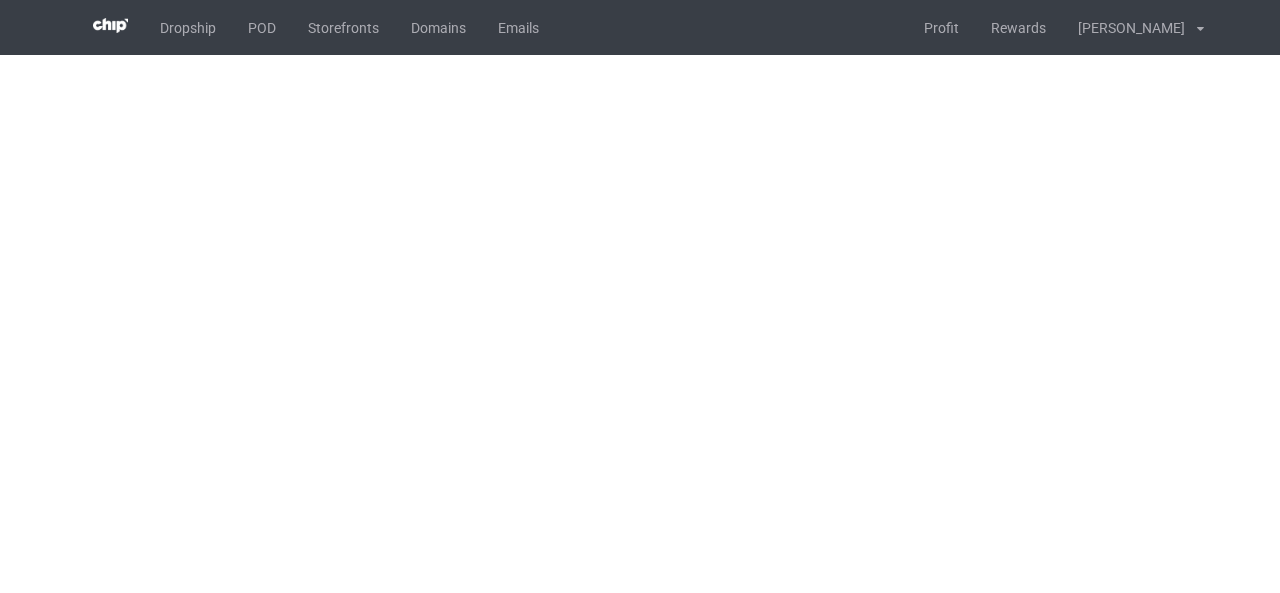 scroll, scrollTop: 0, scrollLeft: 0, axis: both 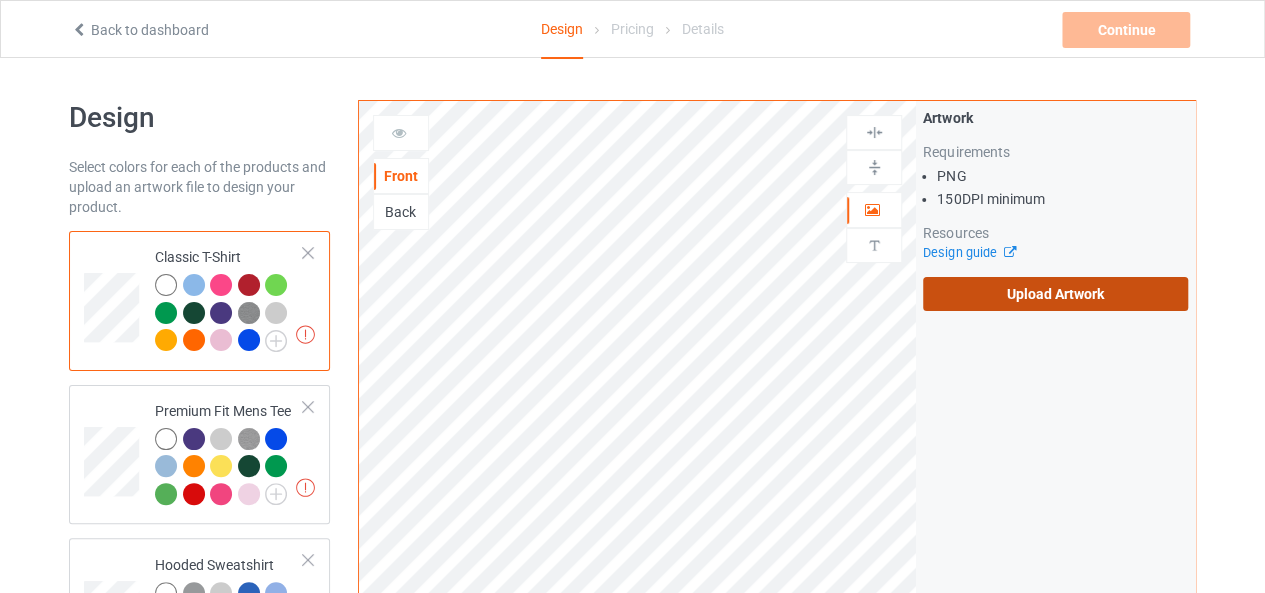 click on "Upload Artwork" at bounding box center [1055, 294] 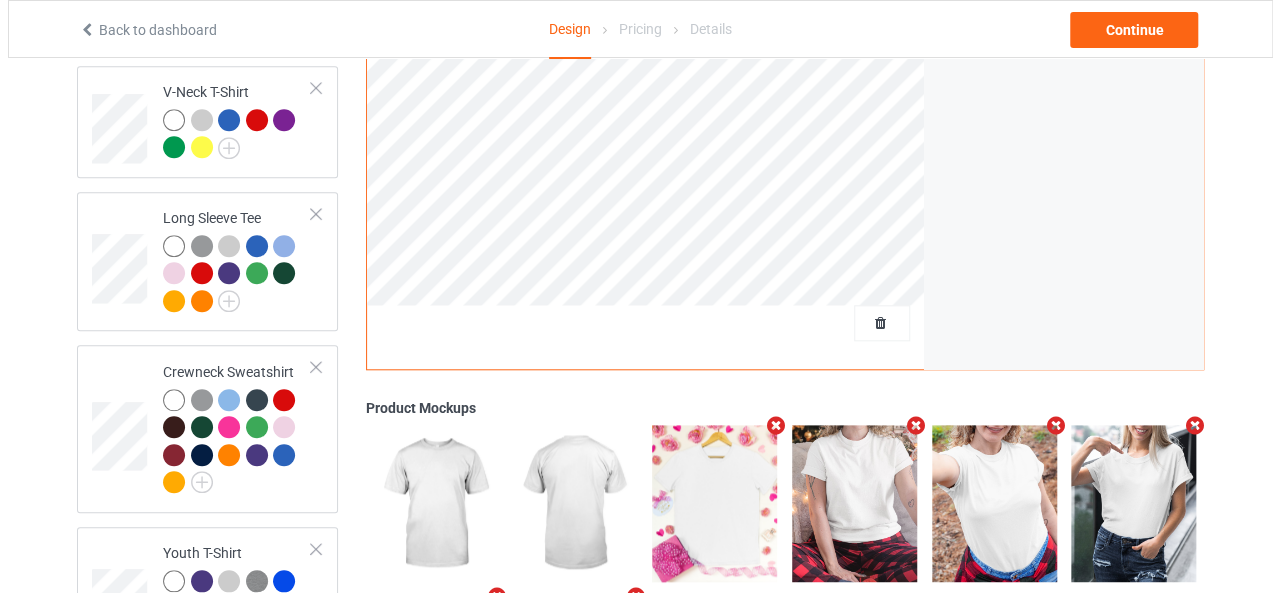 scroll, scrollTop: 985, scrollLeft: 0, axis: vertical 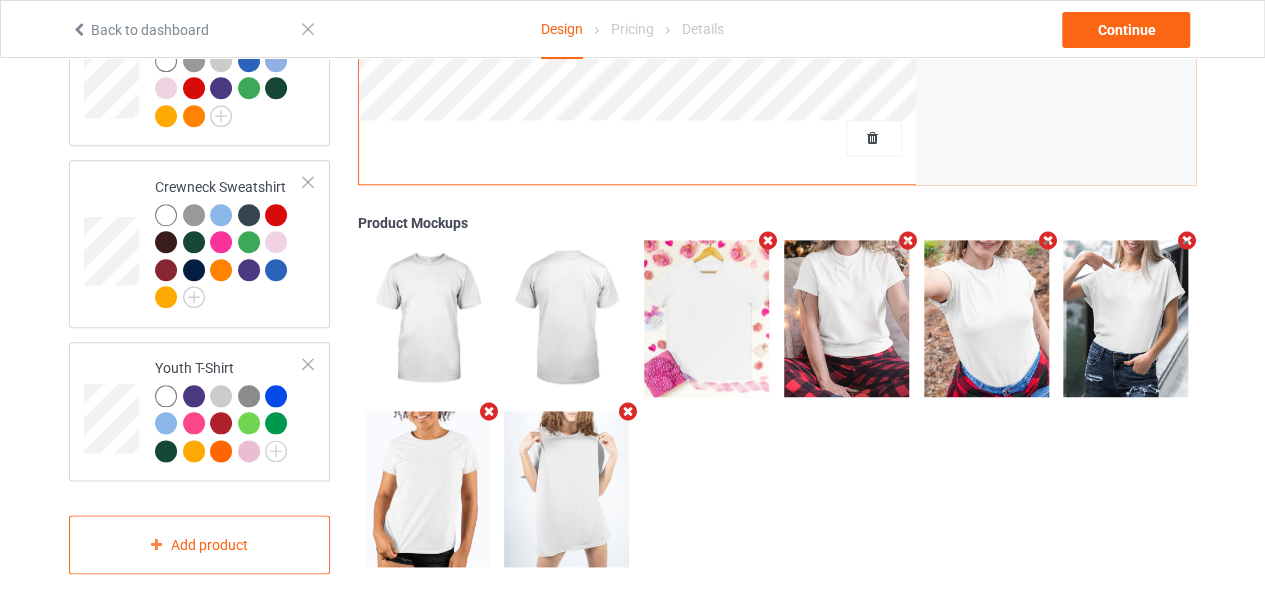 click at bounding box center [768, 241] 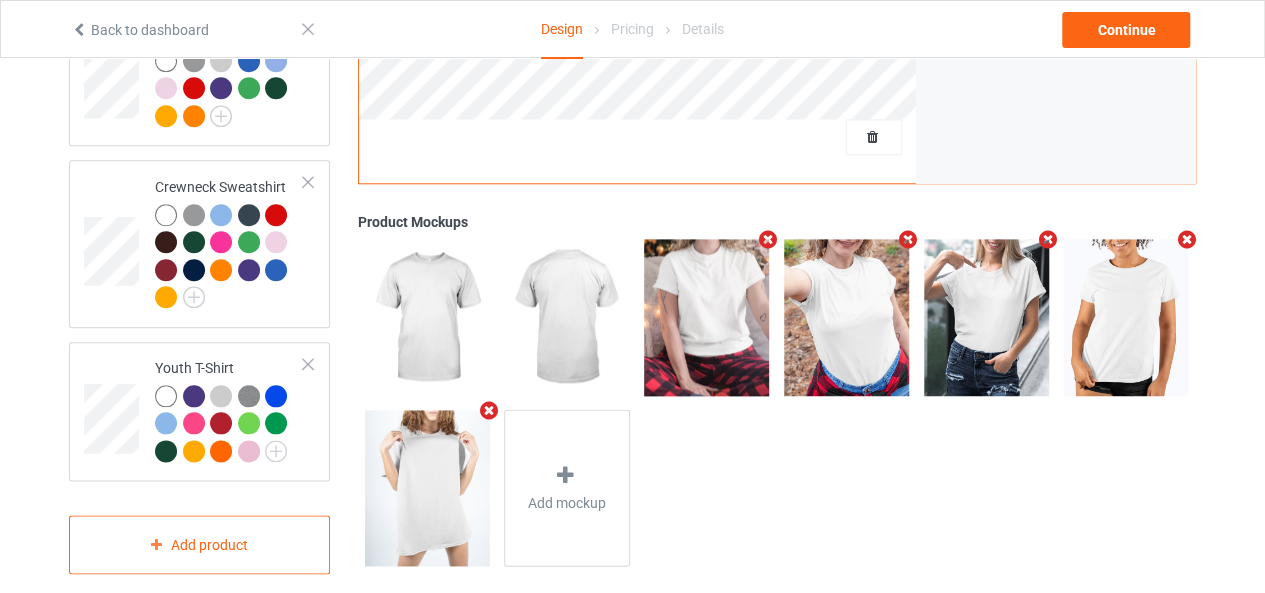 click at bounding box center (488, 410) 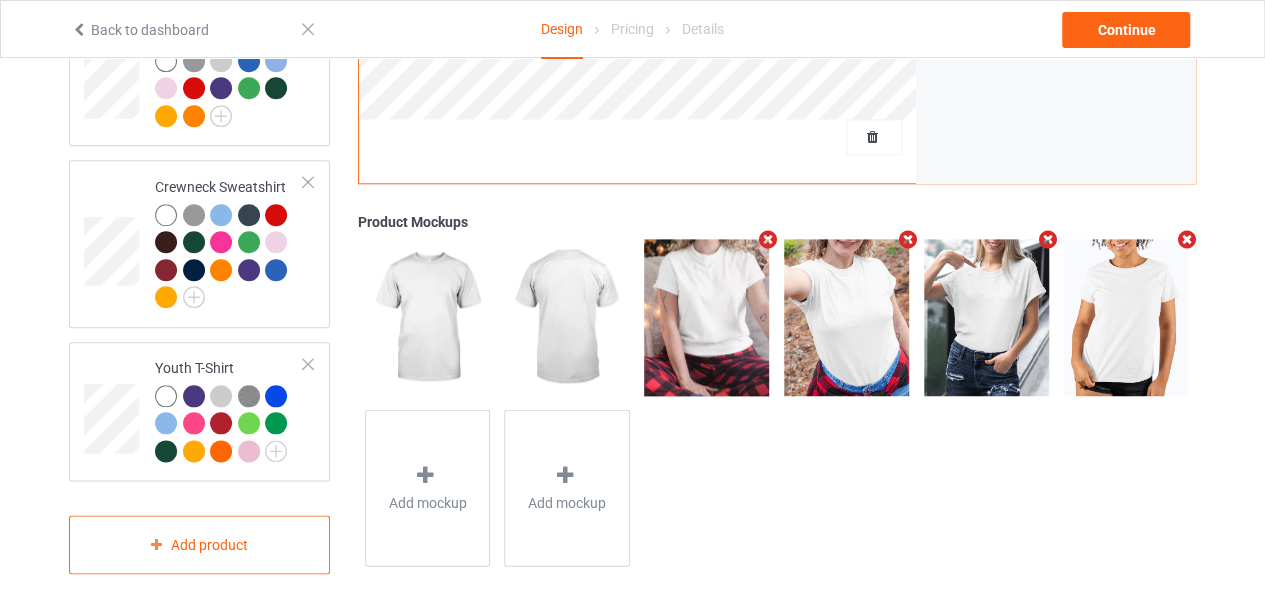 click at bounding box center (1187, 240) 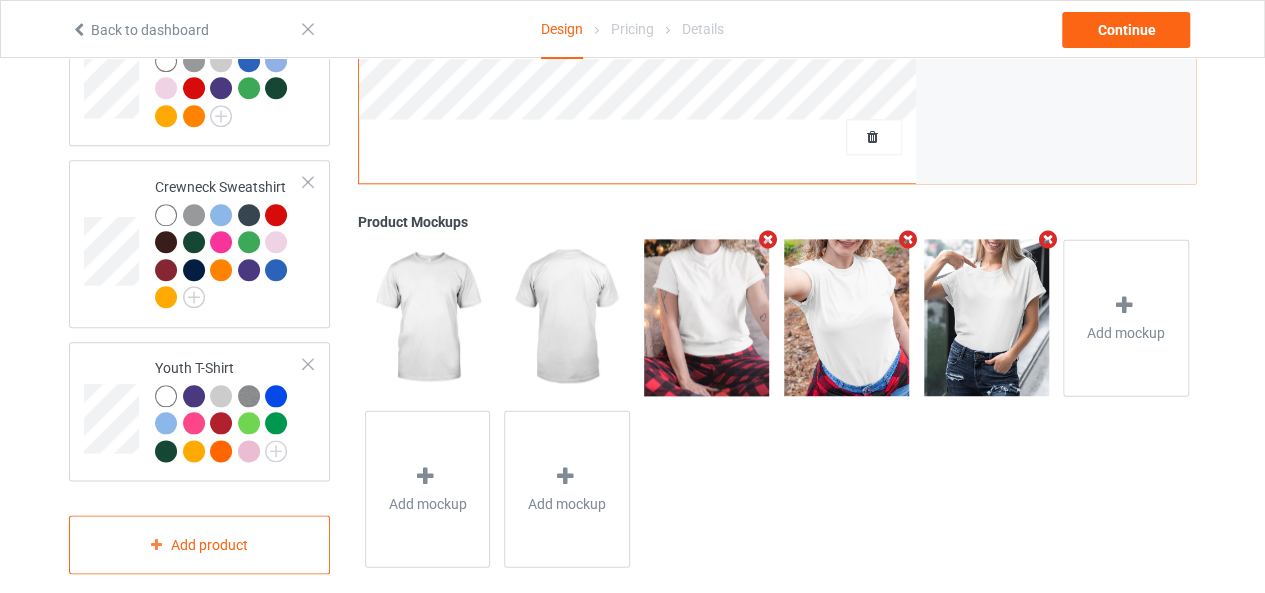 click at bounding box center (907, 239) 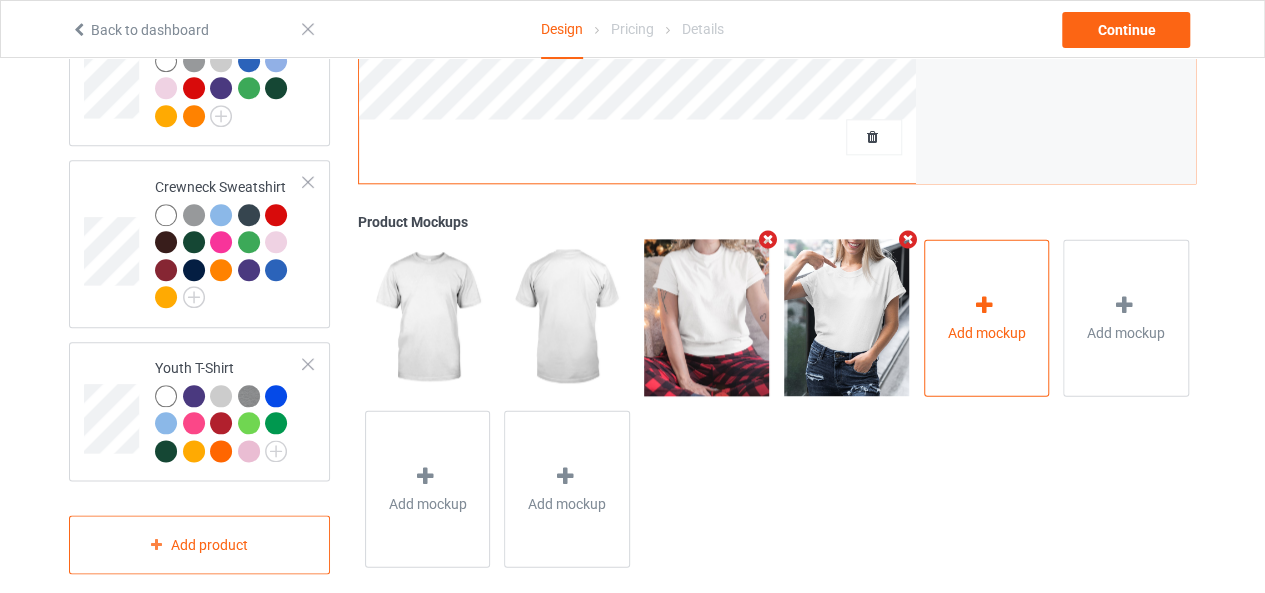 click on "Add mockup" at bounding box center [987, 317] 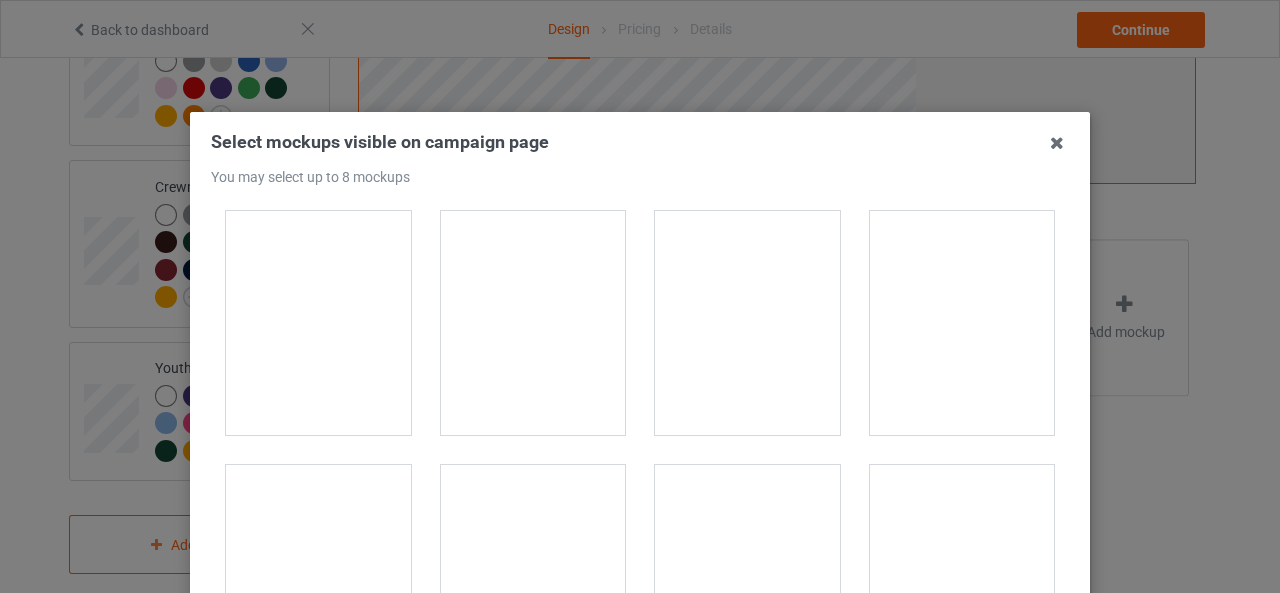 scroll, scrollTop: 18900, scrollLeft: 0, axis: vertical 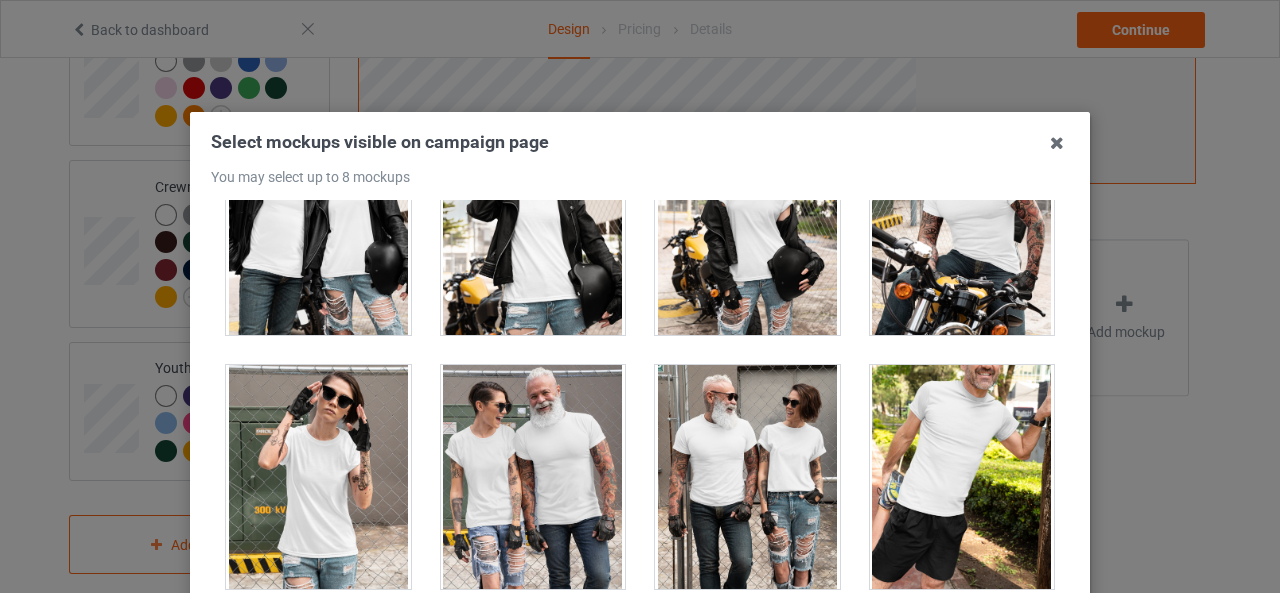 click at bounding box center (318, 477) 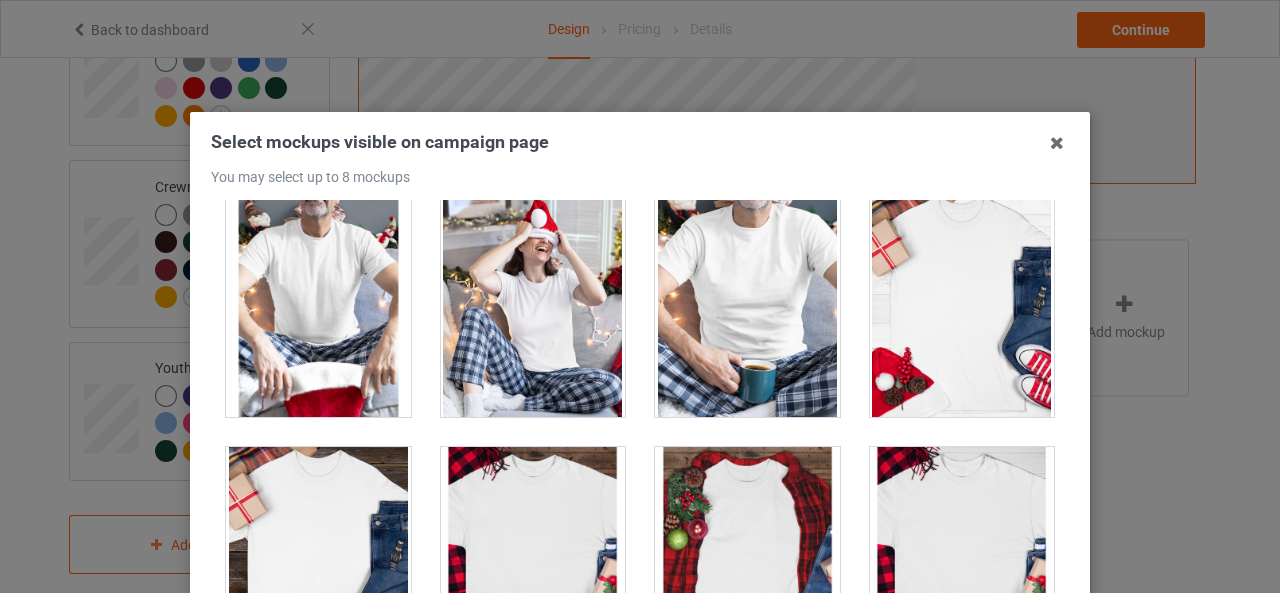 scroll, scrollTop: 20958, scrollLeft: 0, axis: vertical 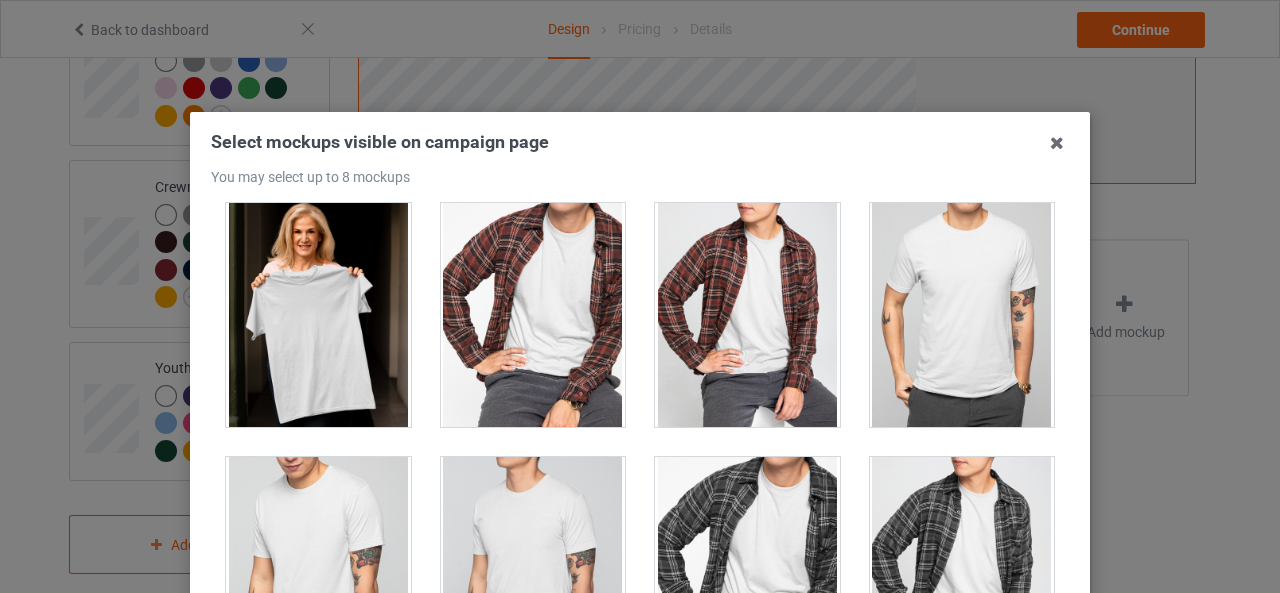 click at bounding box center [318, 315] 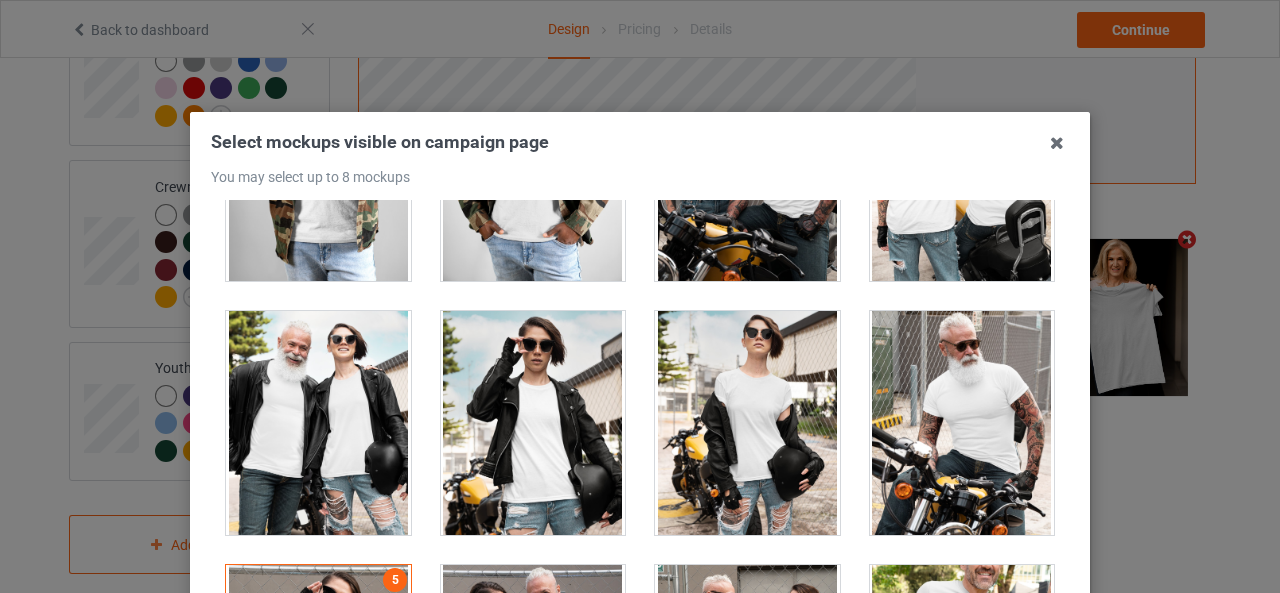 scroll, scrollTop: 18900, scrollLeft: 0, axis: vertical 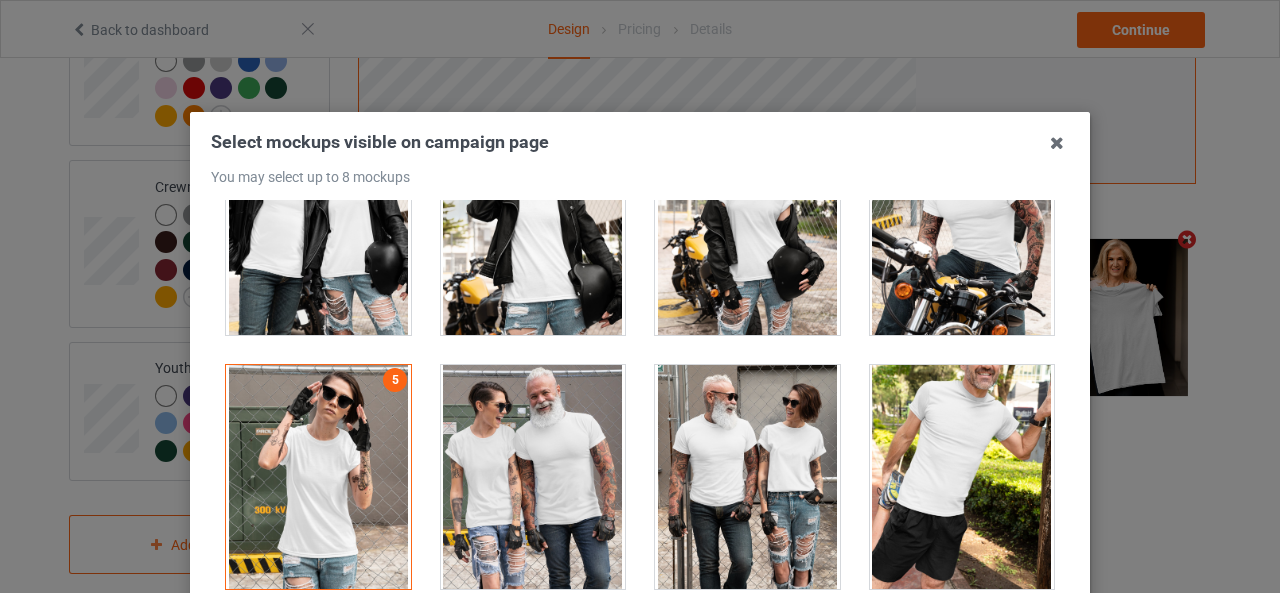 click at bounding box center (318, 477) 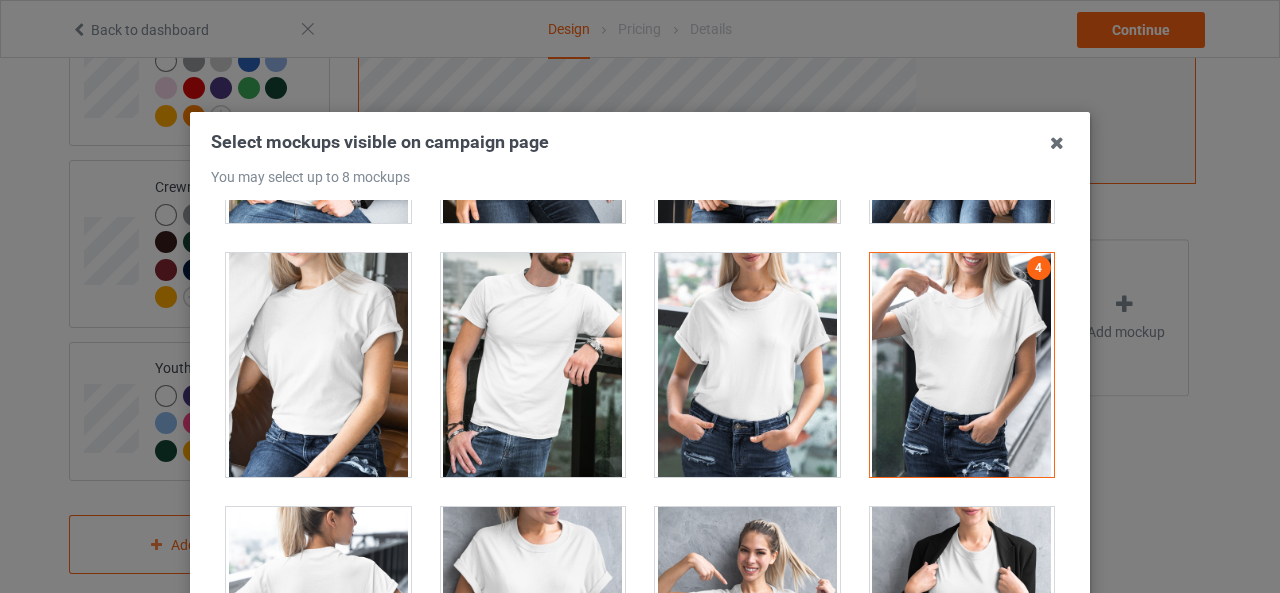 scroll, scrollTop: 24500, scrollLeft: 0, axis: vertical 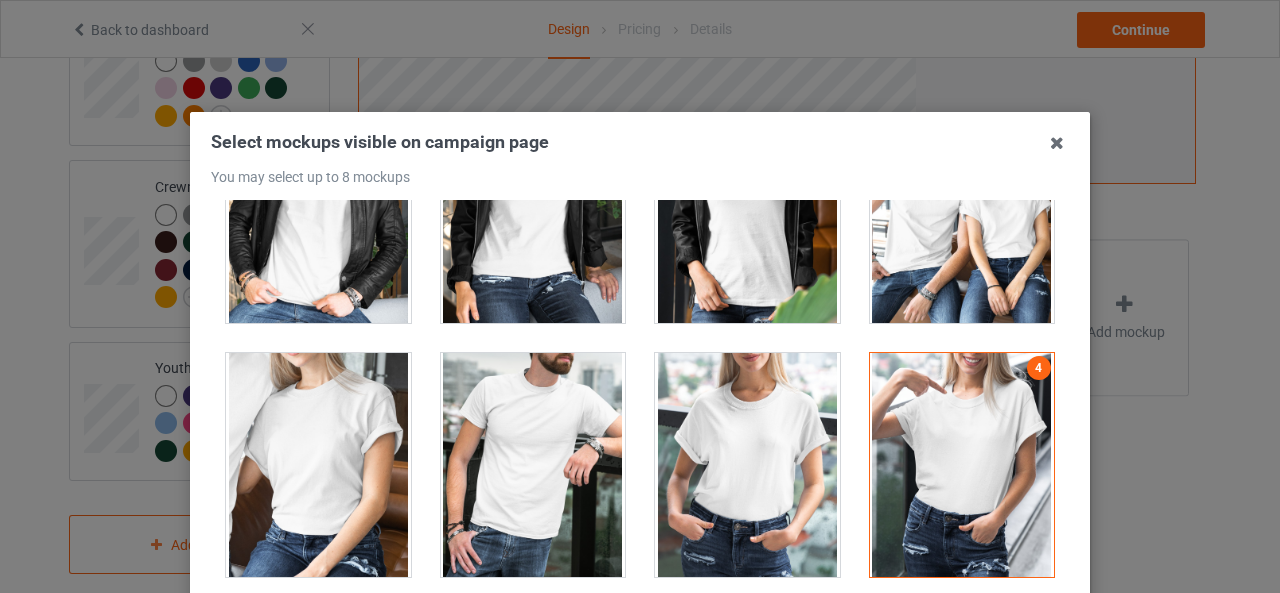 click at bounding box center (962, 465) 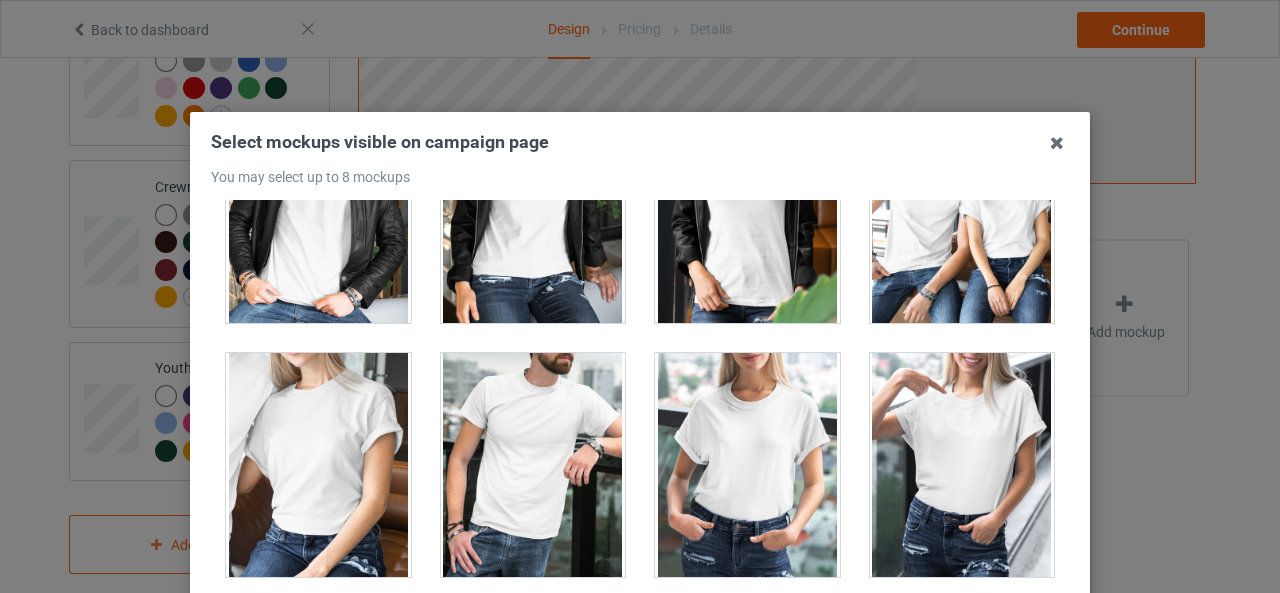 click at bounding box center [318, 465] 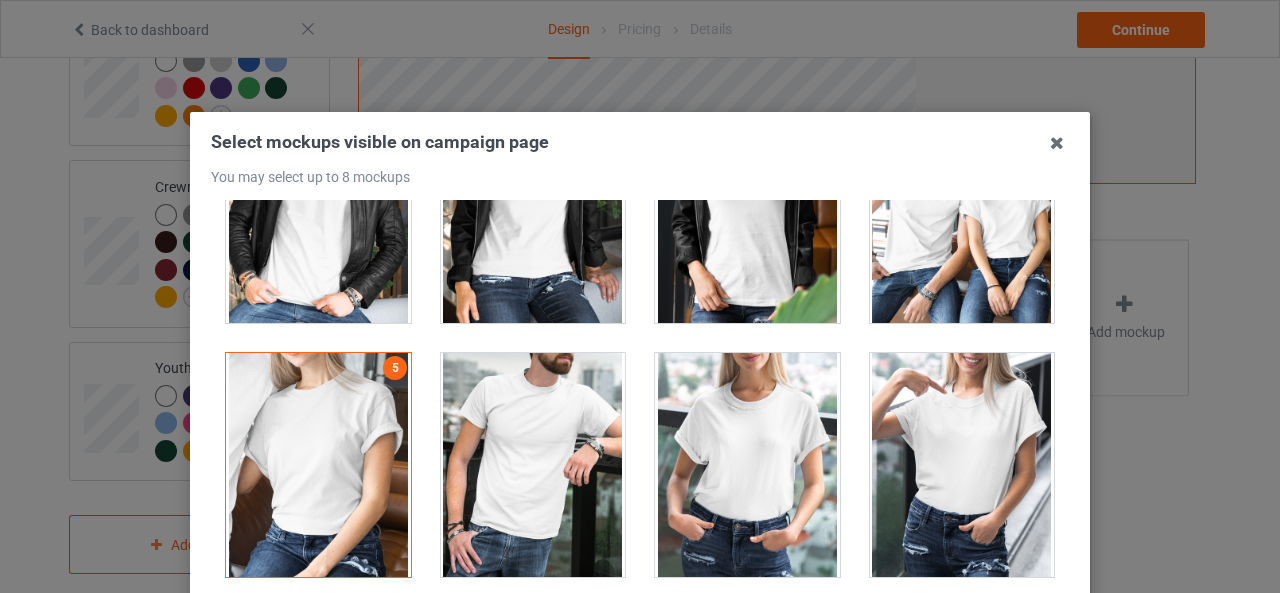 click at bounding box center (318, 465) 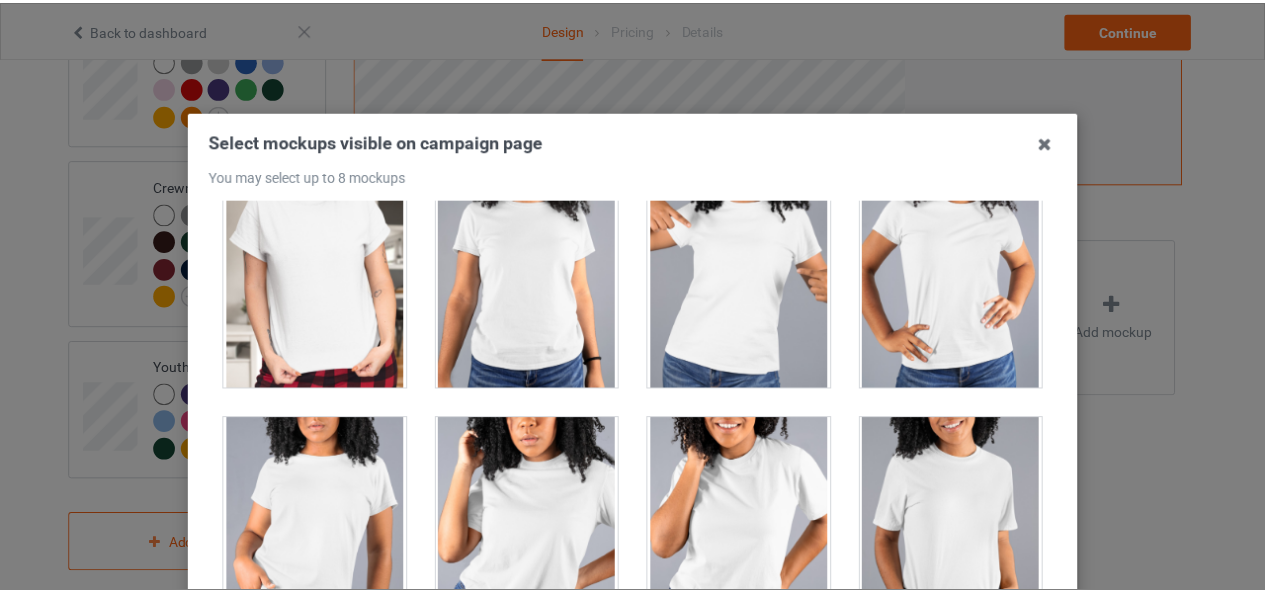 scroll, scrollTop: 25858, scrollLeft: 0, axis: vertical 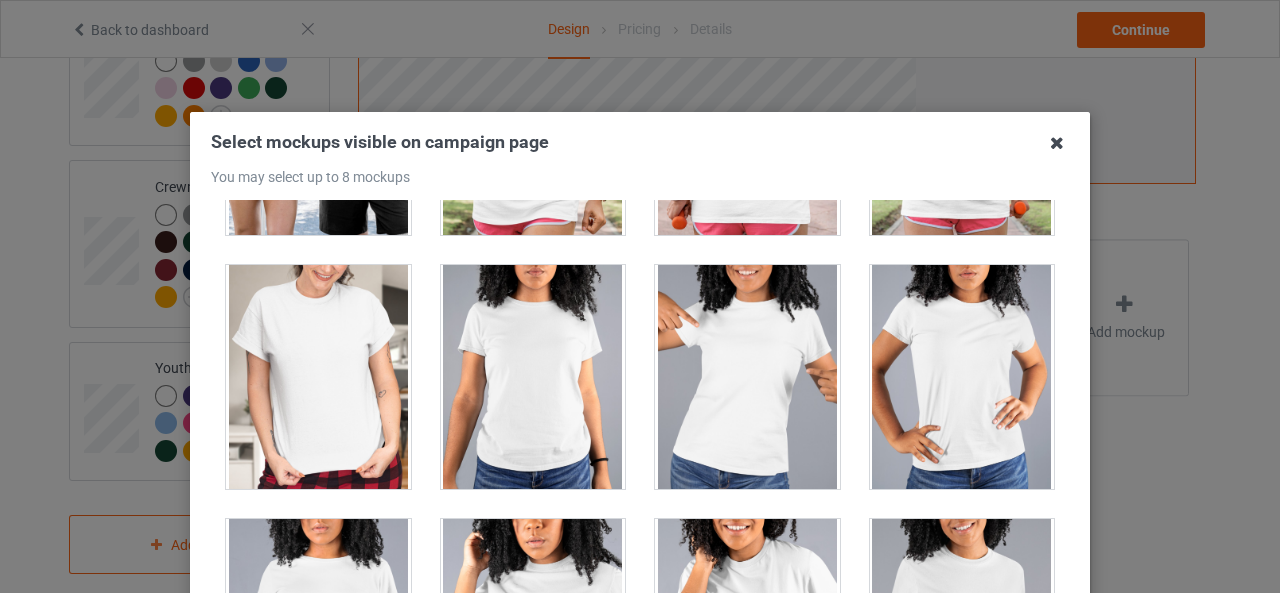 click at bounding box center (1057, 143) 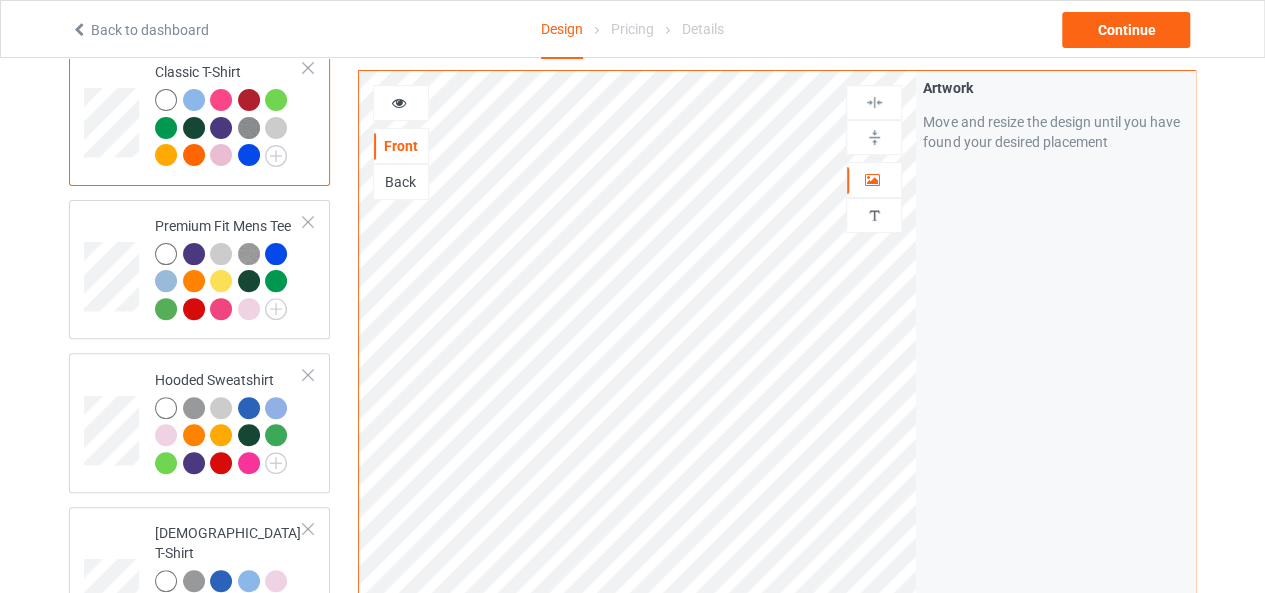 scroll, scrollTop: 85, scrollLeft: 0, axis: vertical 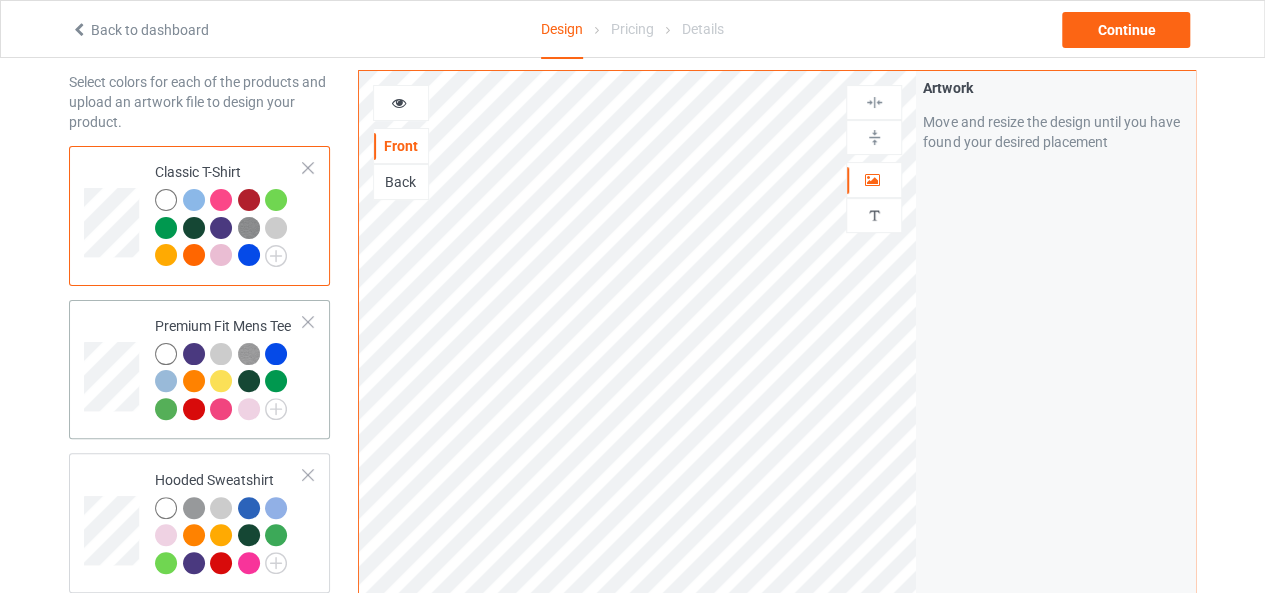 click at bounding box center [114, 370] 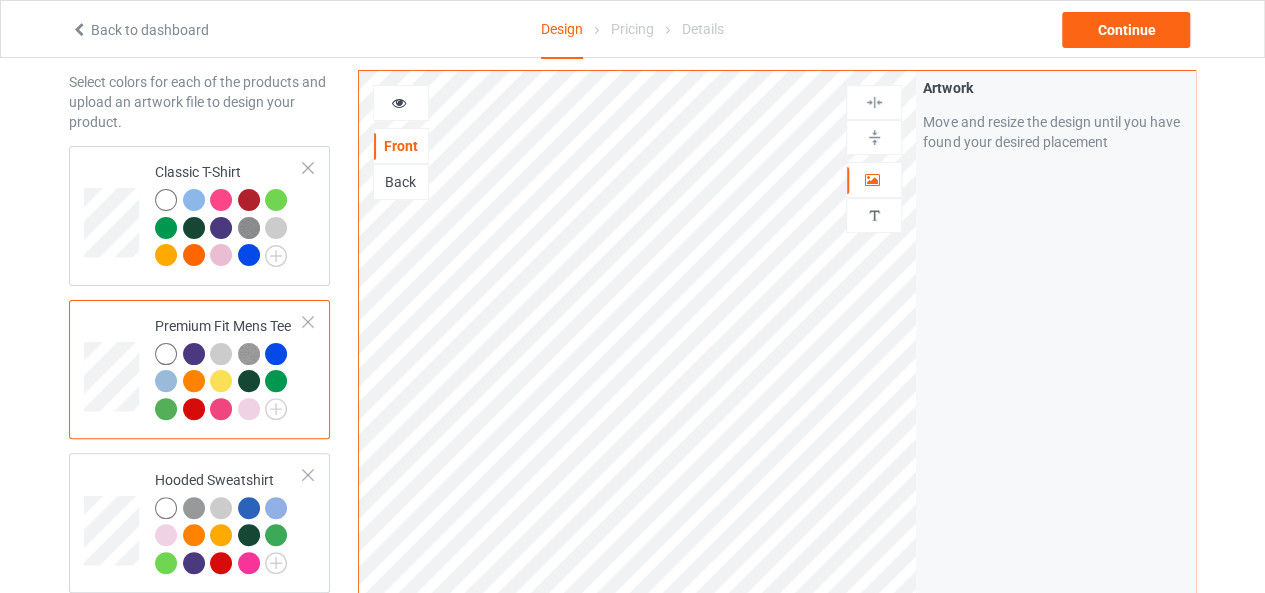 scroll, scrollTop: 285, scrollLeft: 0, axis: vertical 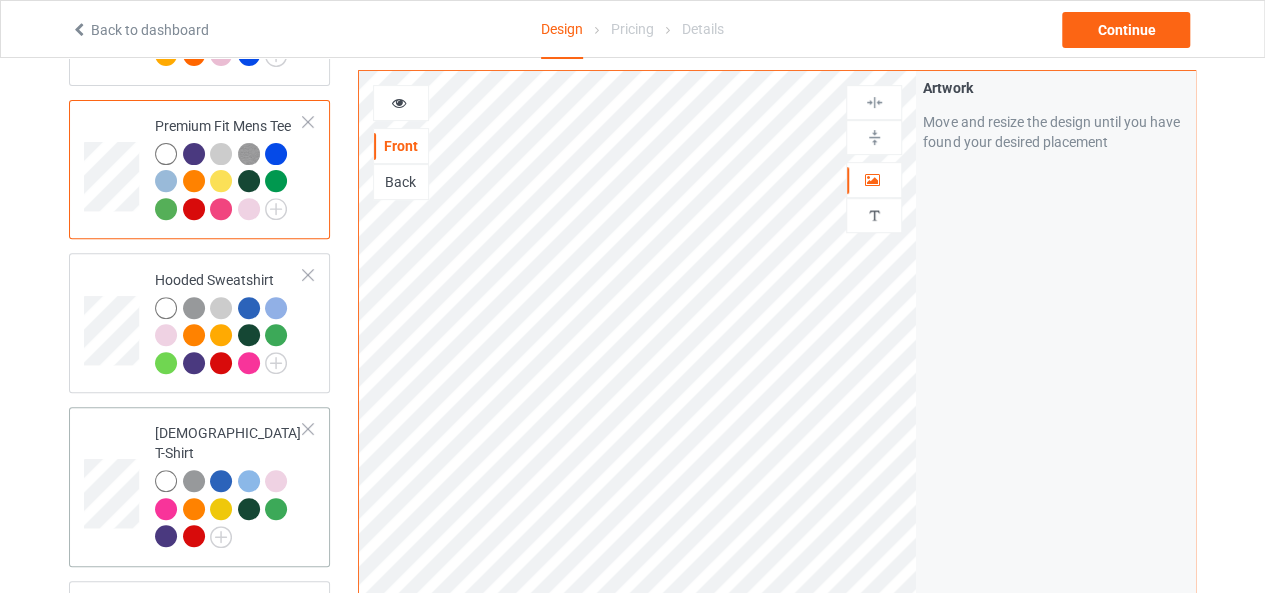 click at bounding box center [114, 487] 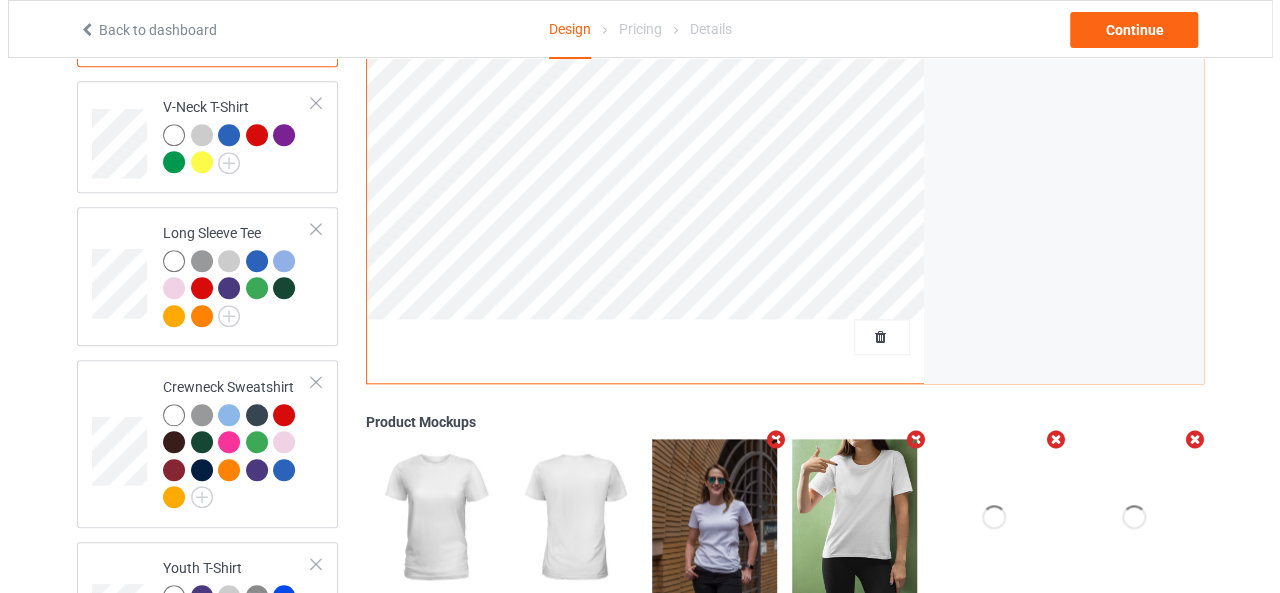 scroll, scrollTop: 985, scrollLeft: 0, axis: vertical 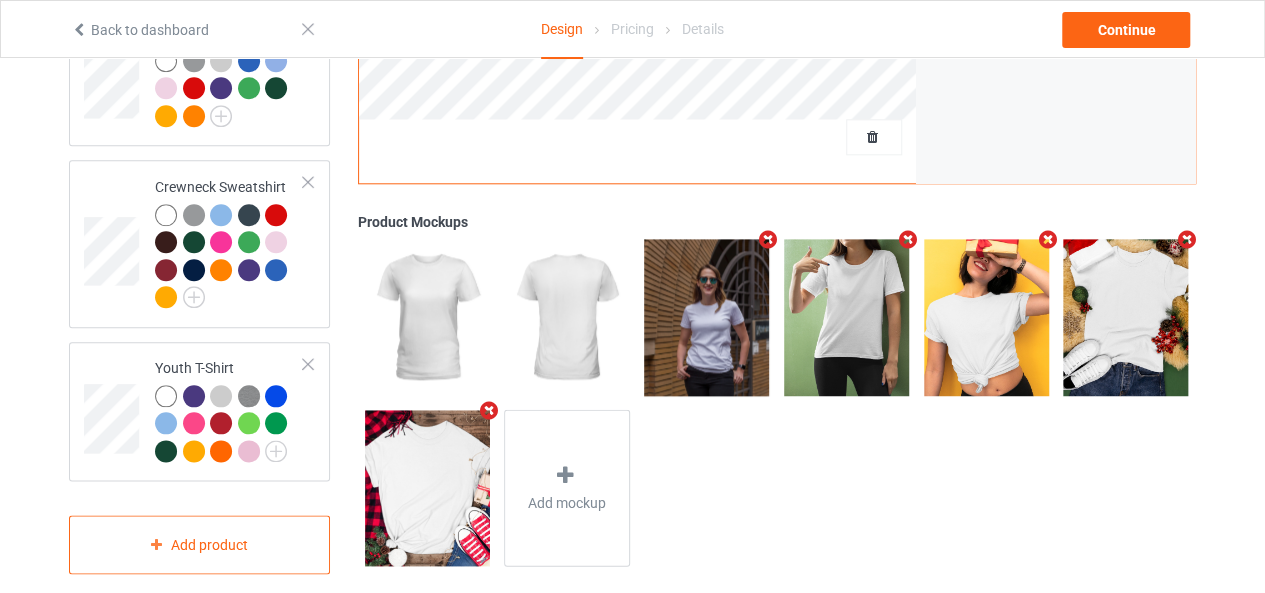 click at bounding box center [768, 240] 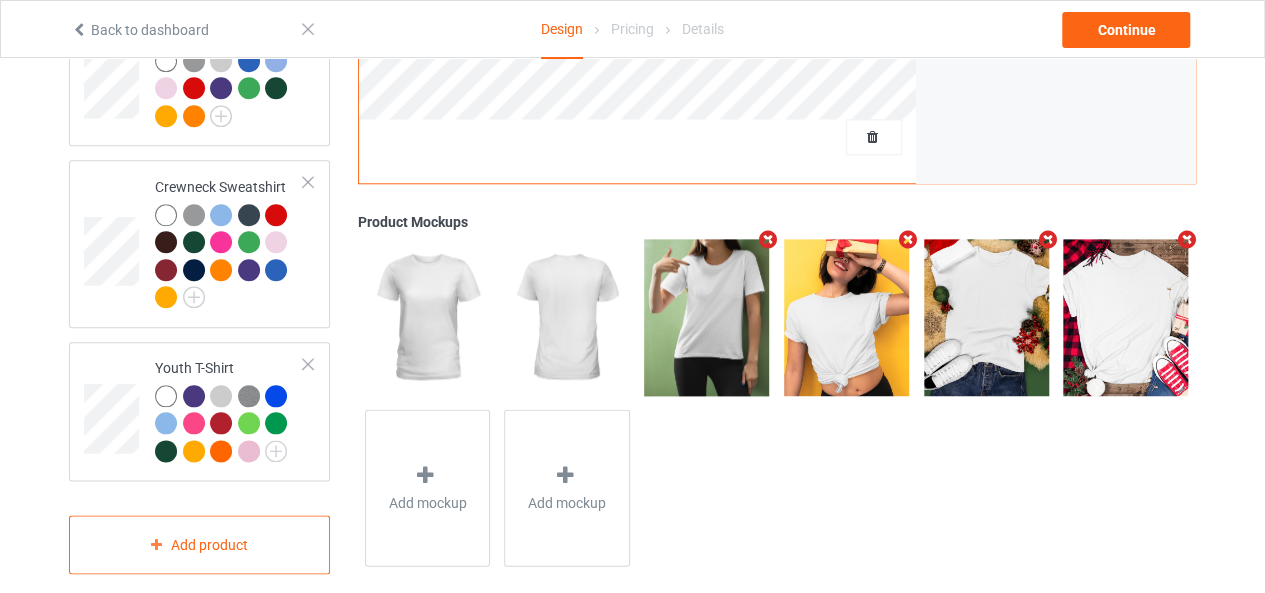 click at bounding box center (907, 240) 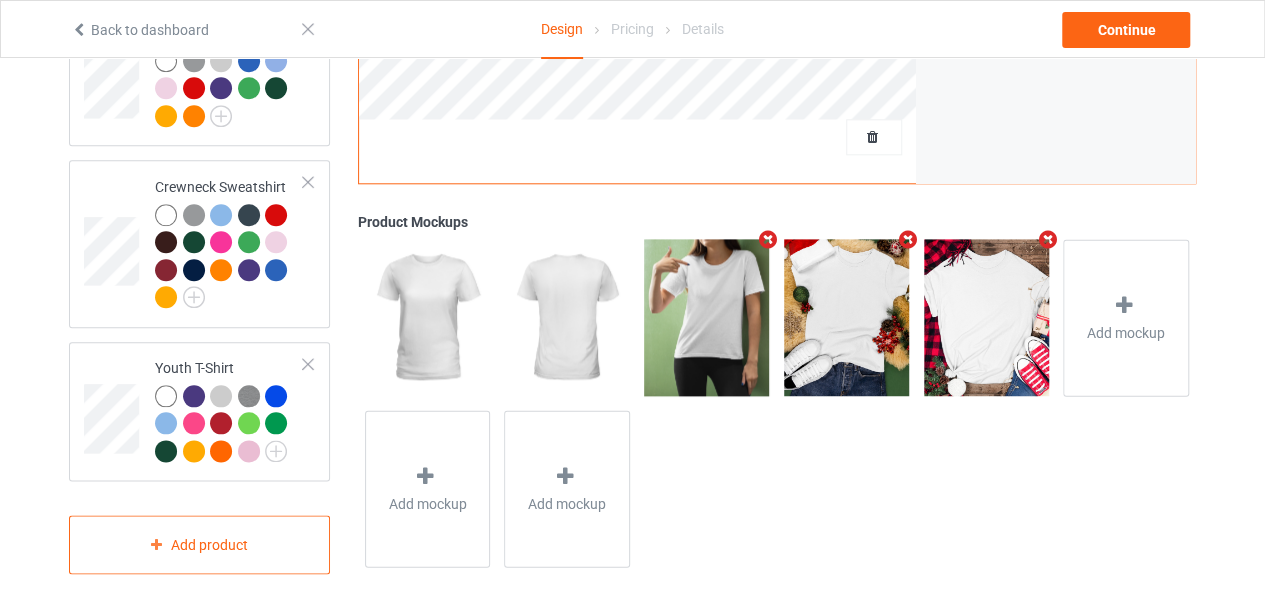 click on "Add mockup" at bounding box center [1126, 317] 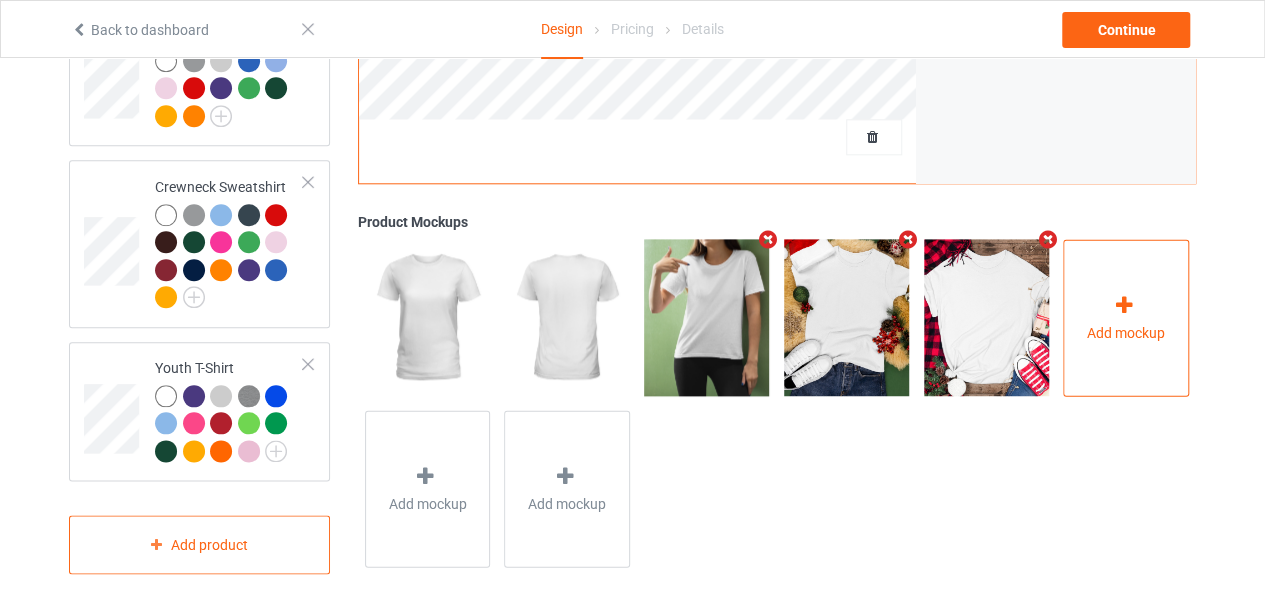 click on "Add mockup" at bounding box center [1126, 332] 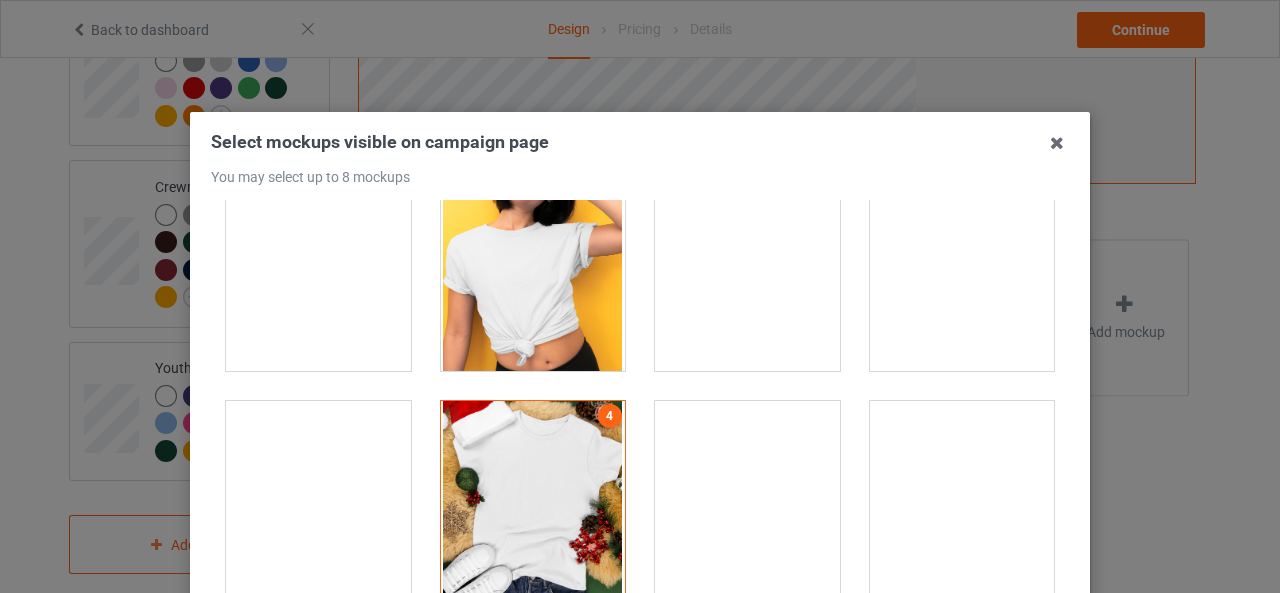 scroll, scrollTop: 2000, scrollLeft: 0, axis: vertical 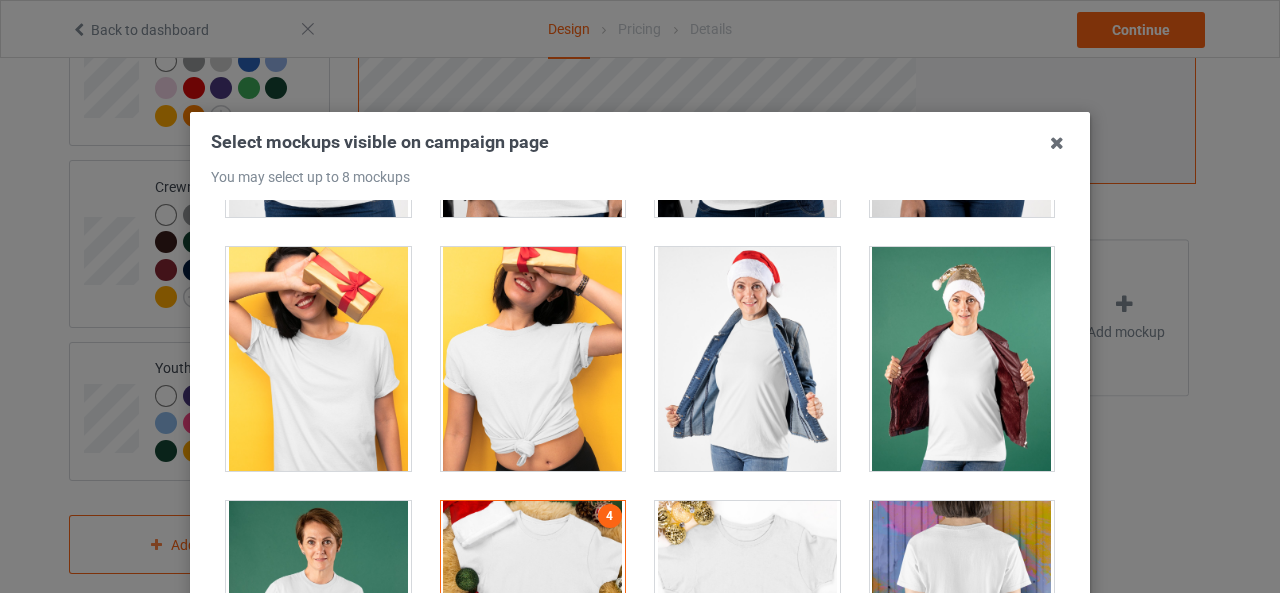 click at bounding box center [747, 359] 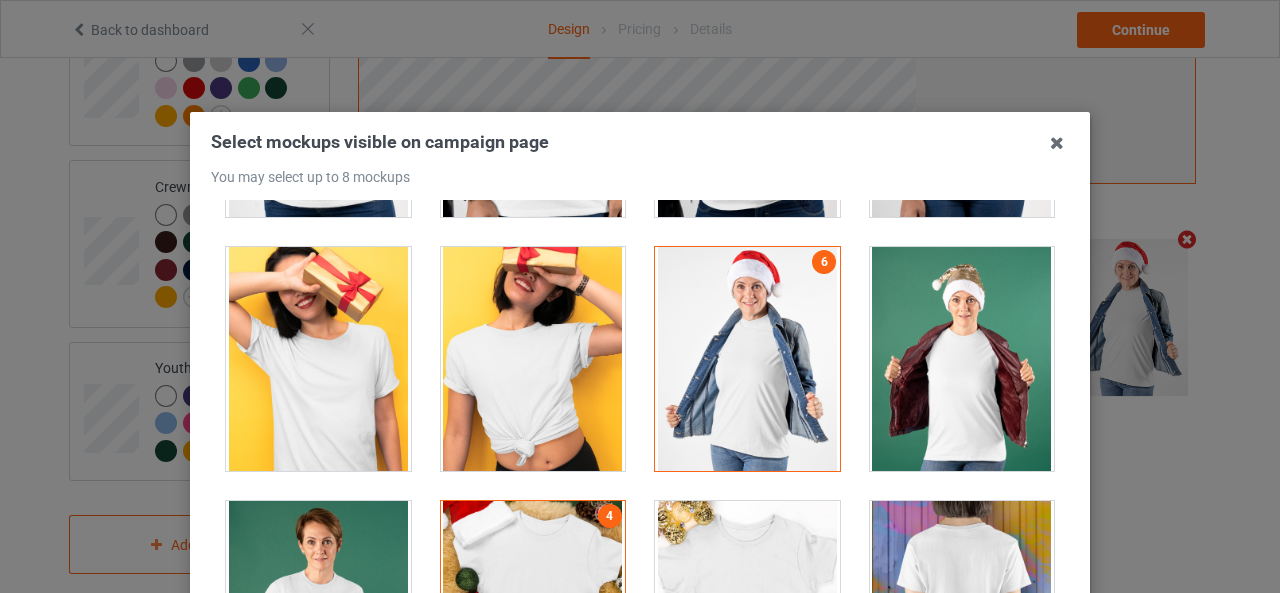 click at bounding box center (962, 359) 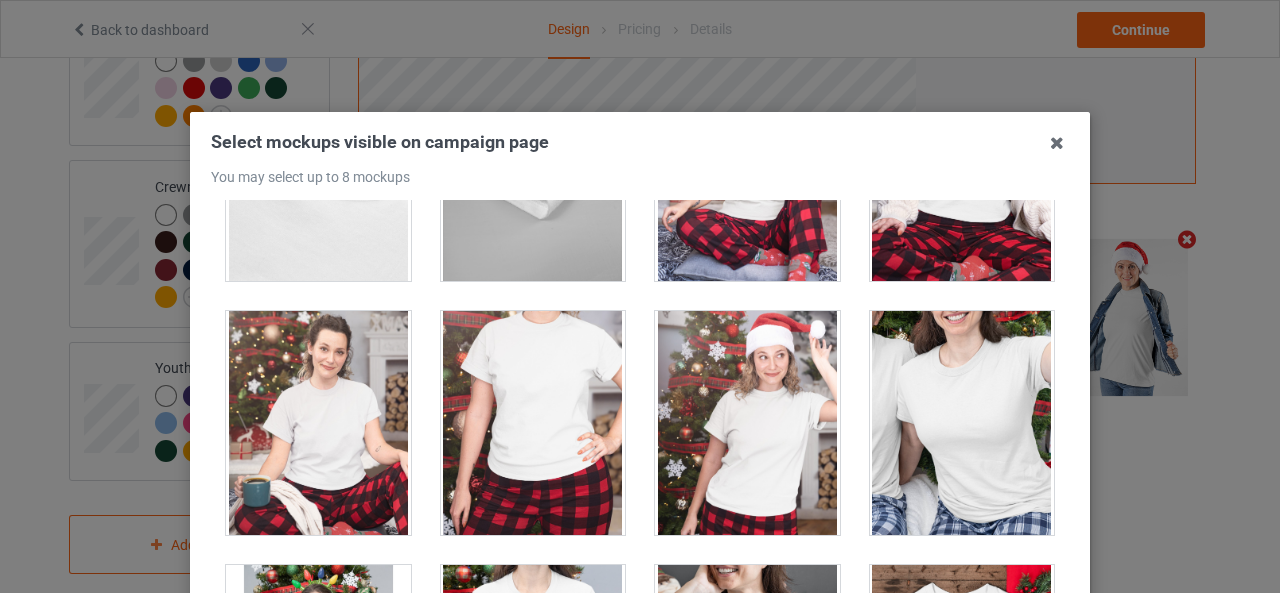 scroll, scrollTop: 5800, scrollLeft: 0, axis: vertical 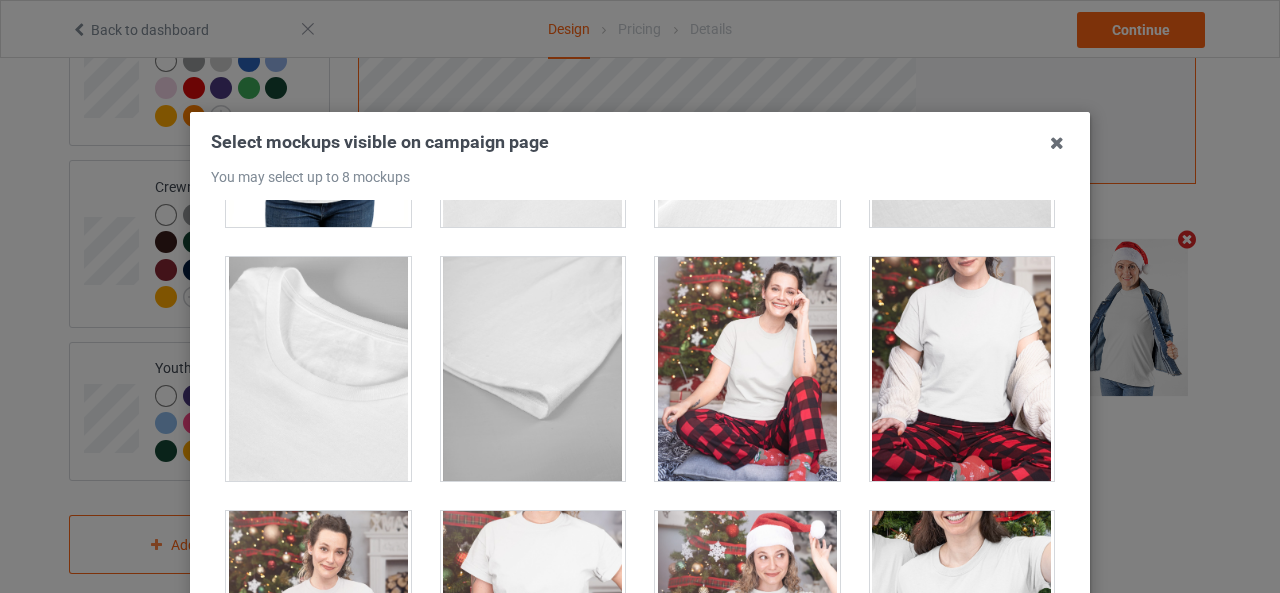click at bounding box center [747, 369] 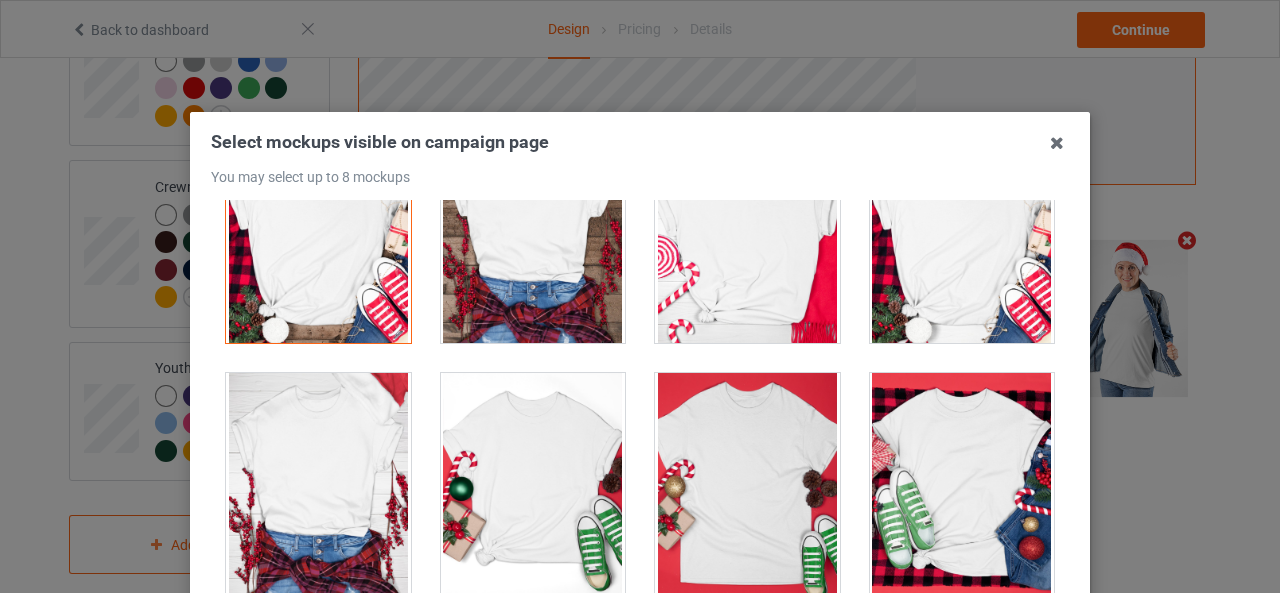 scroll, scrollTop: 6872, scrollLeft: 0, axis: vertical 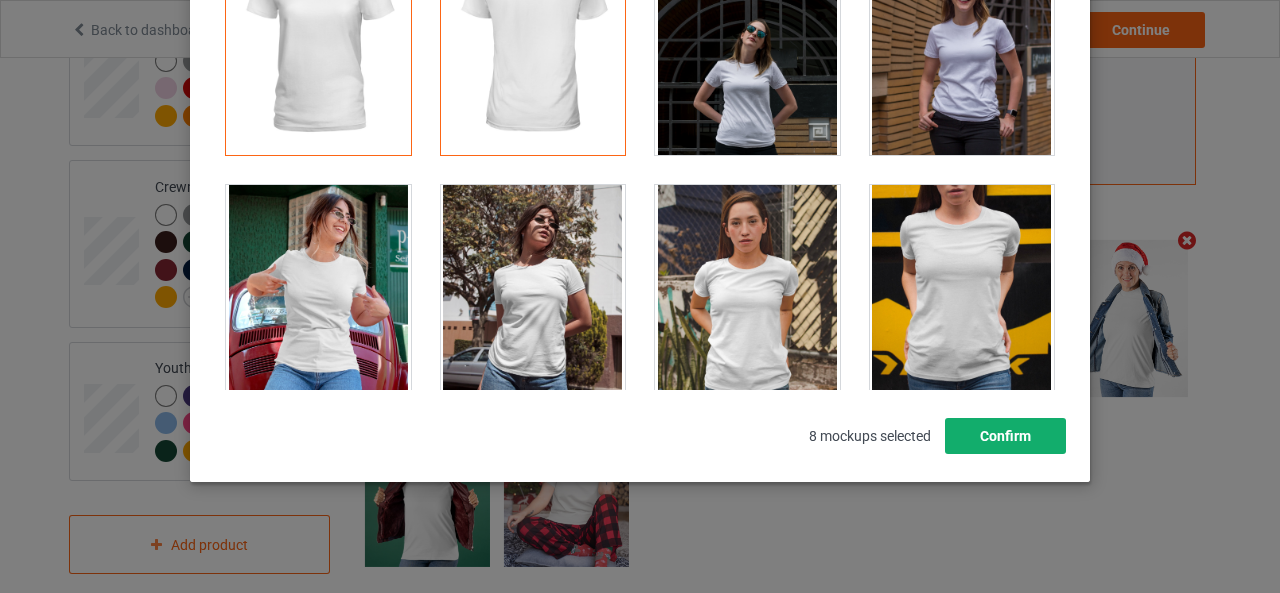 click on "Confirm" at bounding box center (1005, 436) 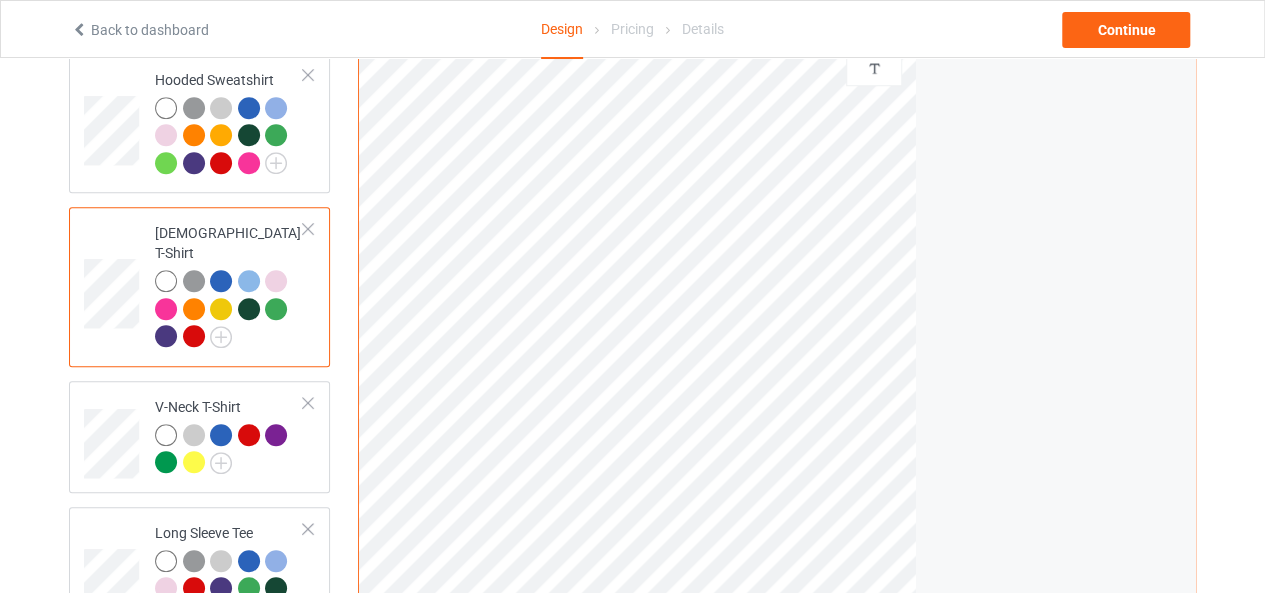 scroll, scrollTop: 385, scrollLeft: 0, axis: vertical 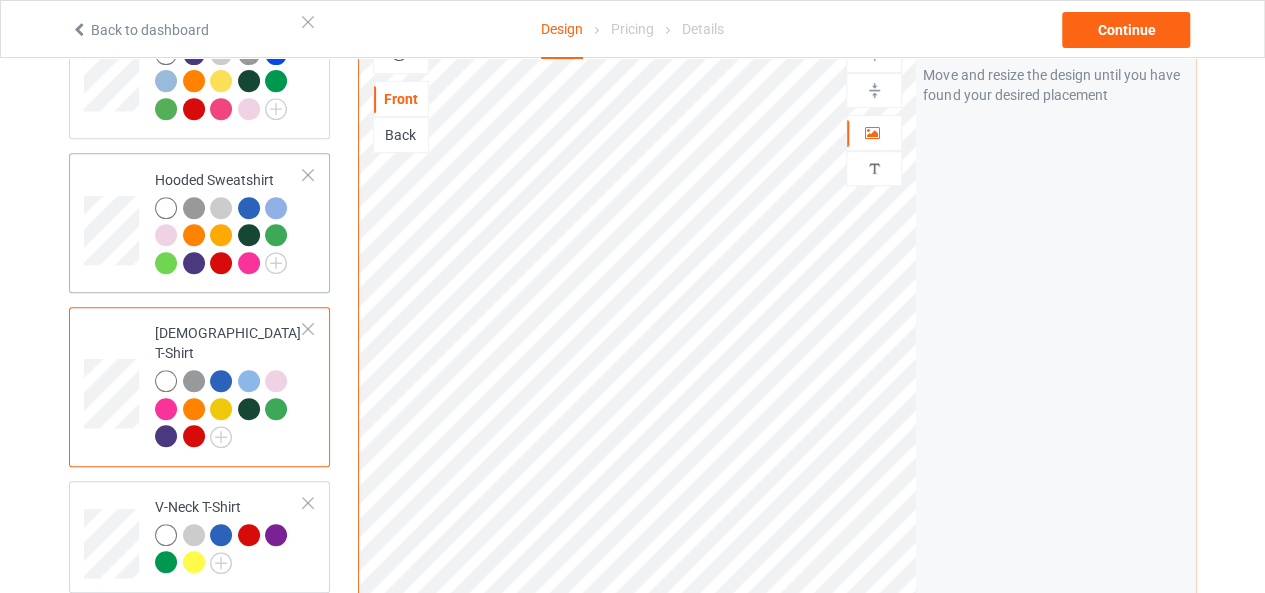 click at bounding box center (197, 211) 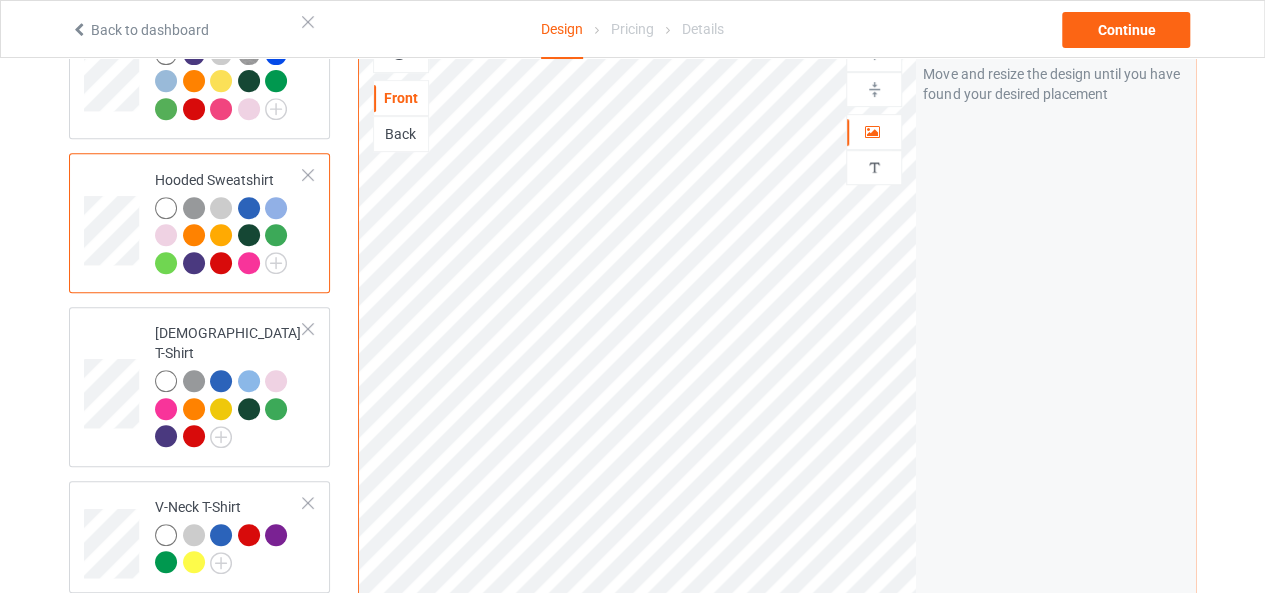 scroll, scrollTop: 285, scrollLeft: 0, axis: vertical 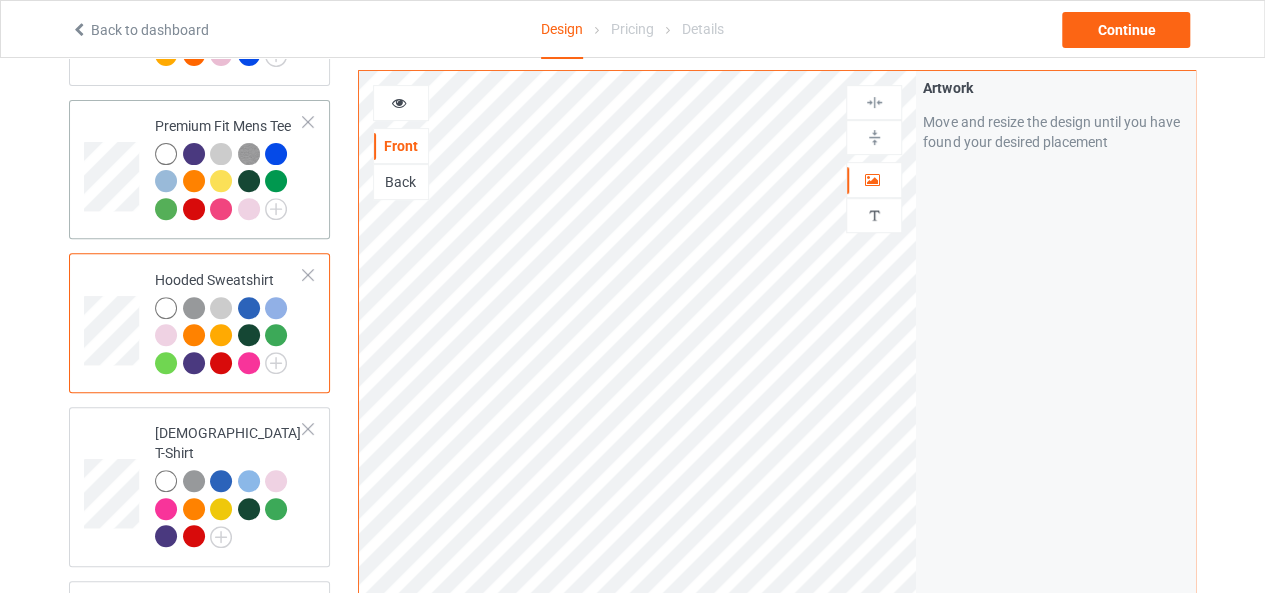 click on "Premium Fit Mens Tee" at bounding box center (229, 170) 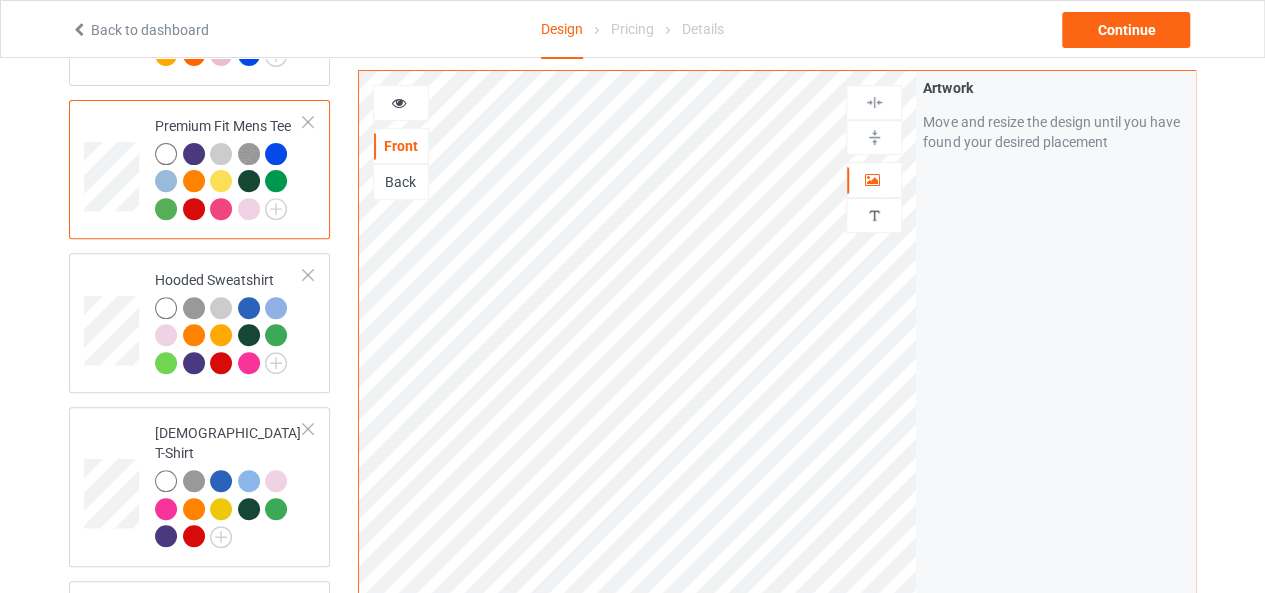 scroll, scrollTop: 85, scrollLeft: 0, axis: vertical 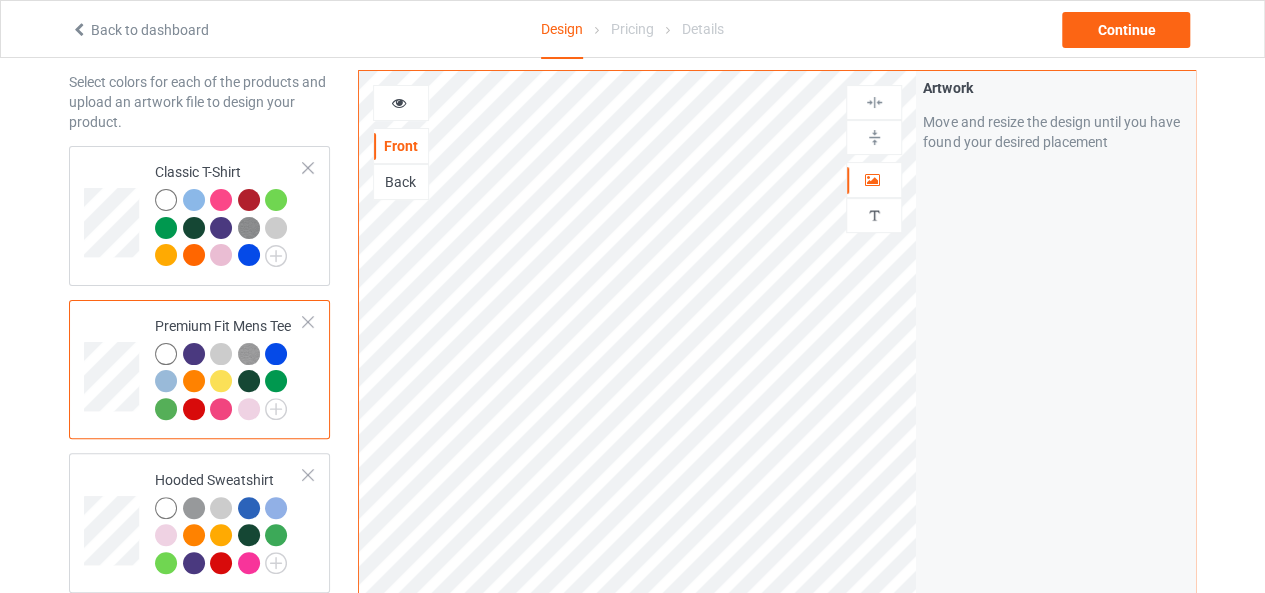 click on "Classic T-Shirt" at bounding box center (229, 216) 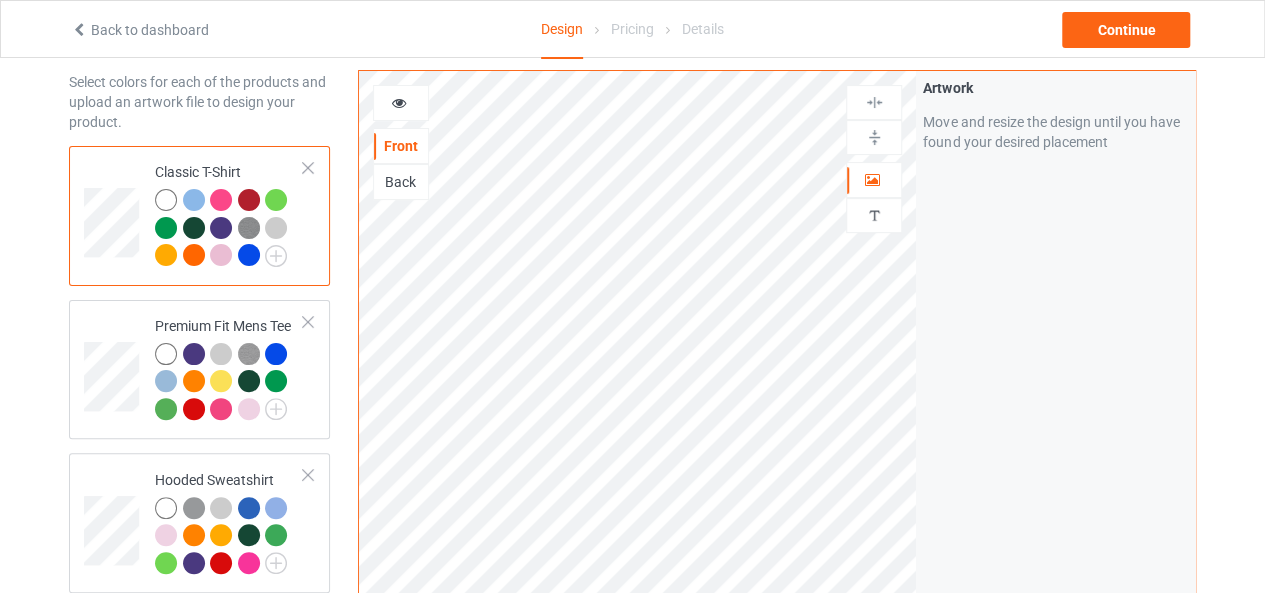 click on "Classic T-Shirt" at bounding box center [199, 216] 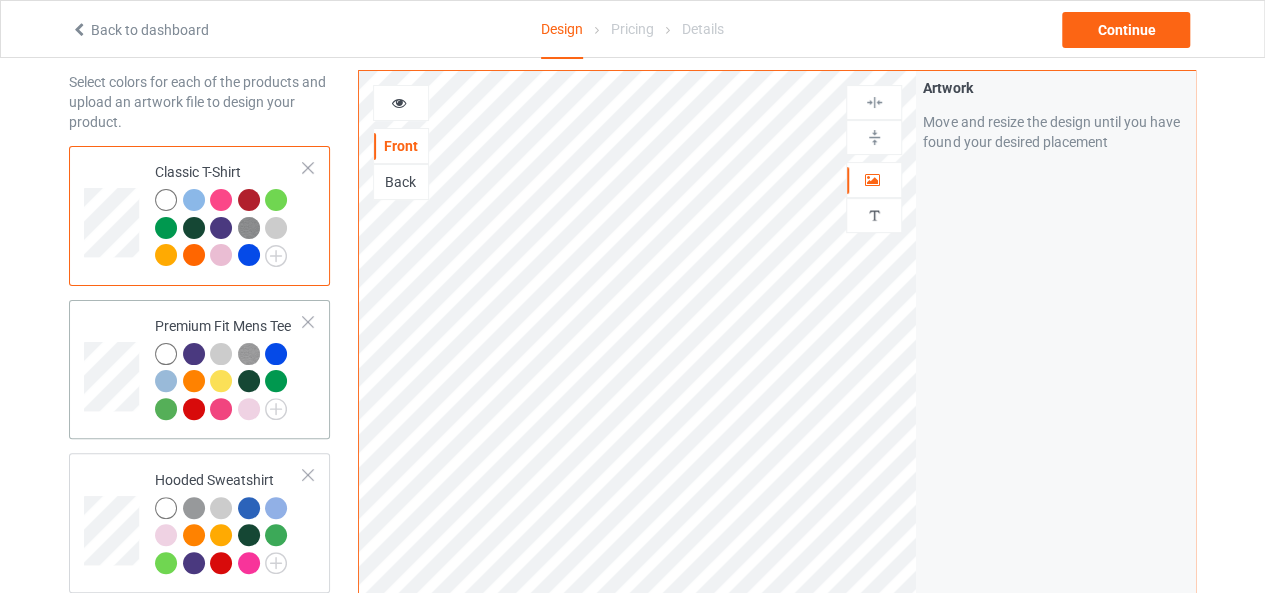 click on "Premium Fit Mens Tee" at bounding box center [229, 370] 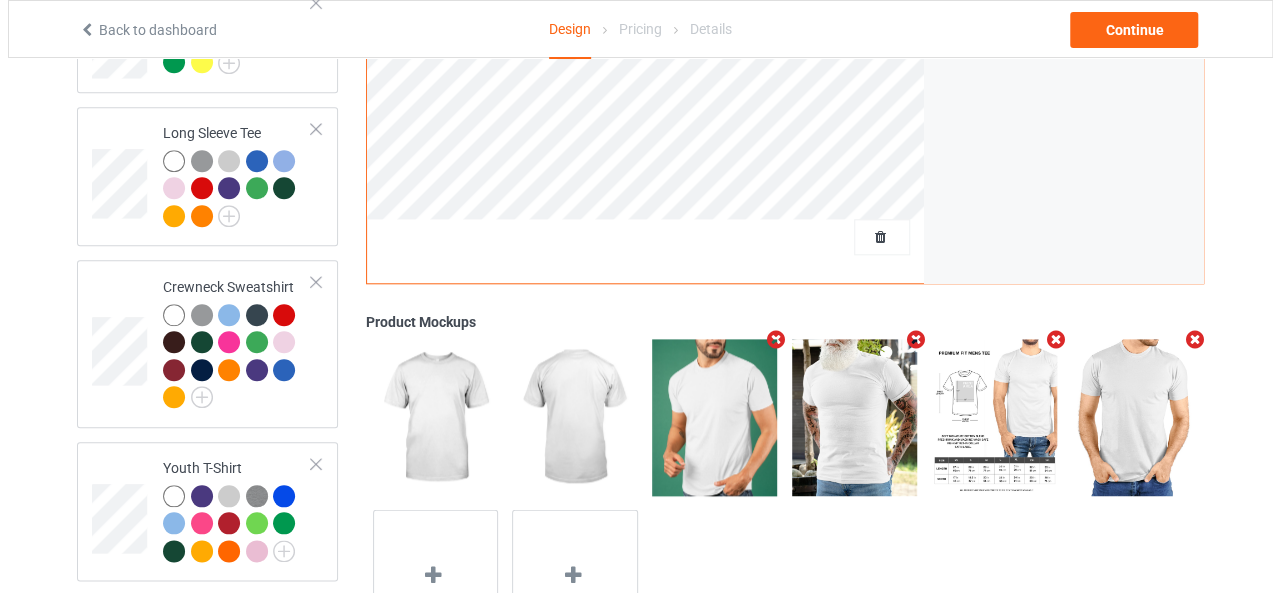 scroll, scrollTop: 985, scrollLeft: 0, axis: vertical 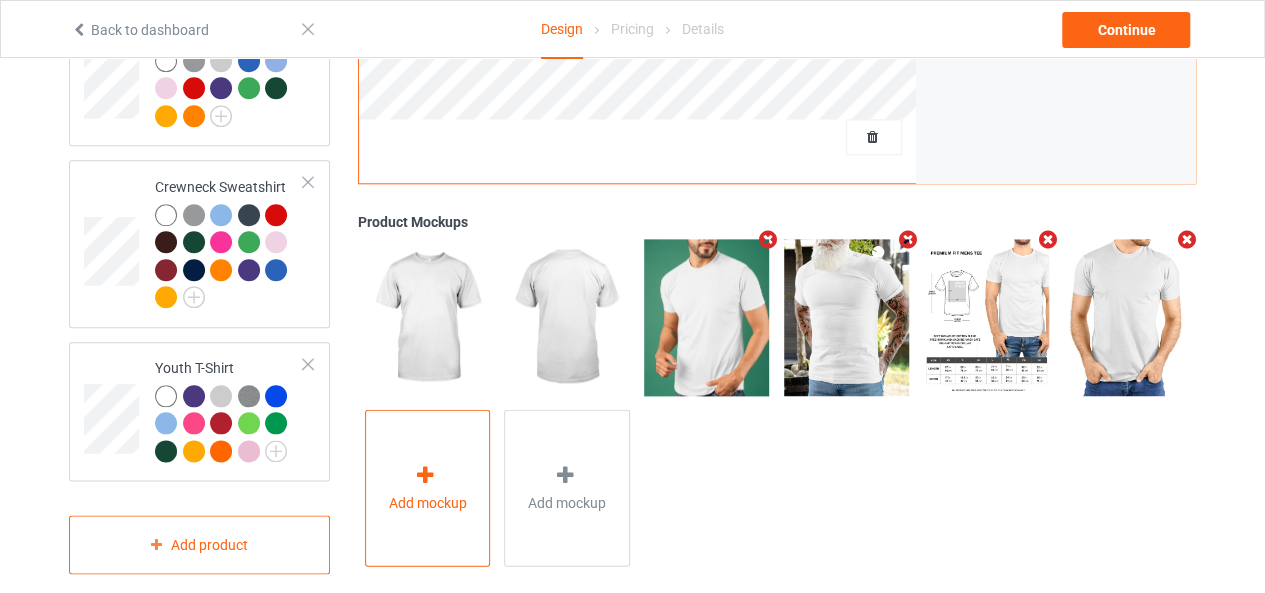 click at bounding box center (425, 475) 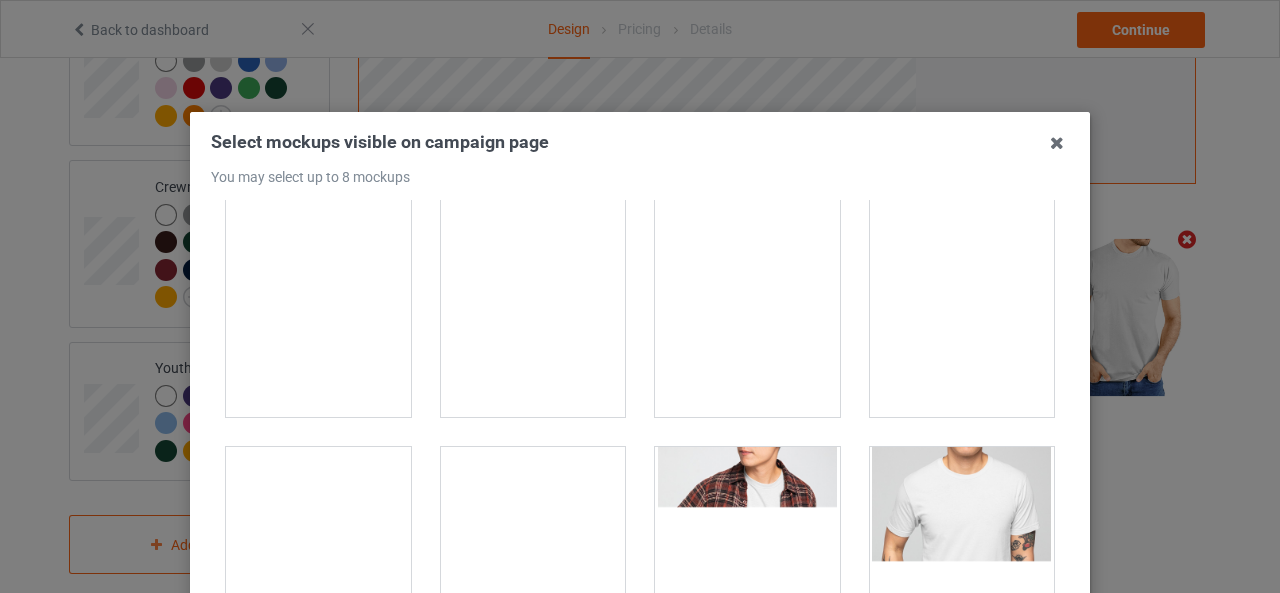 scroll, scrollTop: 1700, scrollLeft: 0, axis: vertical 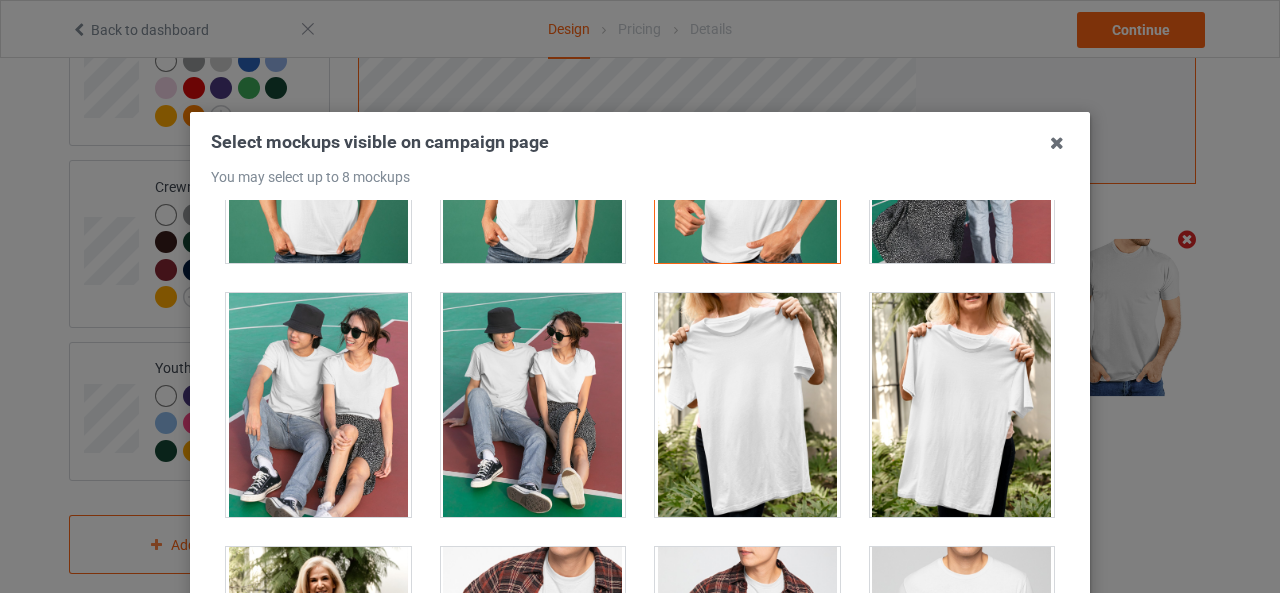 click at bounding box center (962, 405) 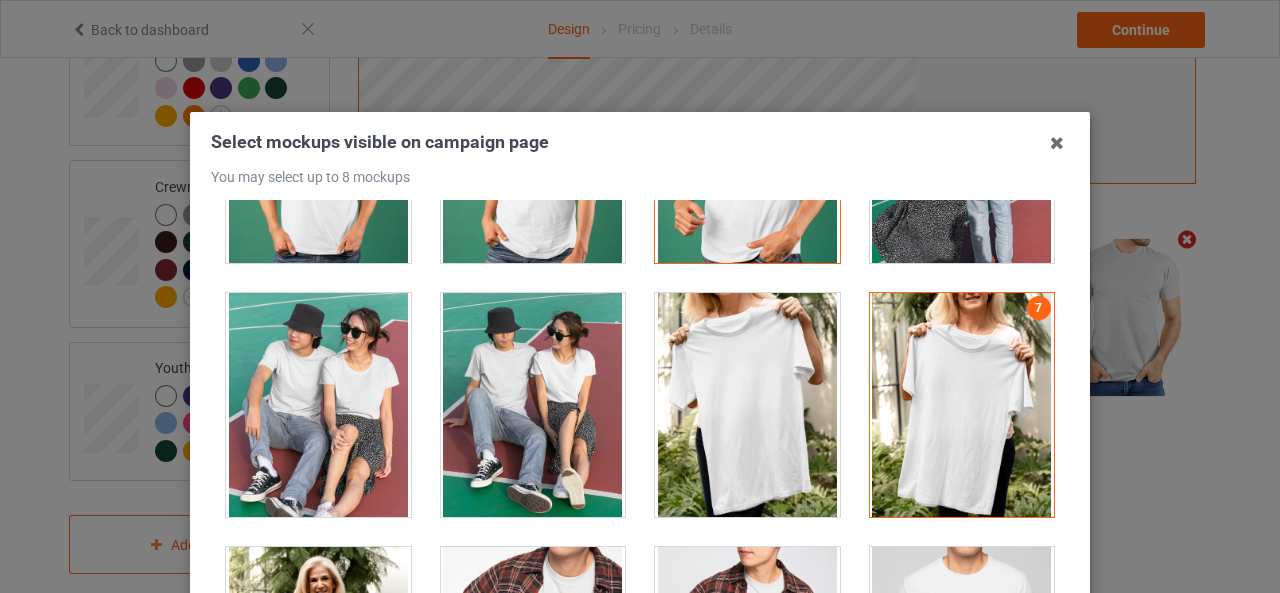 click at bounding box center [747, 405] 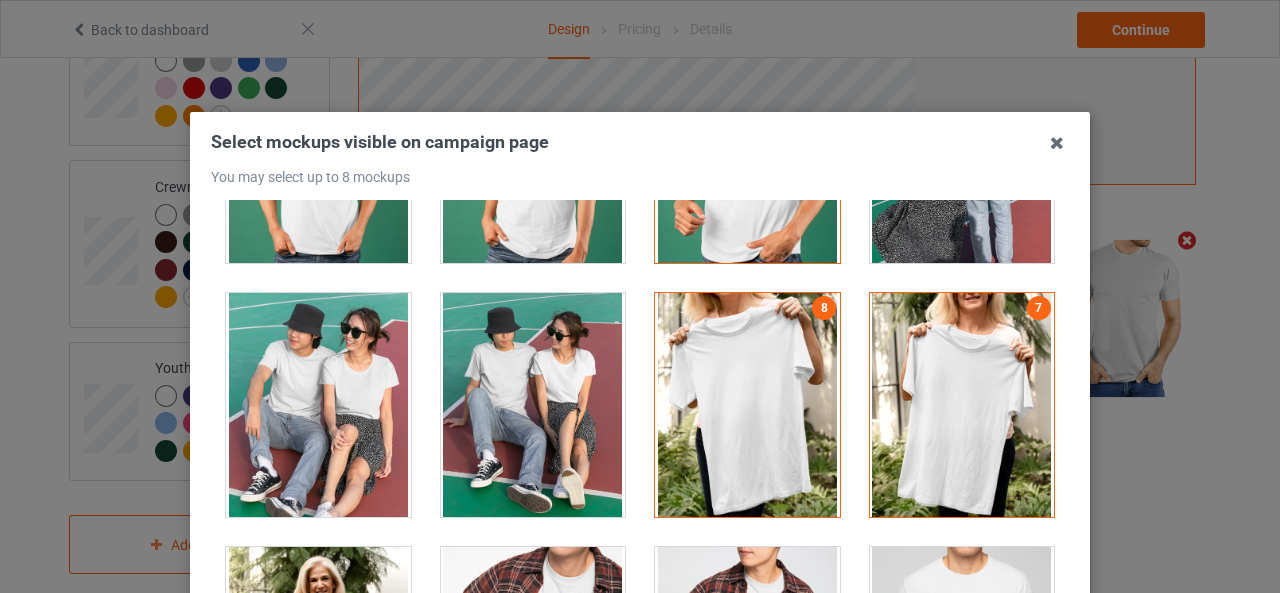 click at bounding box center [747, 405] 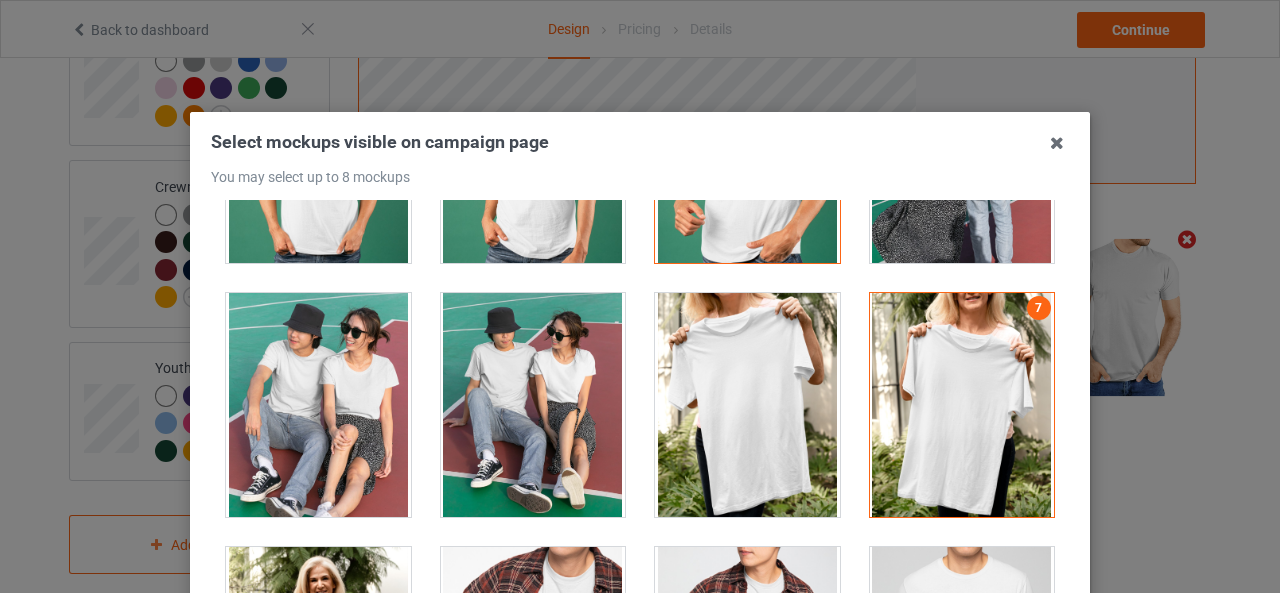 scroll, scrollTop: 1800, scrollLeft: 0, axis: vertical 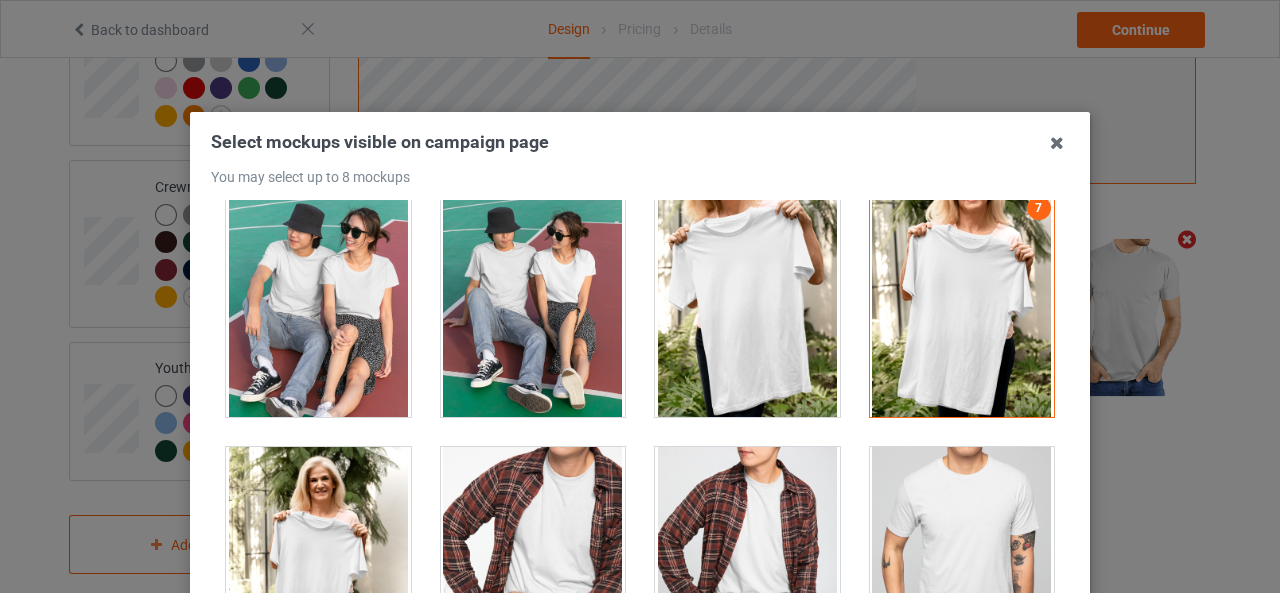 click at bounding box center [962, 305] 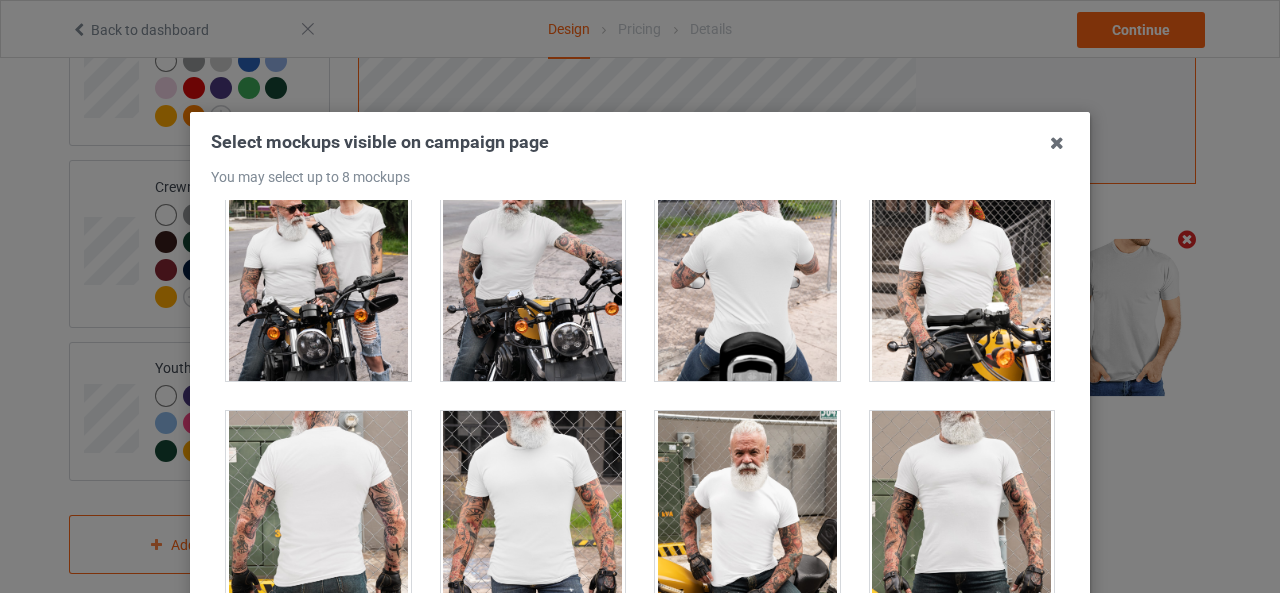 scroll, scrollTop: 5800, scrollLeft: 0, axis: vertical 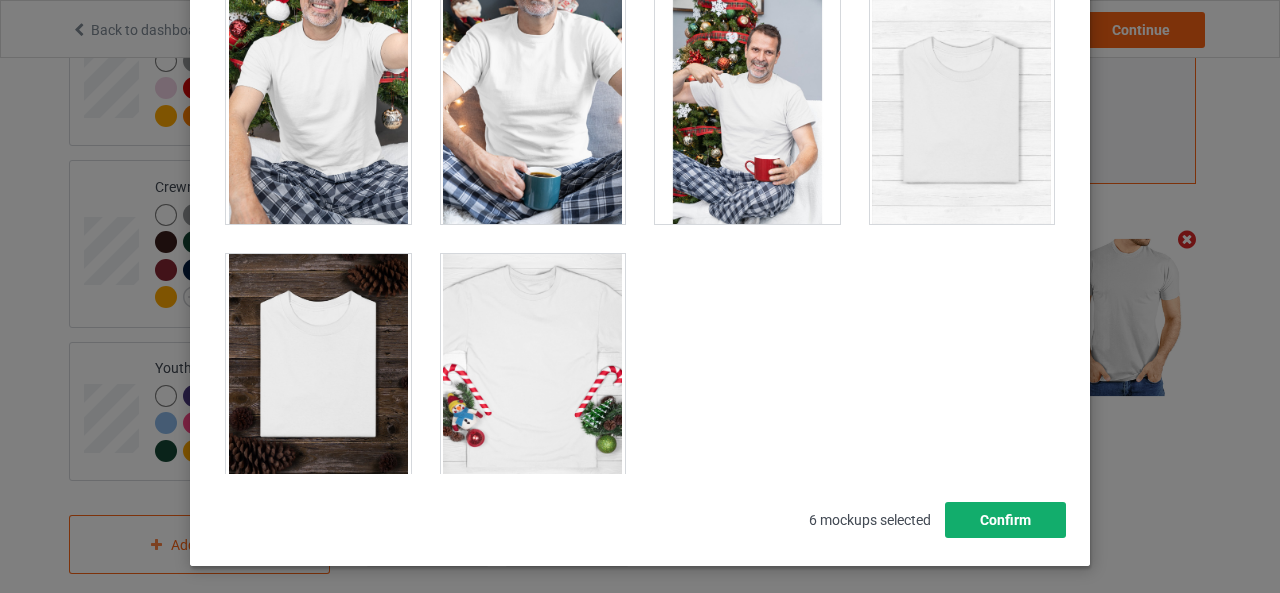 click on "Confirm" at bounding box center (1005, 520) 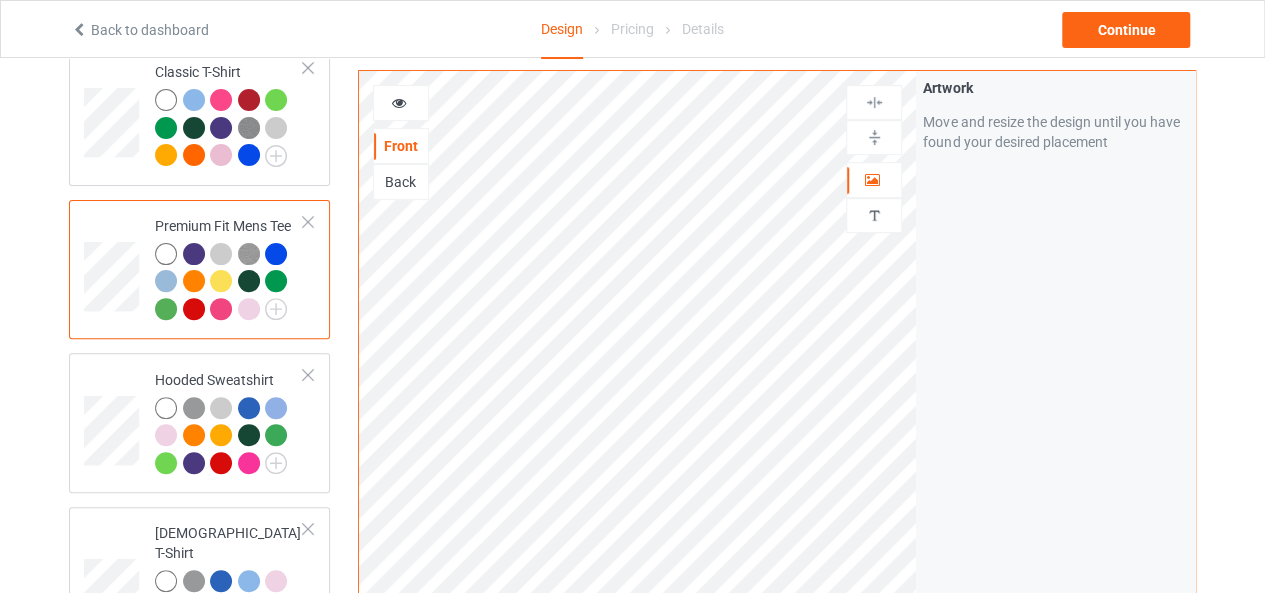 scroll, scrollTop: 0, scrollLeft: 0, axis: both 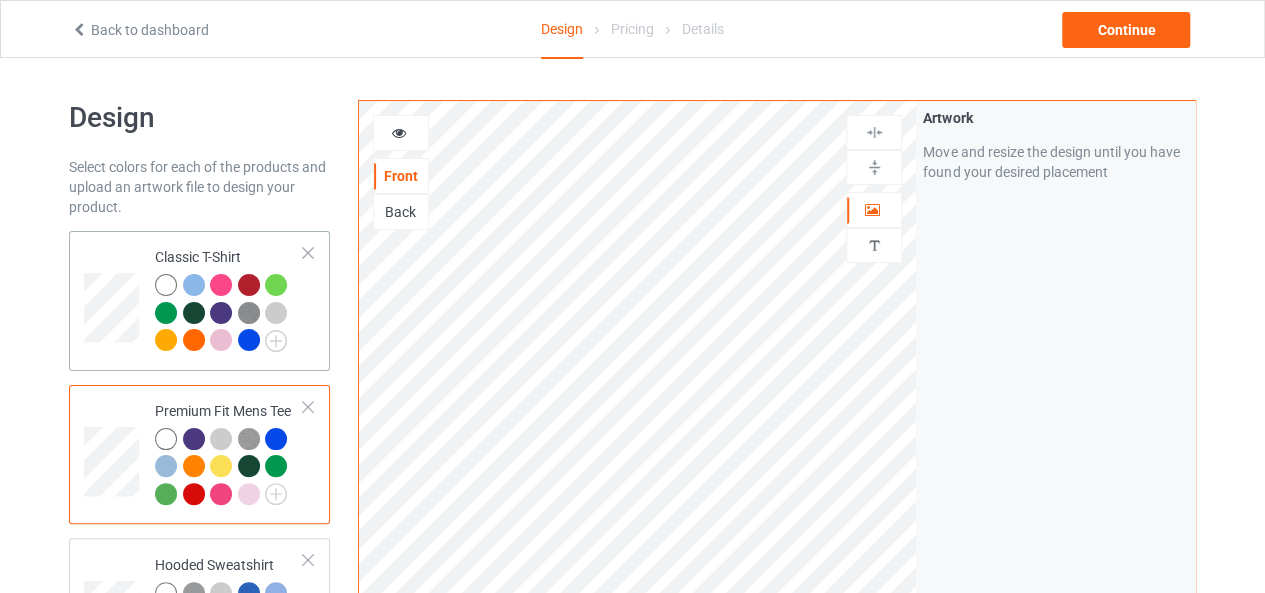 click at bounding box center (114, 301) 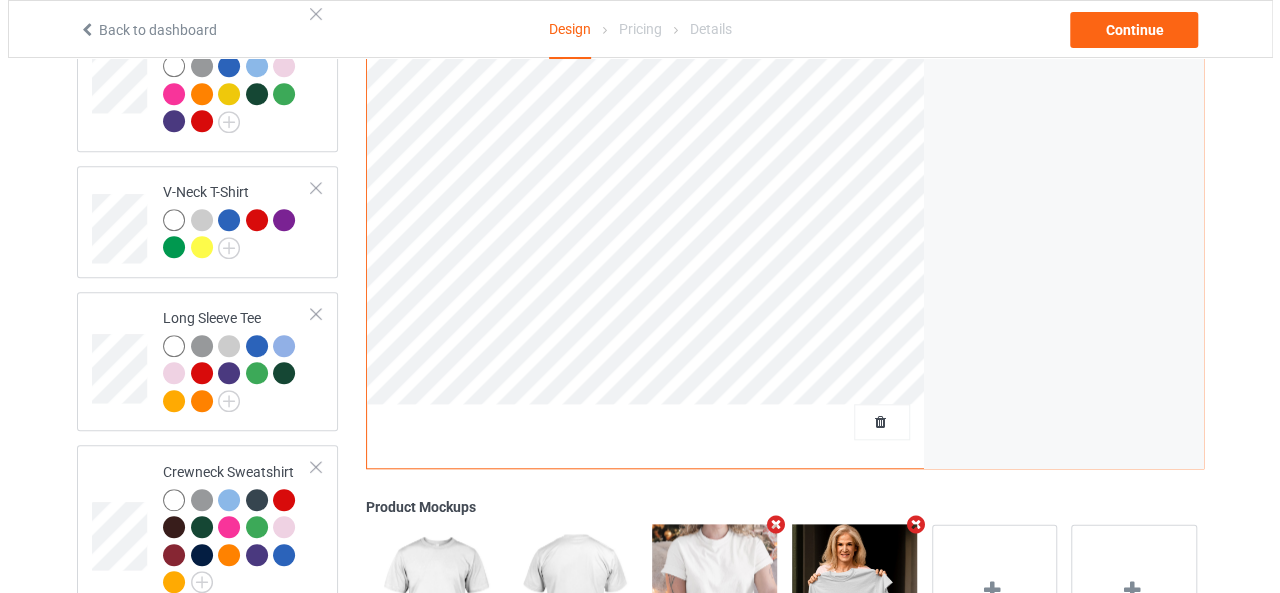 scroll, scrollTop: 985, scrollLeft: 0, axis: vertical 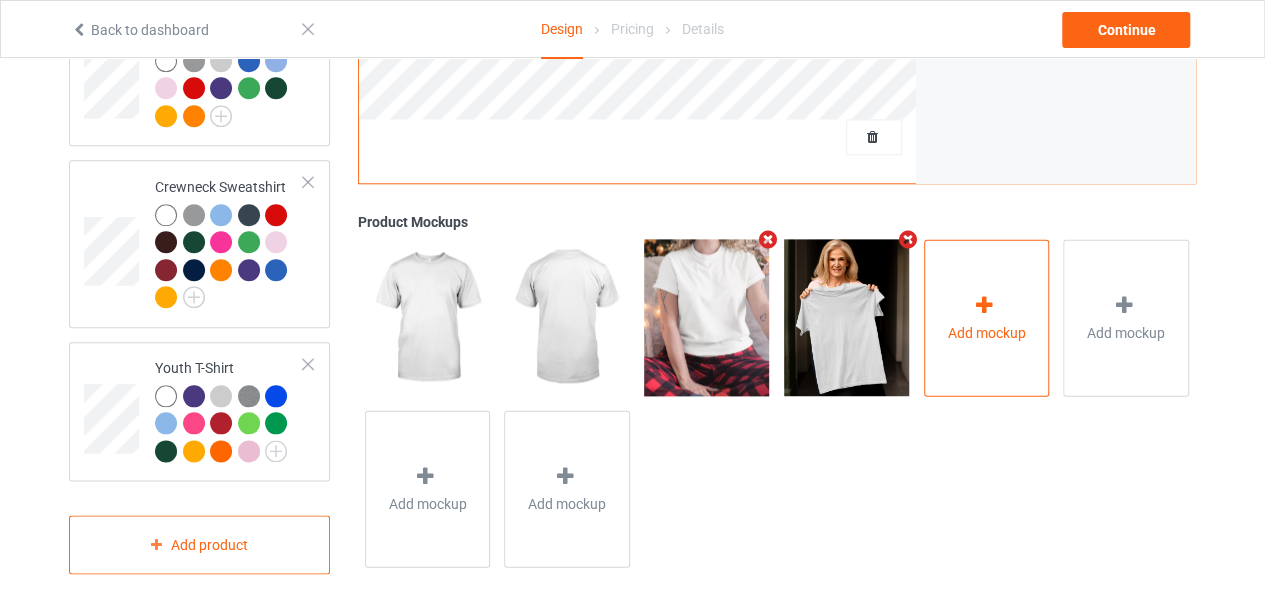 click at bounding box center (986, 307) 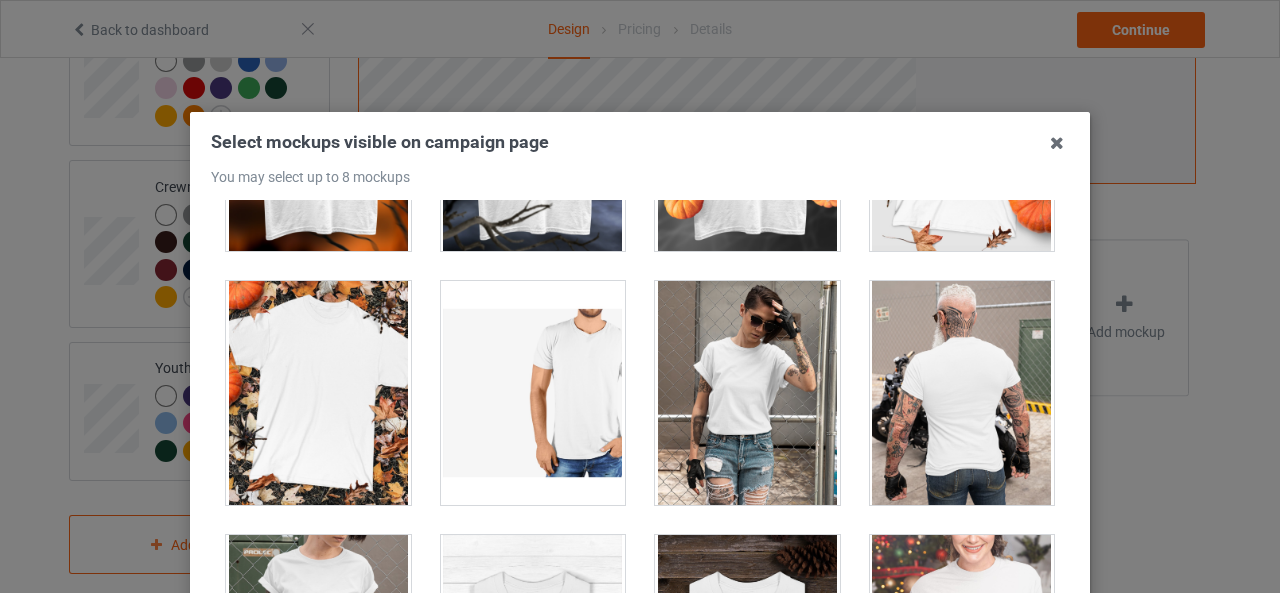 scroll, scrollTop: 20400, scrollLeft: 0, axis: vertical 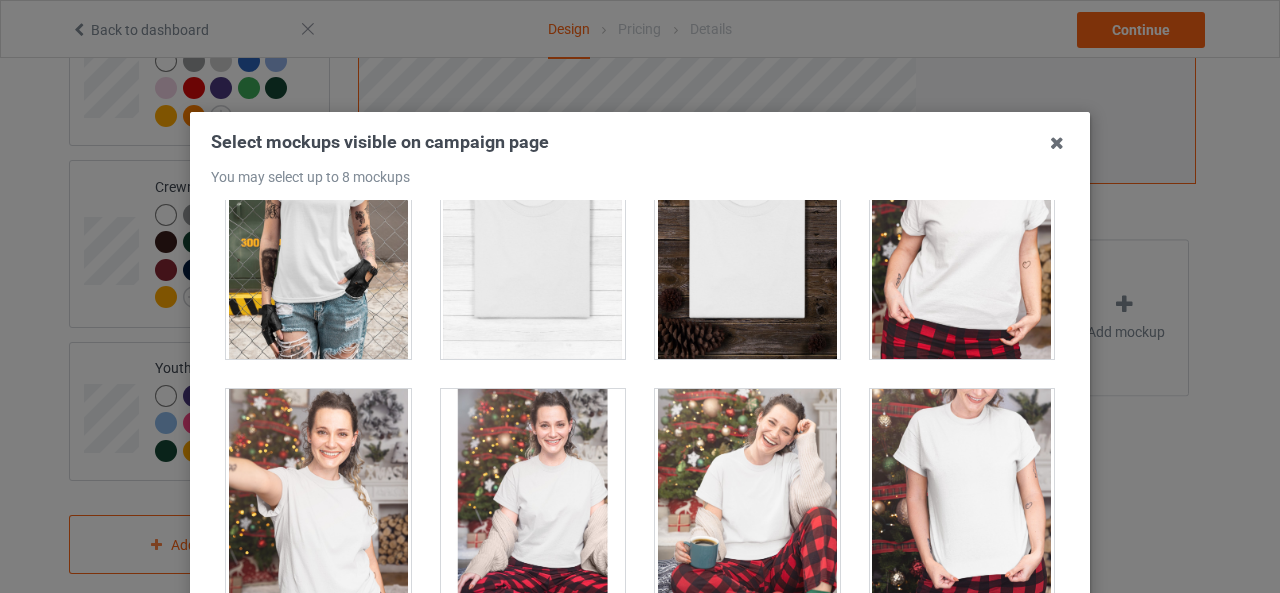click at bounding box center (533, 501) 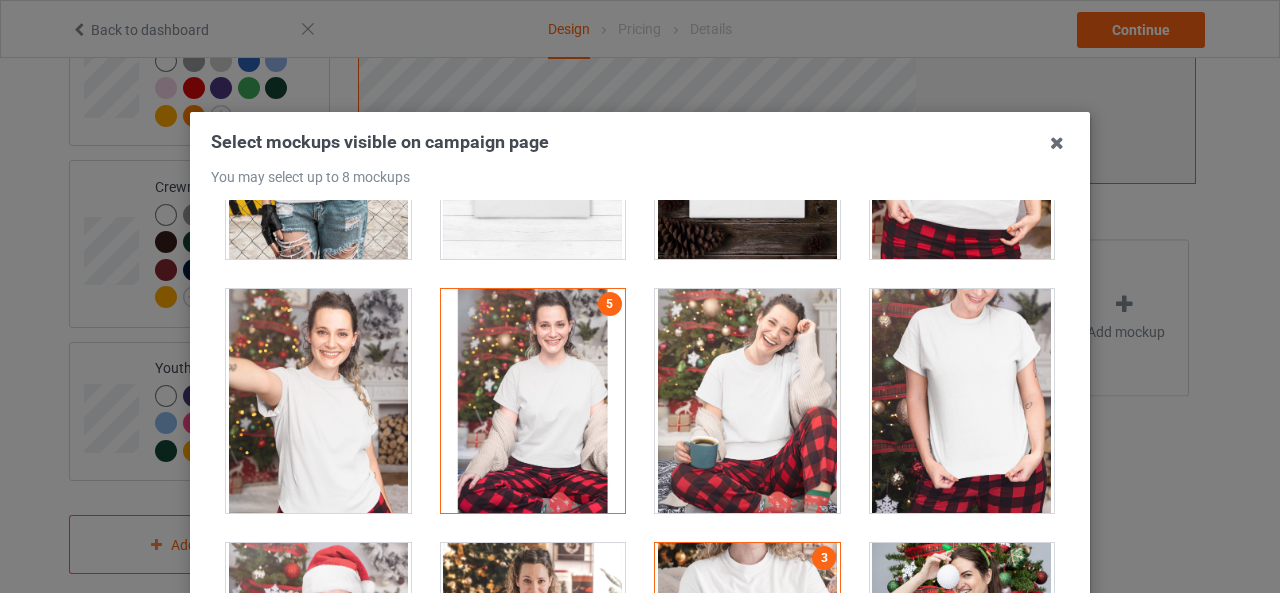 scroll, scrollTop: 20500, scrollLeft: 0, axis: vertical 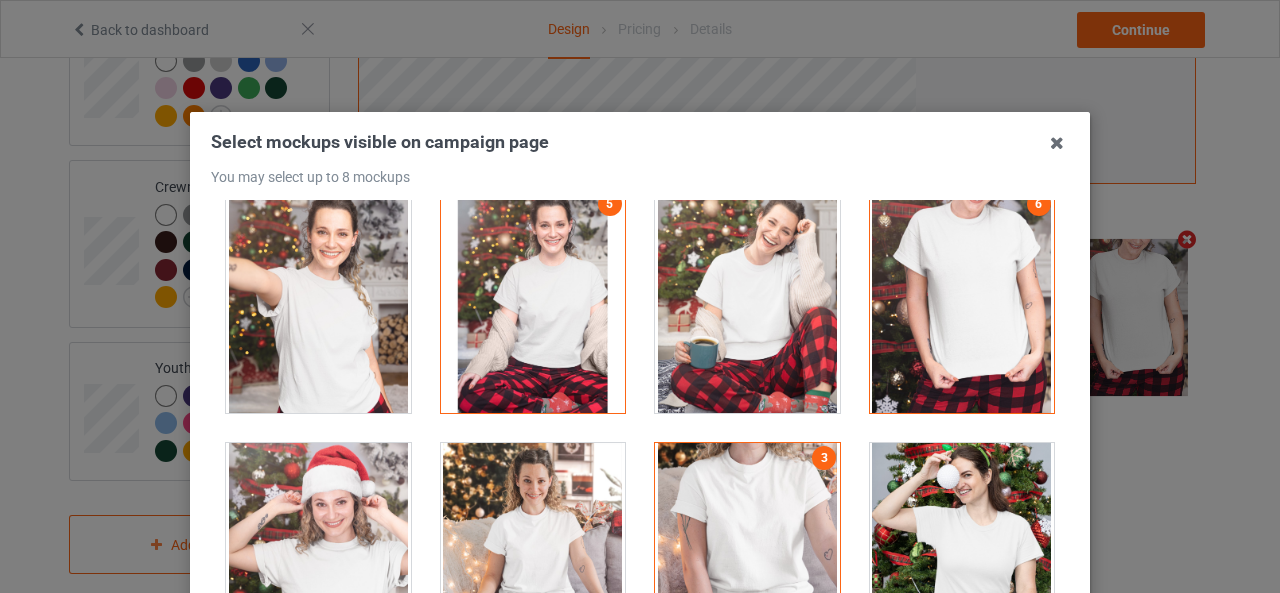 click at bounding box center (318, 301) 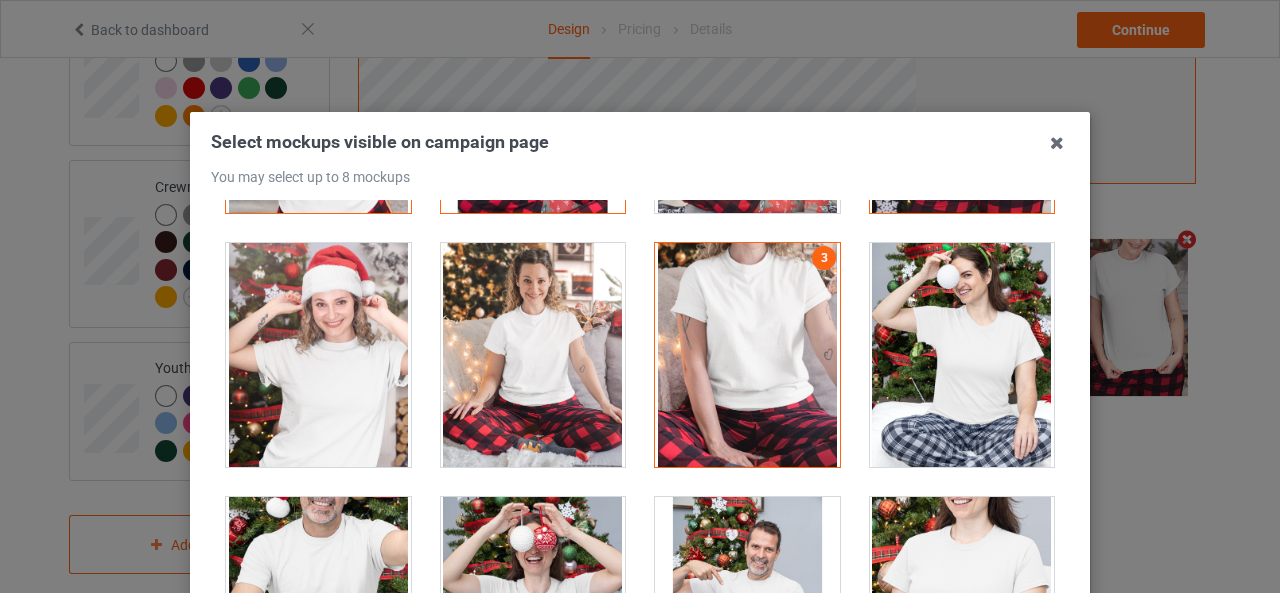 scroll, scrollTop: 20700, scrollLeft: 0, axis: vertical 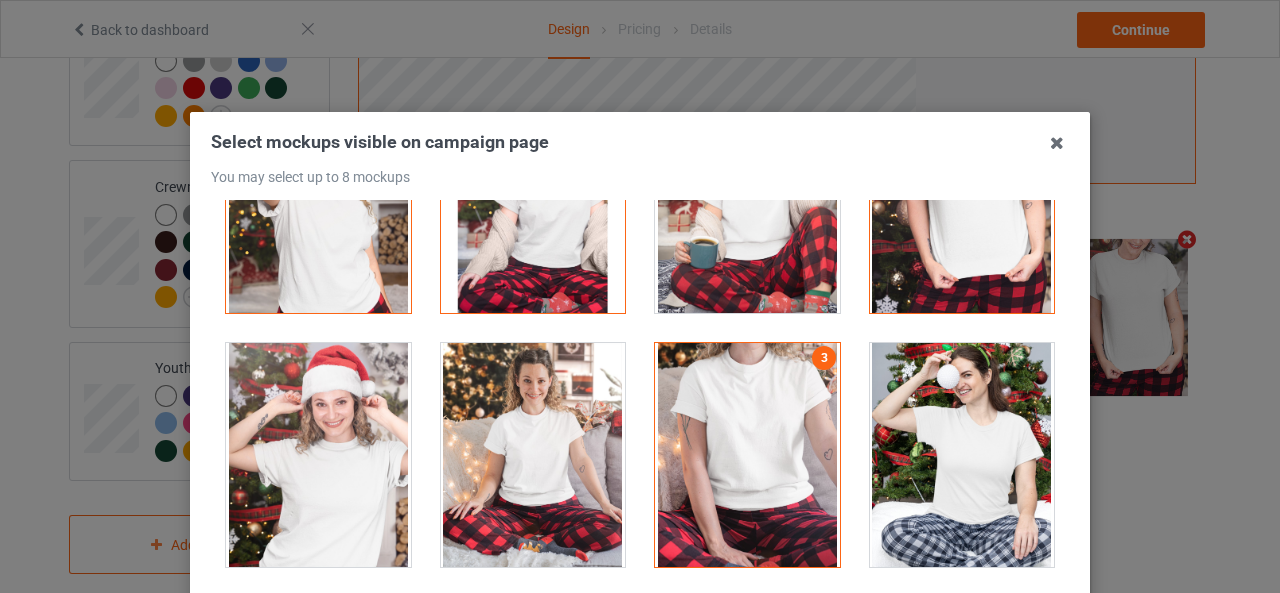 click at bounding box center (318, 455) 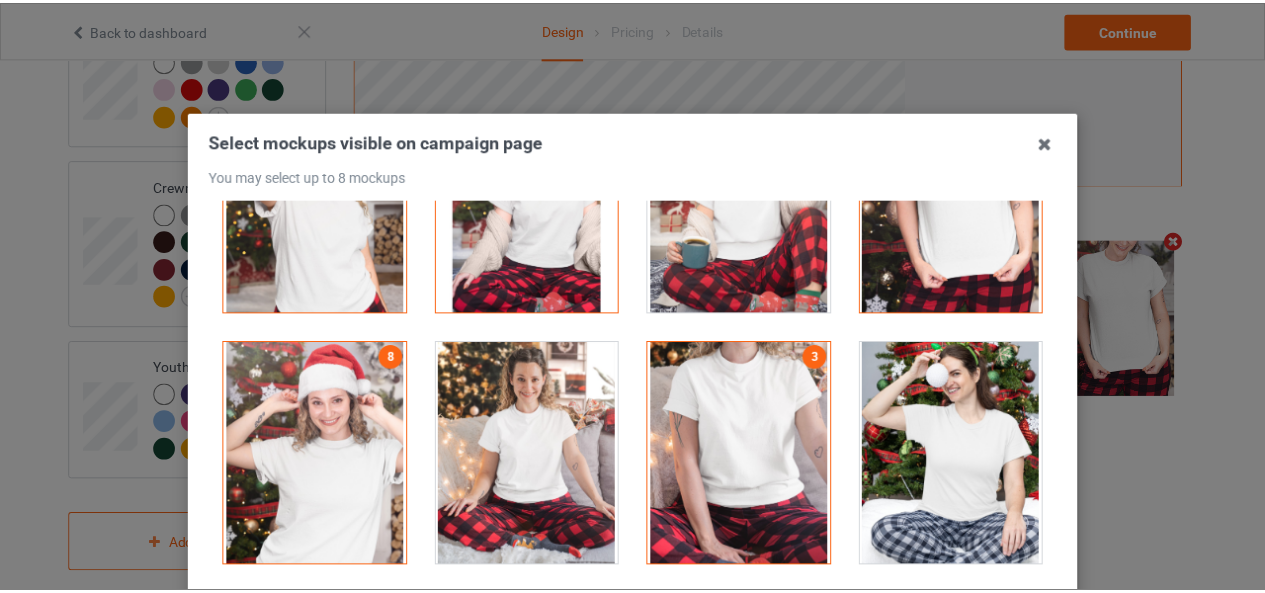 scroll, scrollTop: 284, scrollLeft: 0, axis: vertical 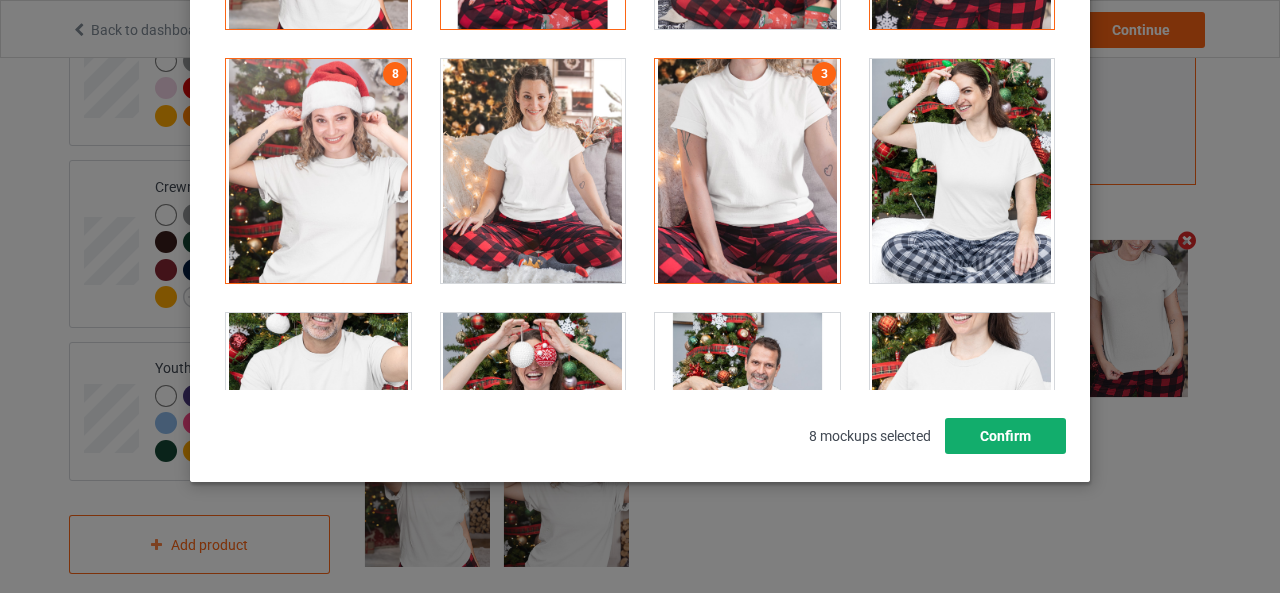 click on "Confirm" at bounding box center (1005, 436) 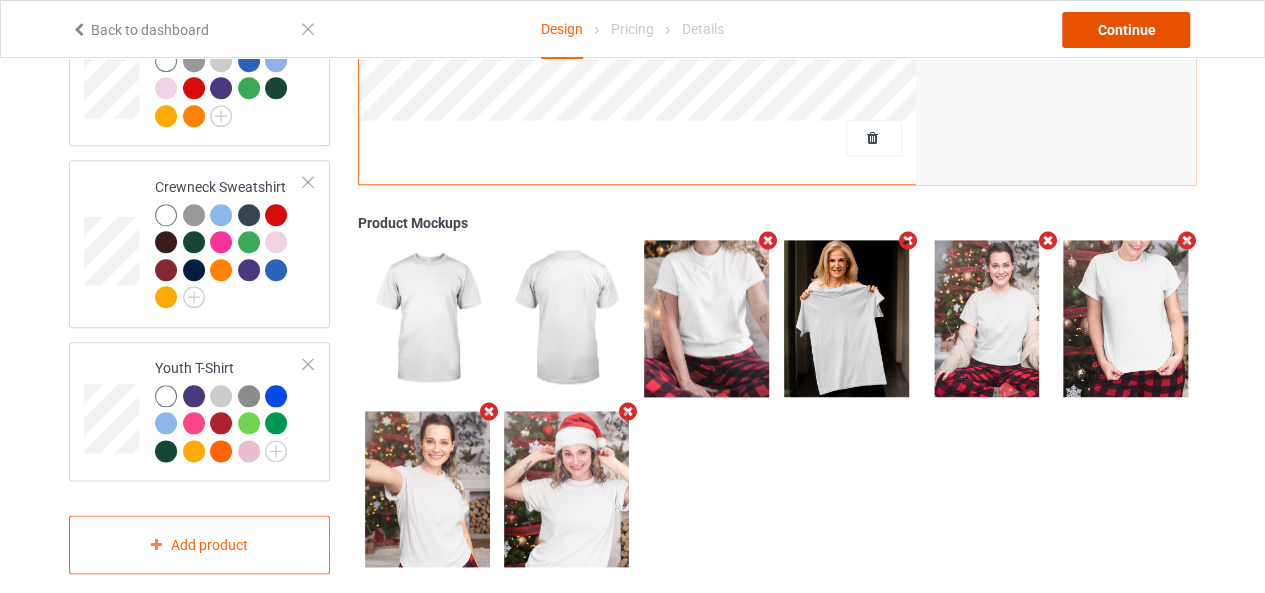 click on "Continue" at bounding box center [1126, 30] 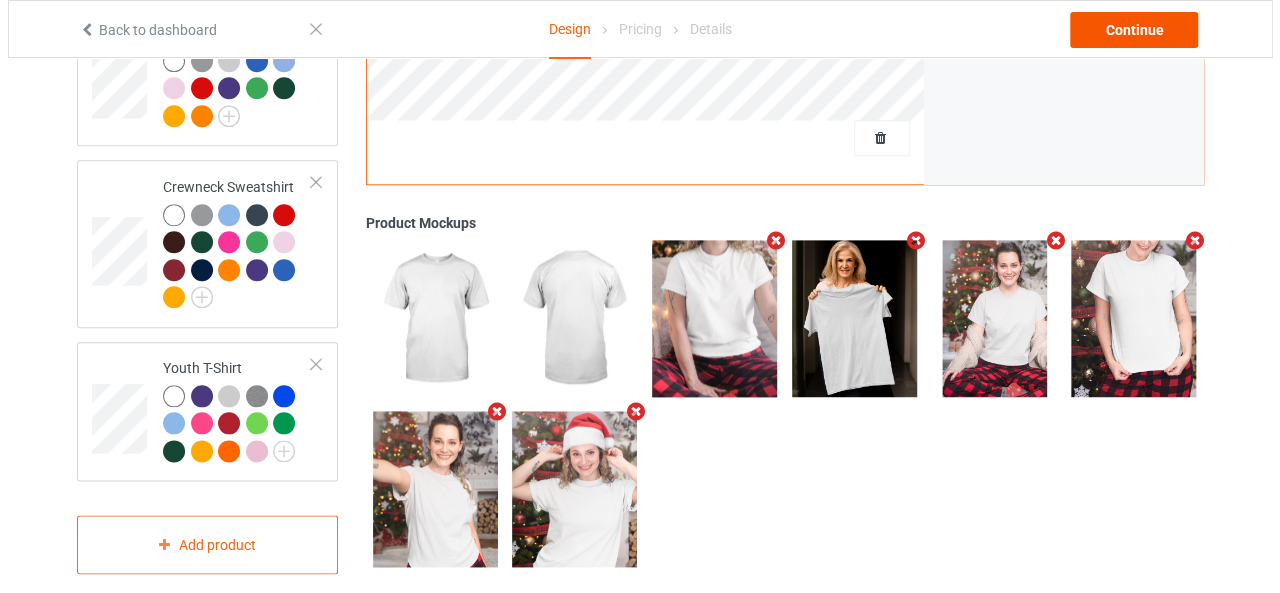 scroll, scrollTop: 0, scrollLeft: 0, axis: both 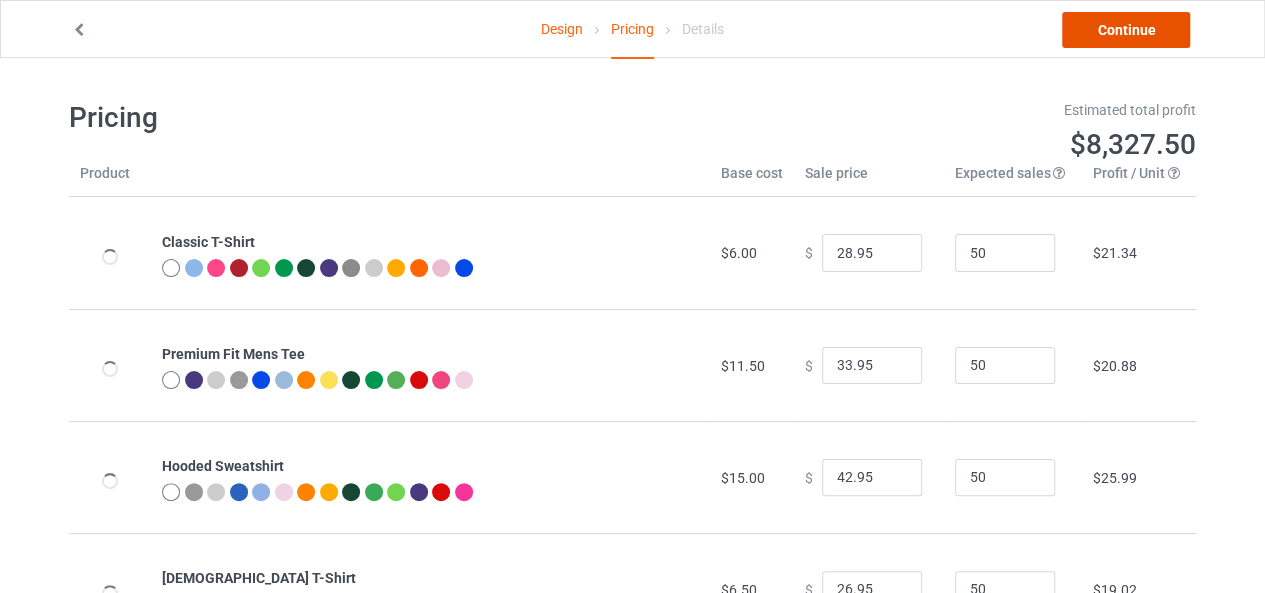 click on "Continue" at bounding box center (1126, 30) 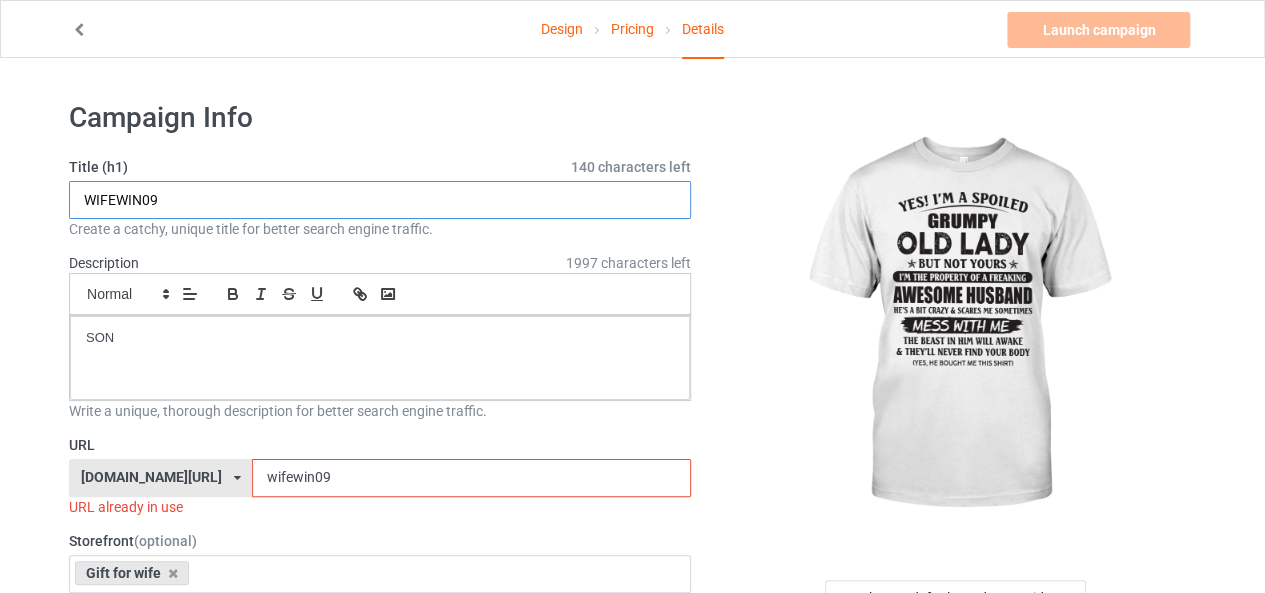 drag, startPoint x: 143, startPoint y: 199, endPoint x: 75, endPoint y: 199, distance: 68 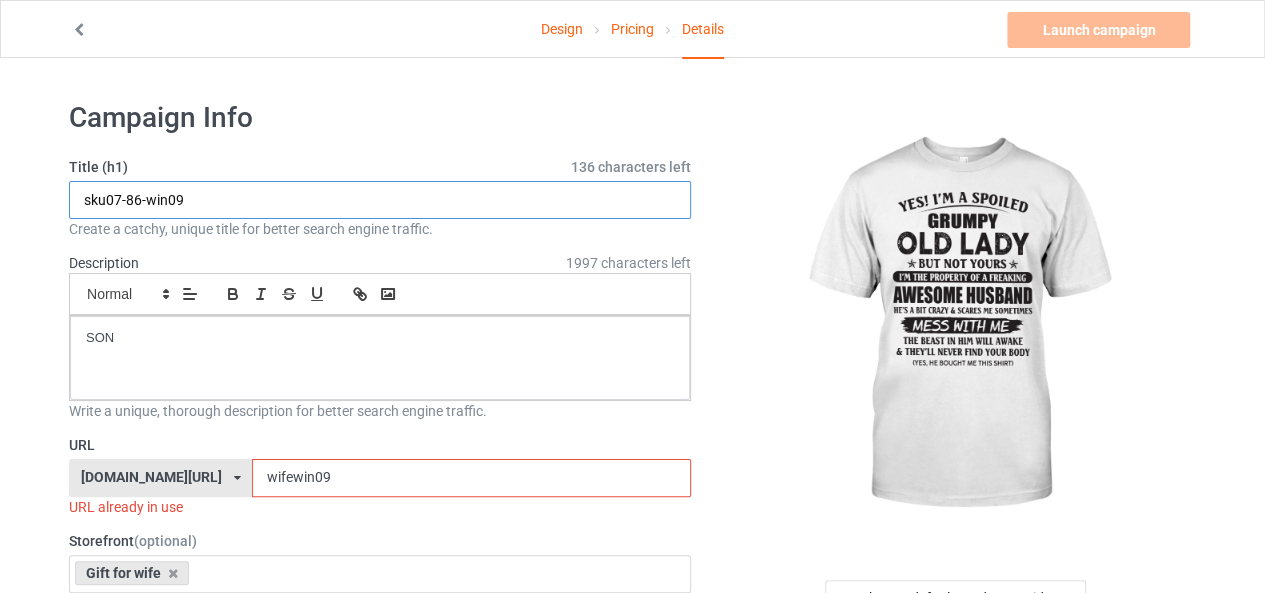 click on "sku07-86-win09" at bounding box center (380, 200) 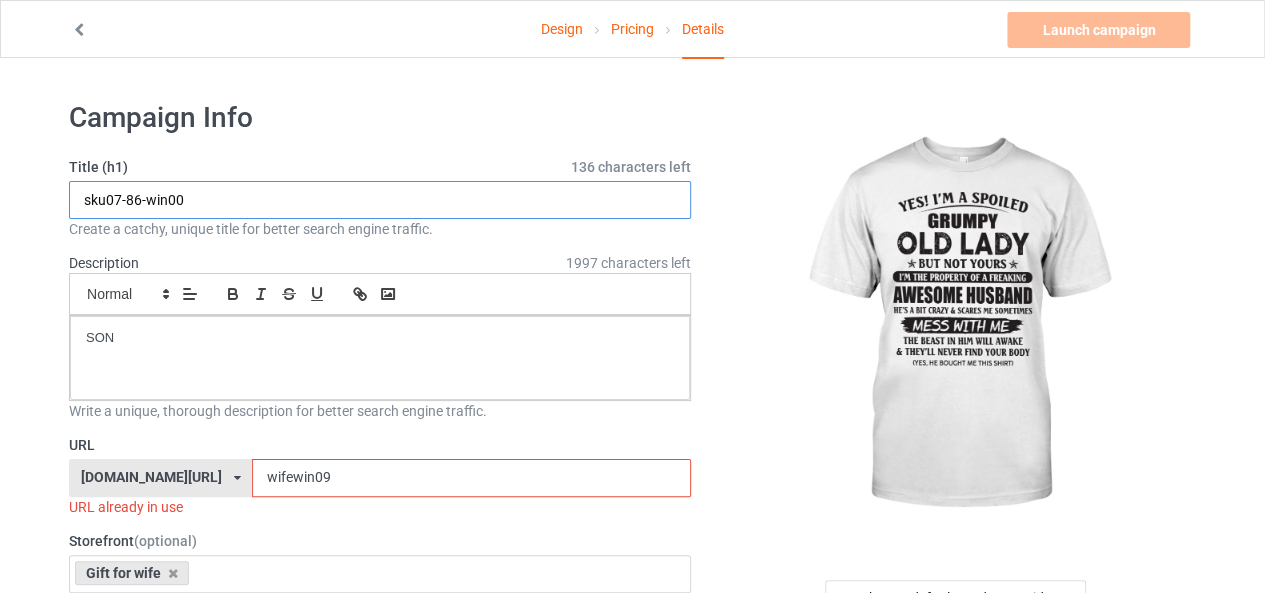 click on "sku07-86-win00" at bounding box center (380, 200) 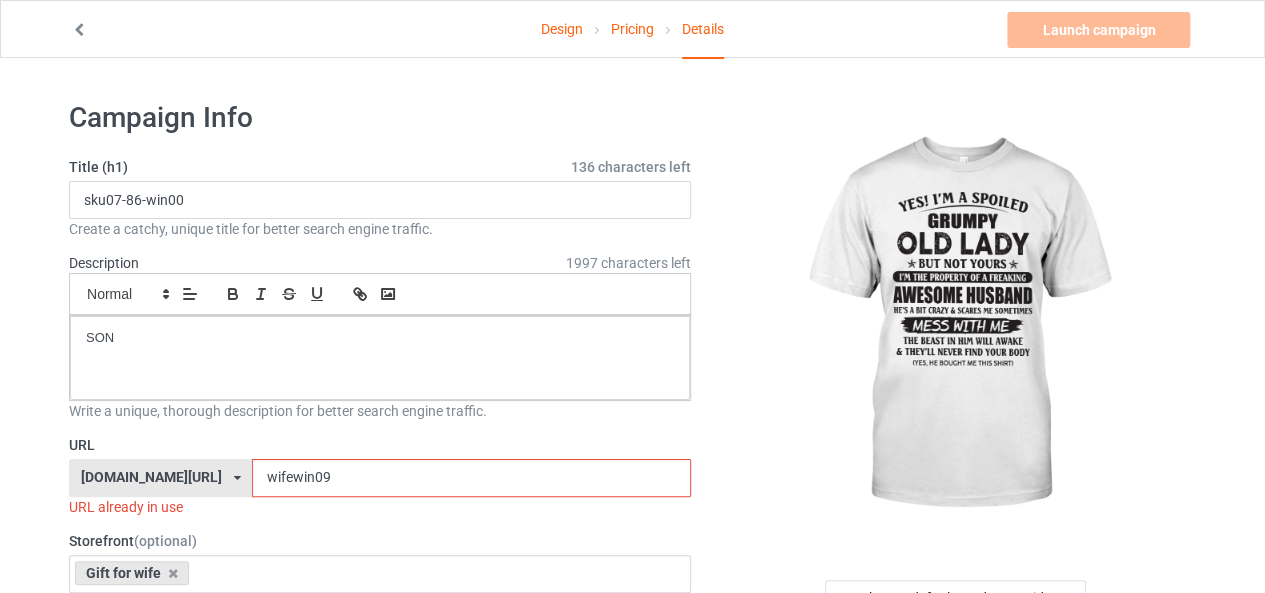 drag, startPoint x: 292, startPoint y: 473, endPoint x: 188, endPoint y: 477, distance: 104.0769 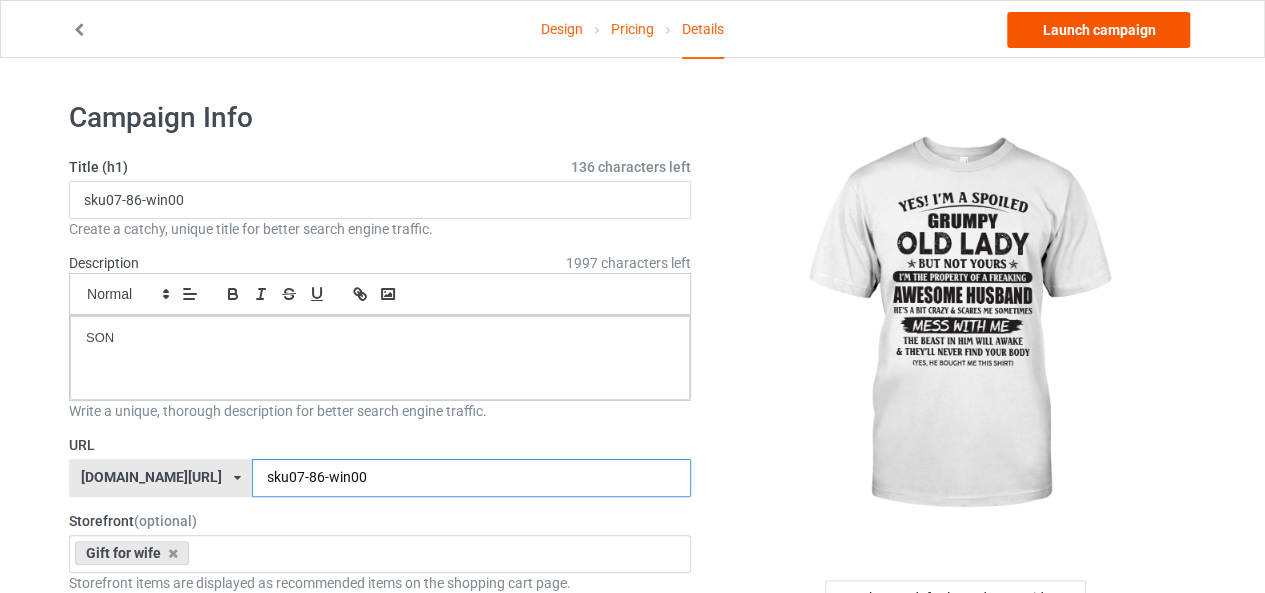 type on "sku07-86-win00" 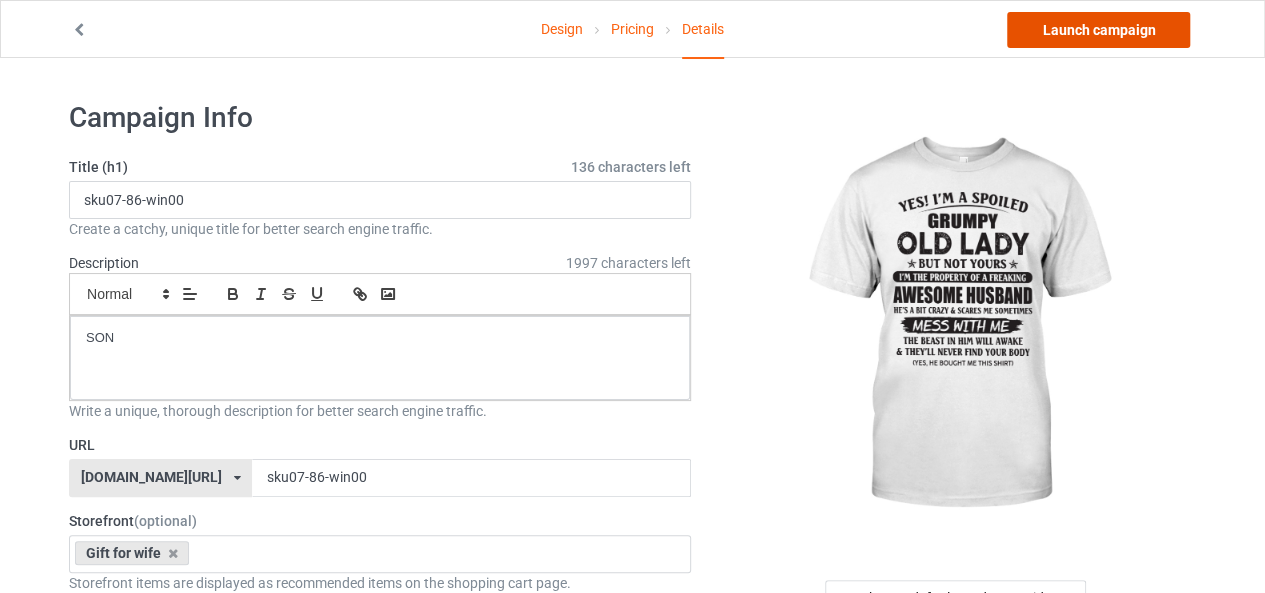 click on "Launch campaign" at bounding box center (1098, 30) 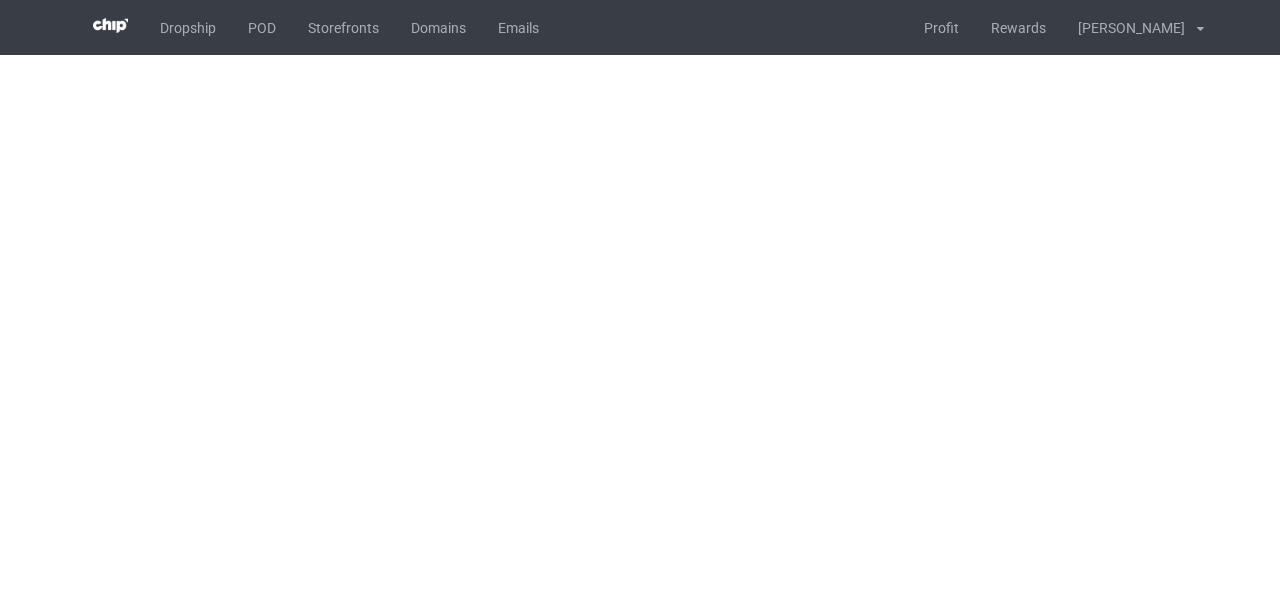 scroll, scrollTop: 0, scrollLeft: 0, axis: both 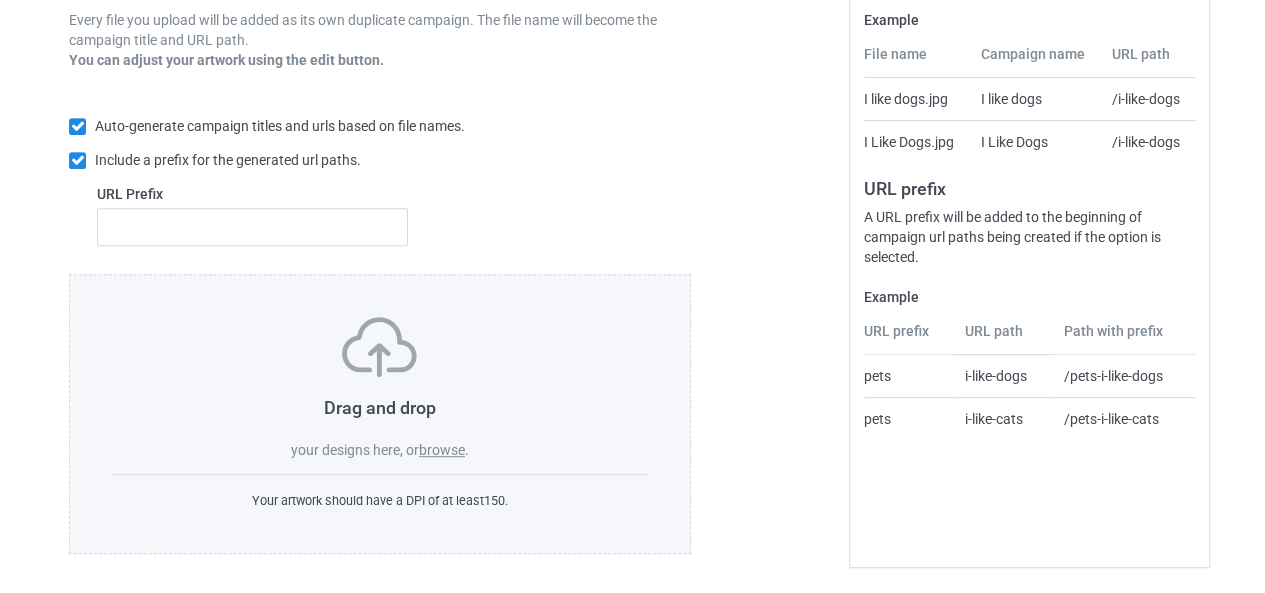 click on "browse" at bounding box center [442, 450] 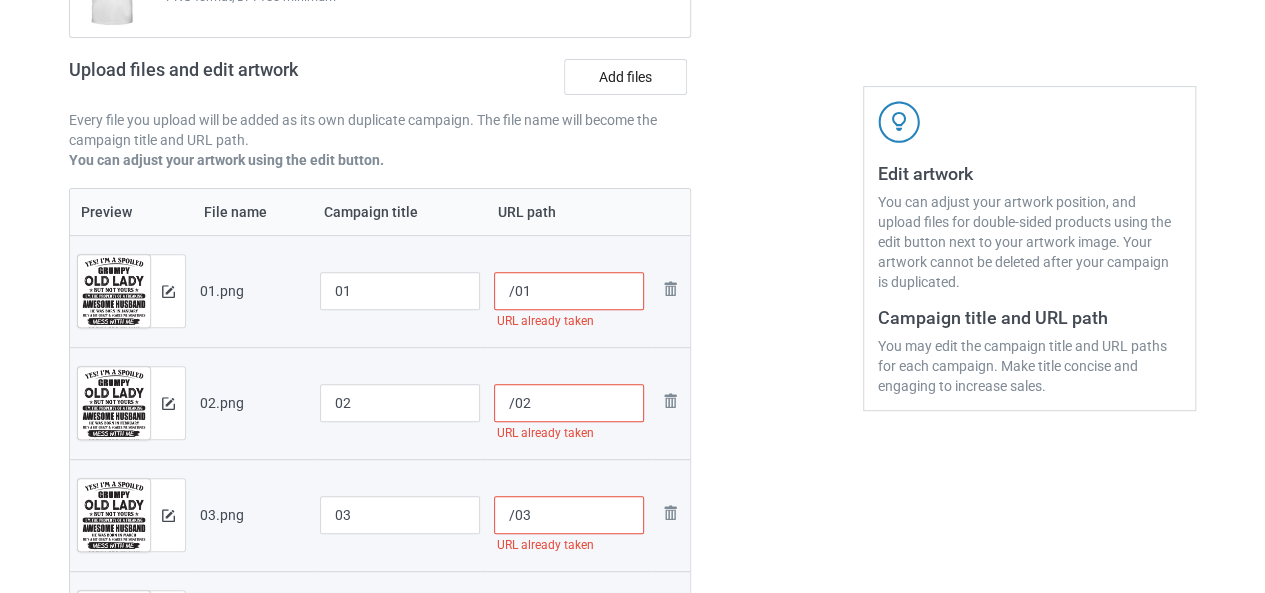 scroll, scrollTop: 0, scrollLeft: 0, axis: both 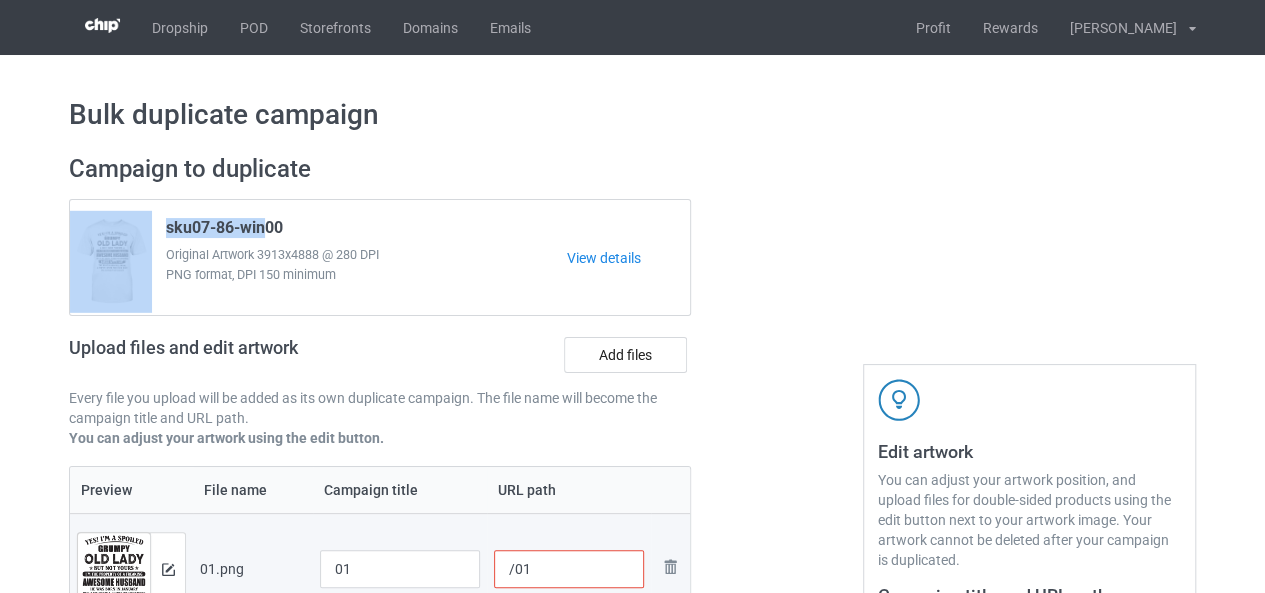 drag, startPoint x: 262, startPoint y: 229, endPoint x: 110, endPoint y: 231, distance: 152.01315 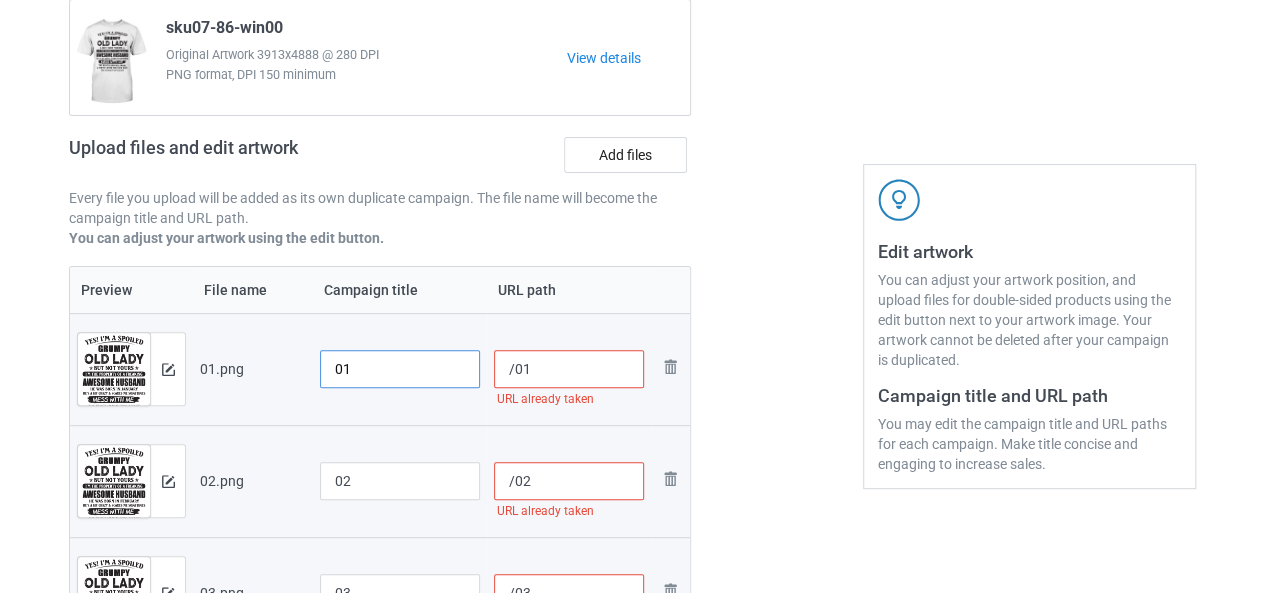 click on "01" at bounding box center [400, 369] 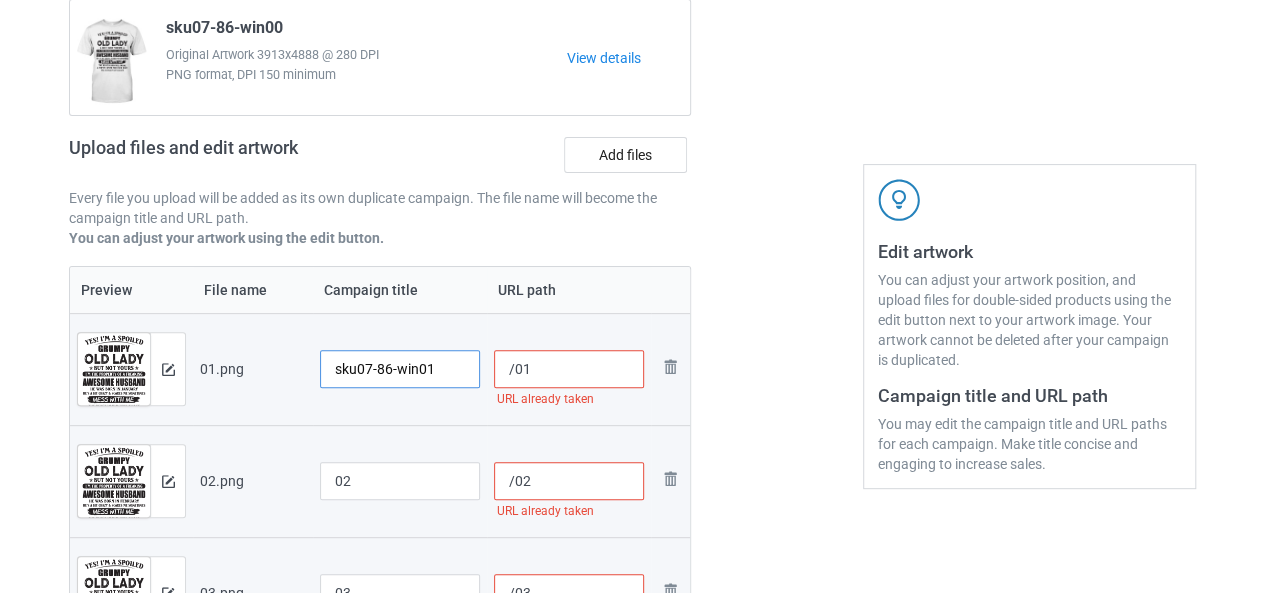 type on "sku07-86-win01" 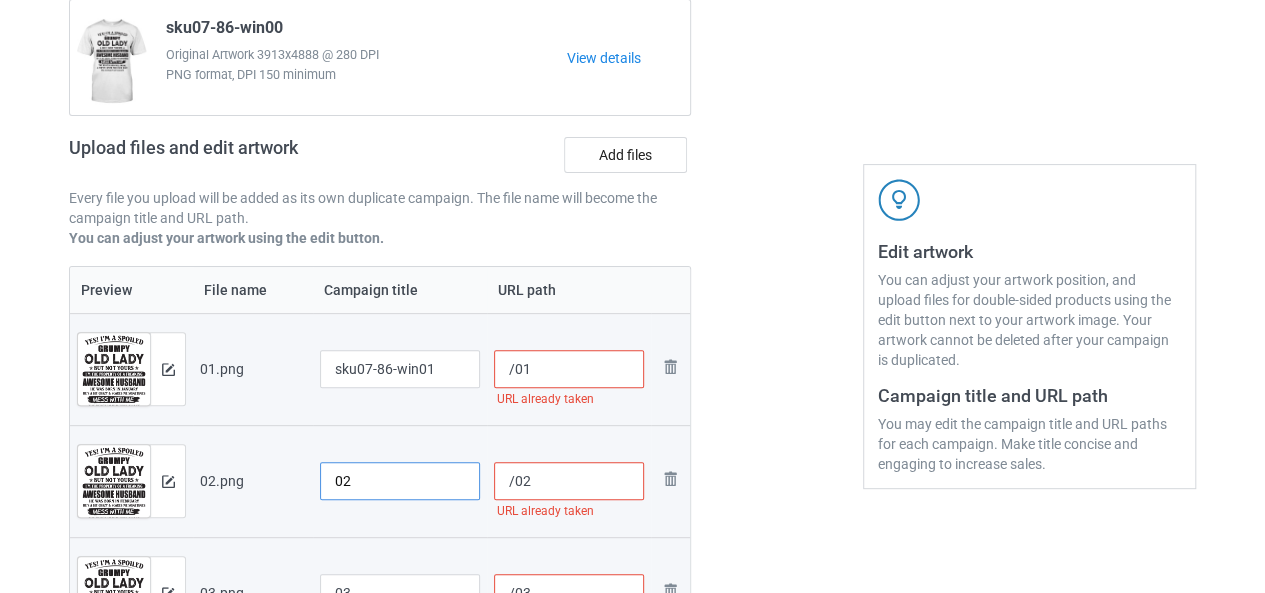 click on "02" at bounding box center [400, 481] 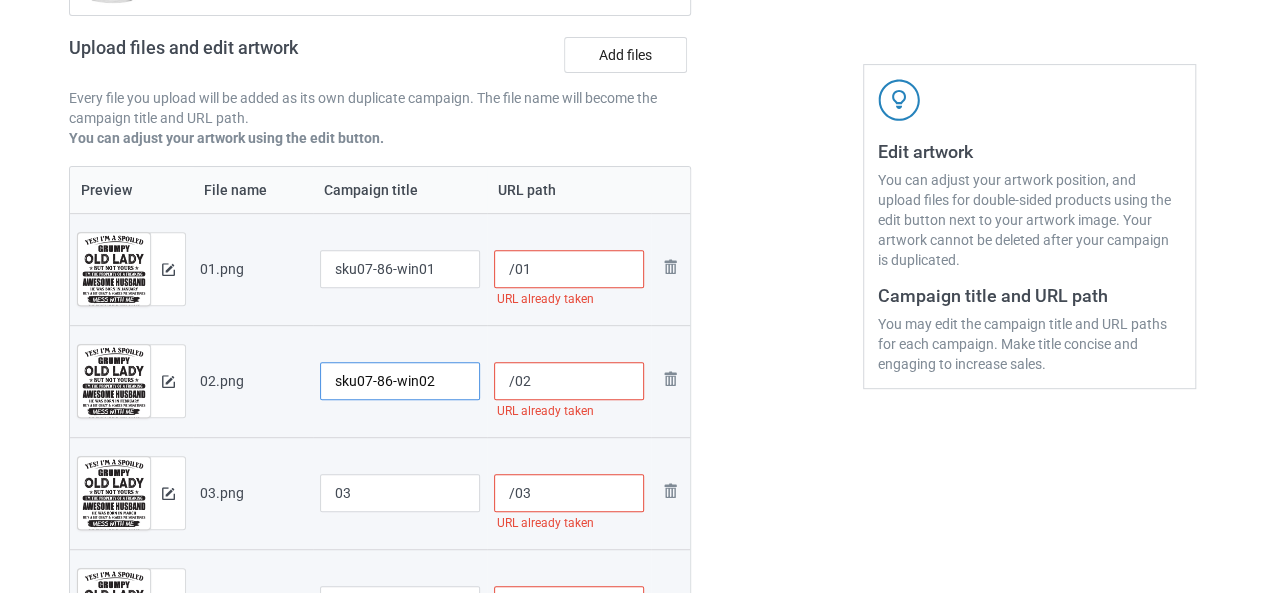 type on "sku07-86-win02" 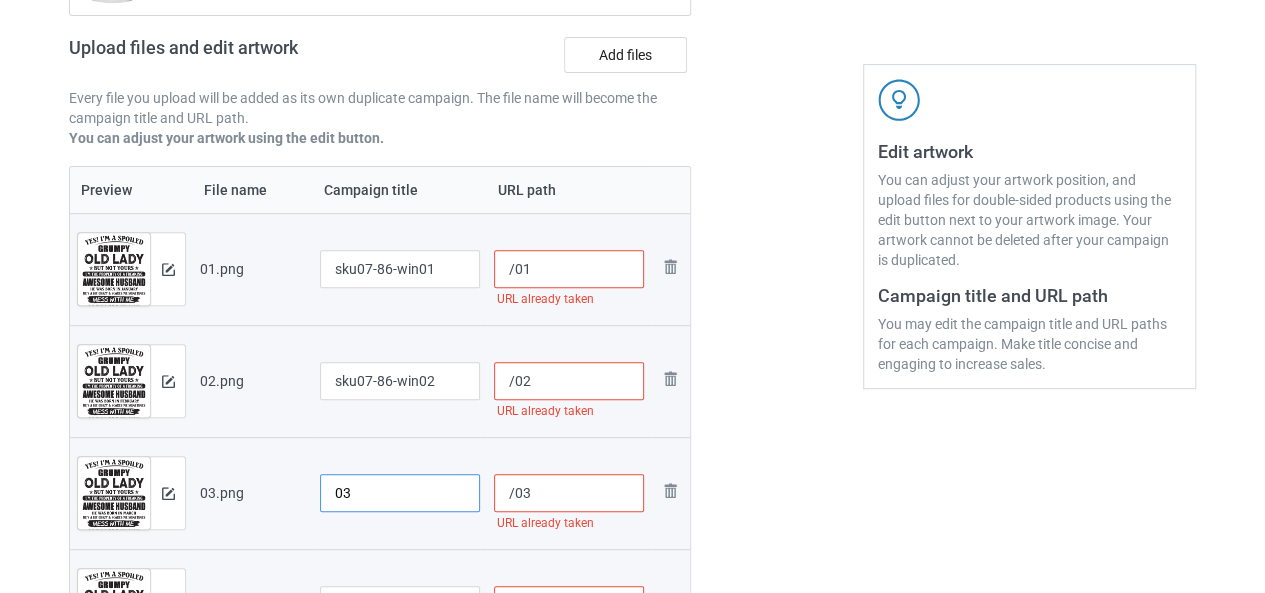click on "03" at bounding box center [400, 493] 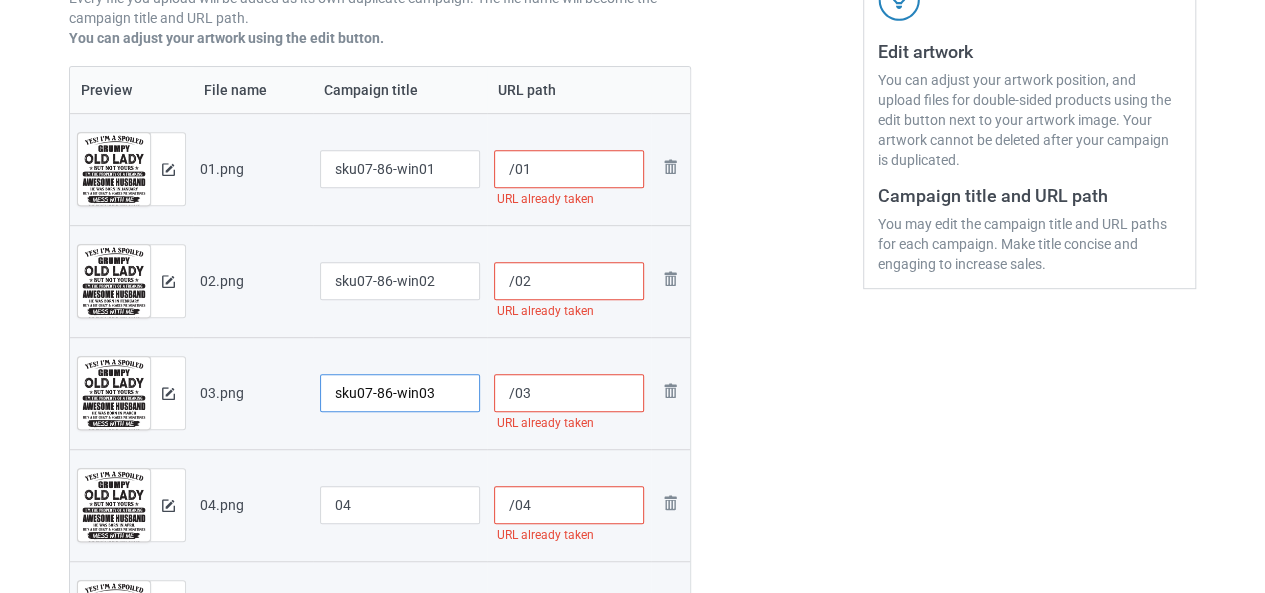 type on "sku07-86-win03" 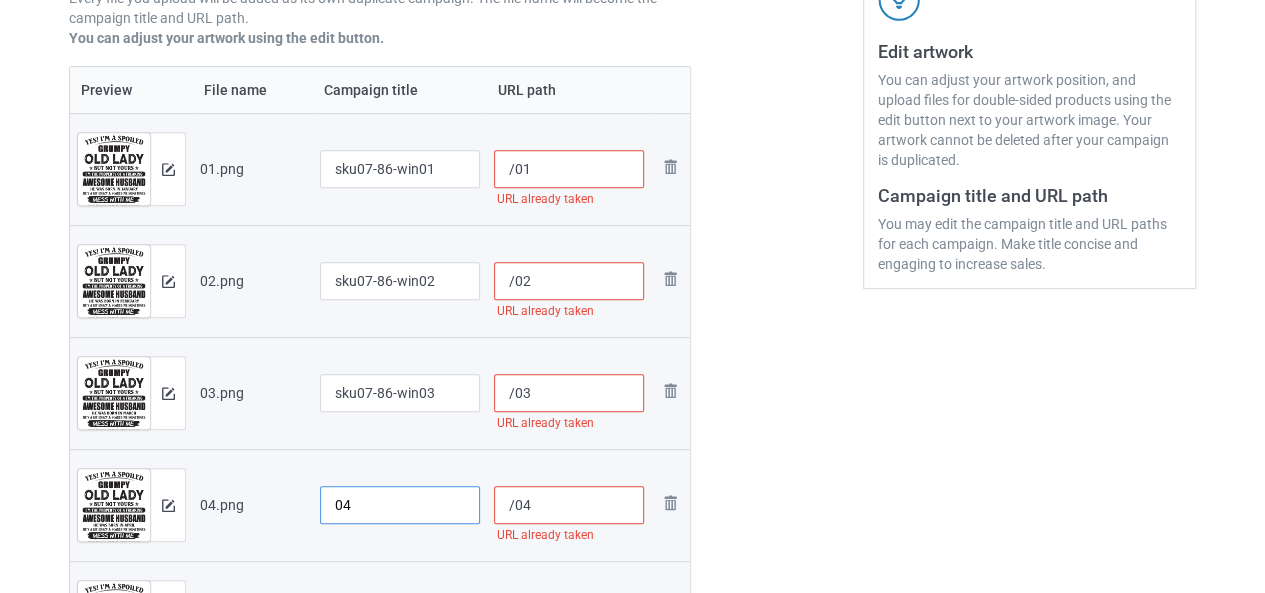click on "04" at bounding box center (400, 505) 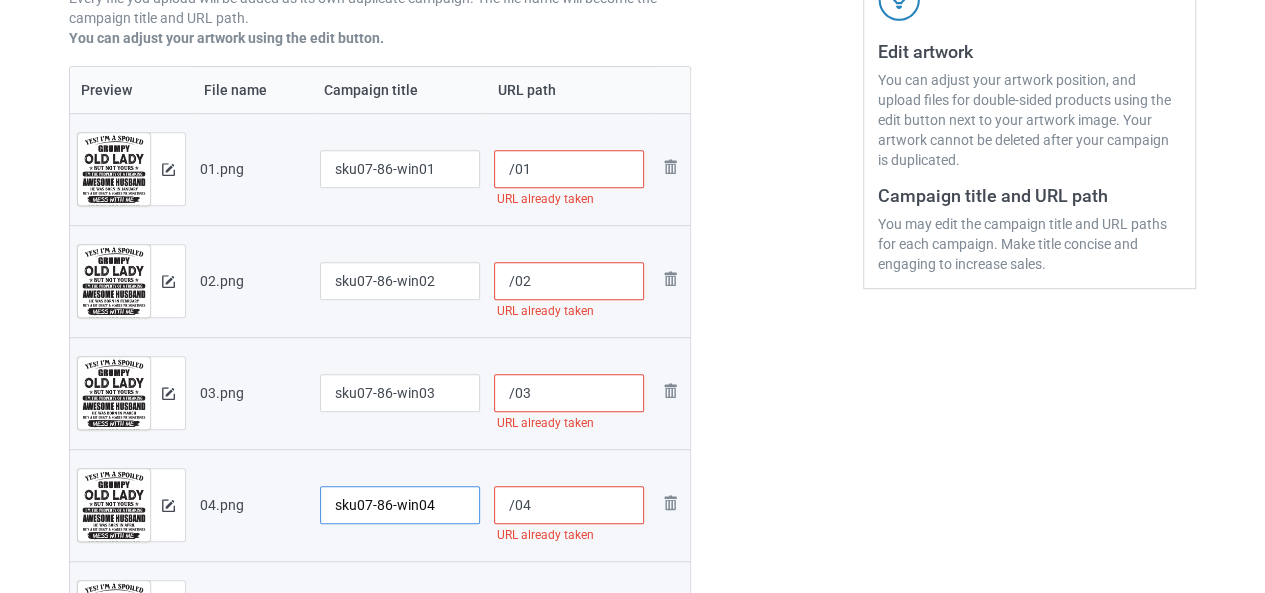 scroll, scrollTop: 600, scrollLeft: 0, axis: vertical 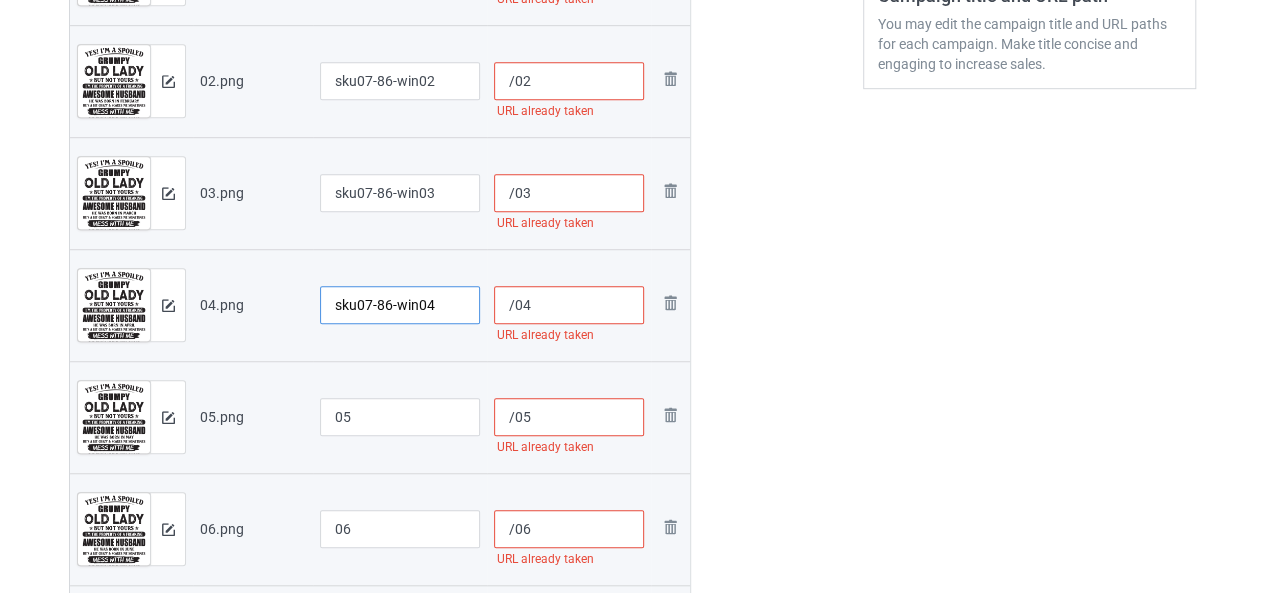 type on "sku07-86-win04" 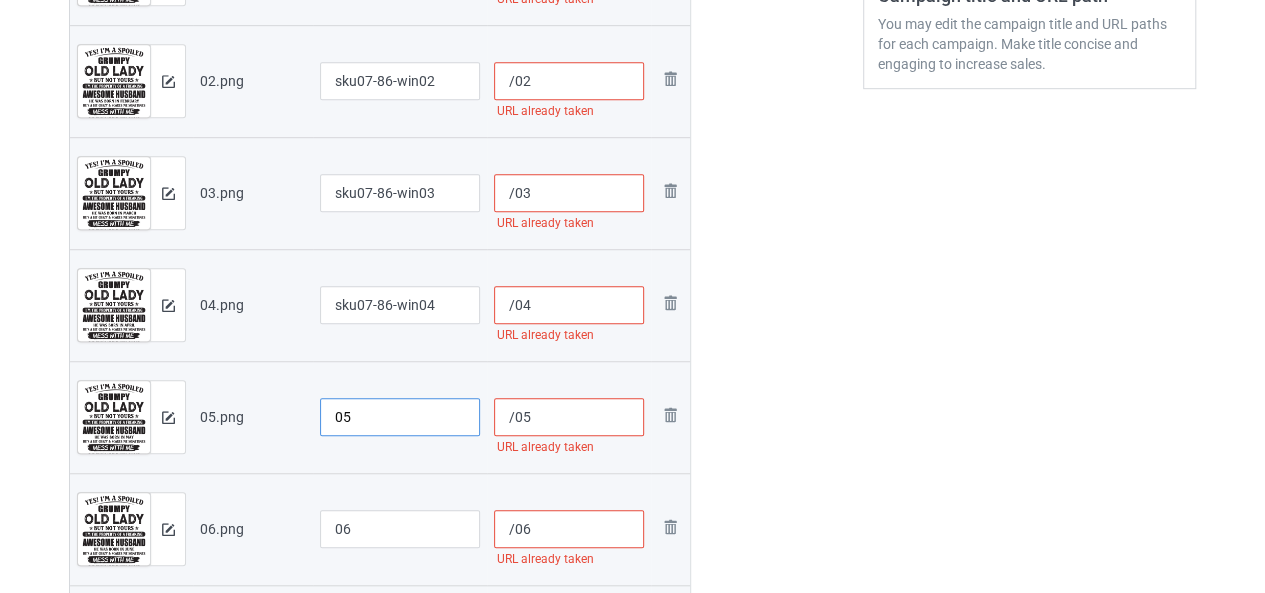 click on "05" at bounding box center [400, 417] 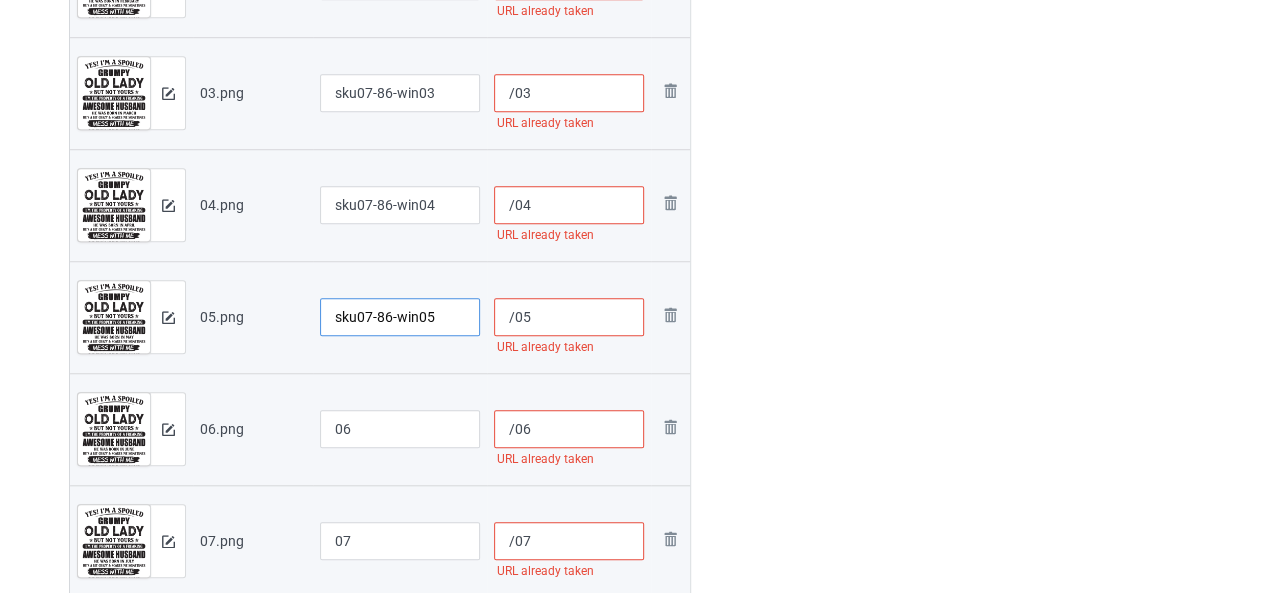 type on "sku07-86-win05" 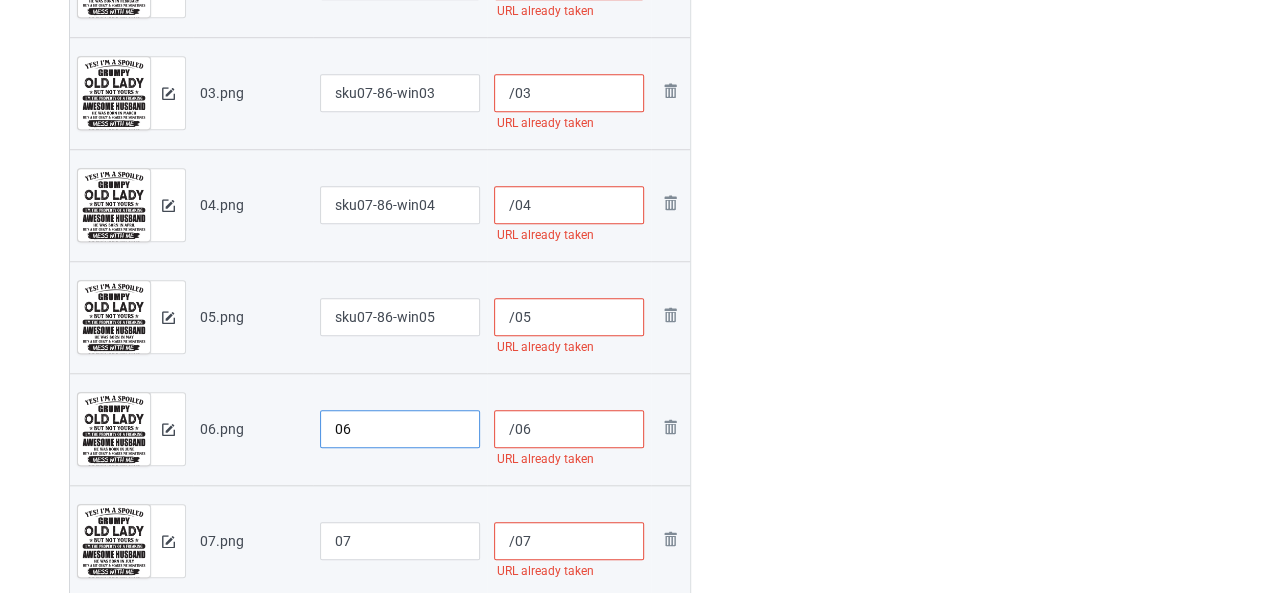 click on "06" at bounding box center [400, 429] 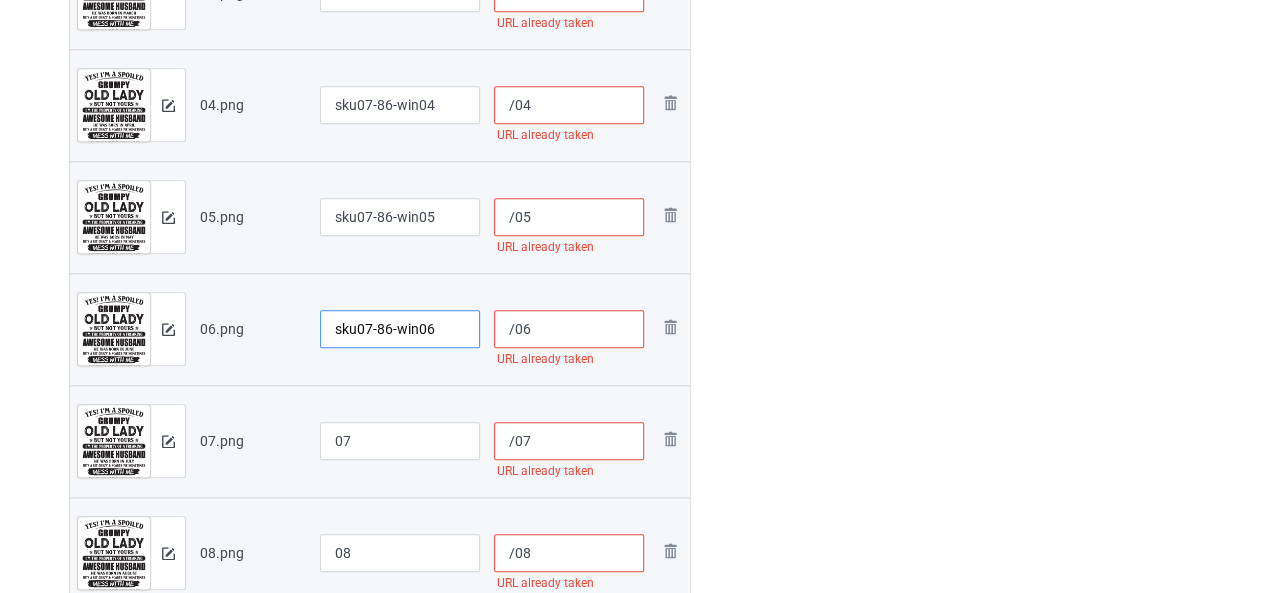 type on "sku07-86-win06" 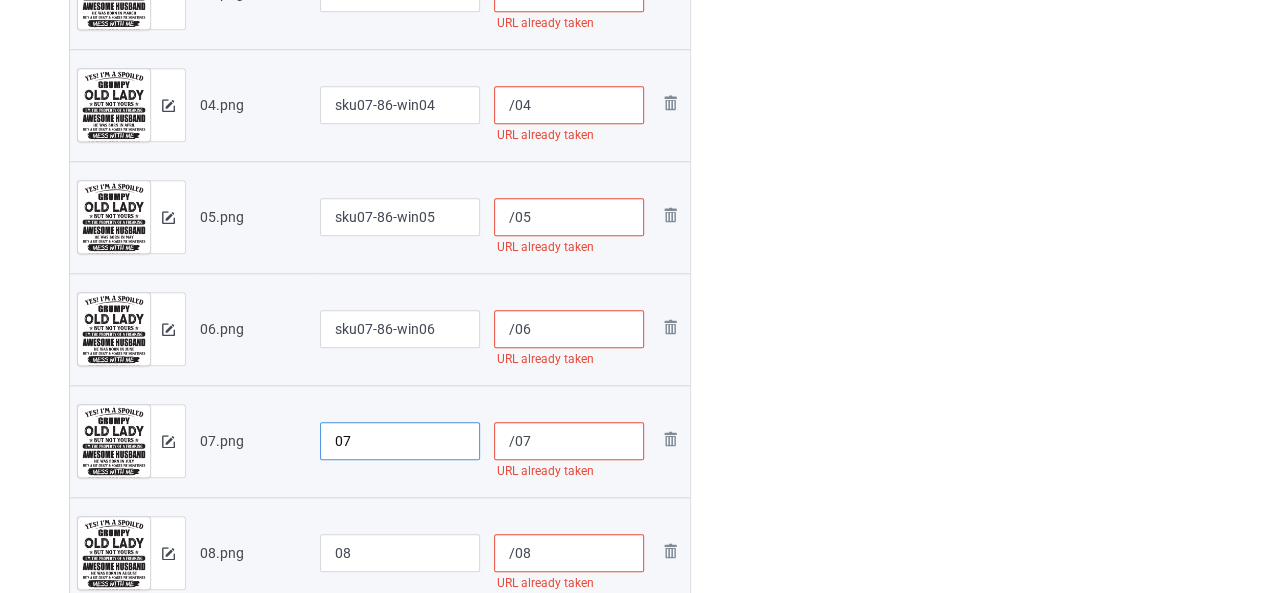 click on "07" at bounding box center (400, 441) 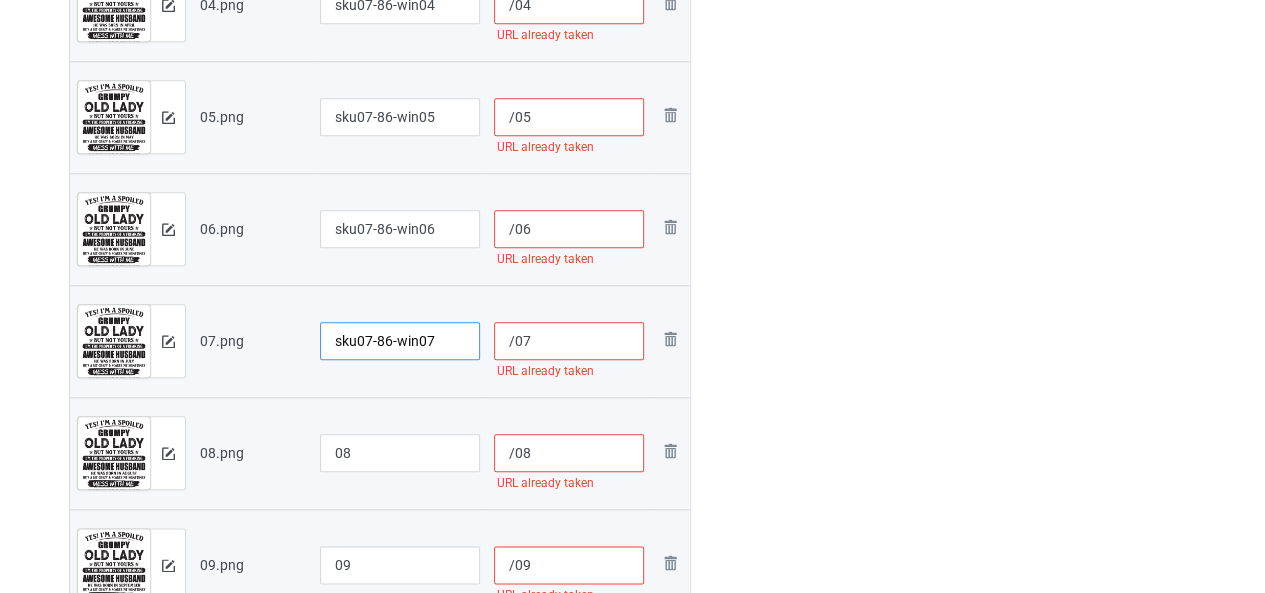 type on "sku07-86-win07" 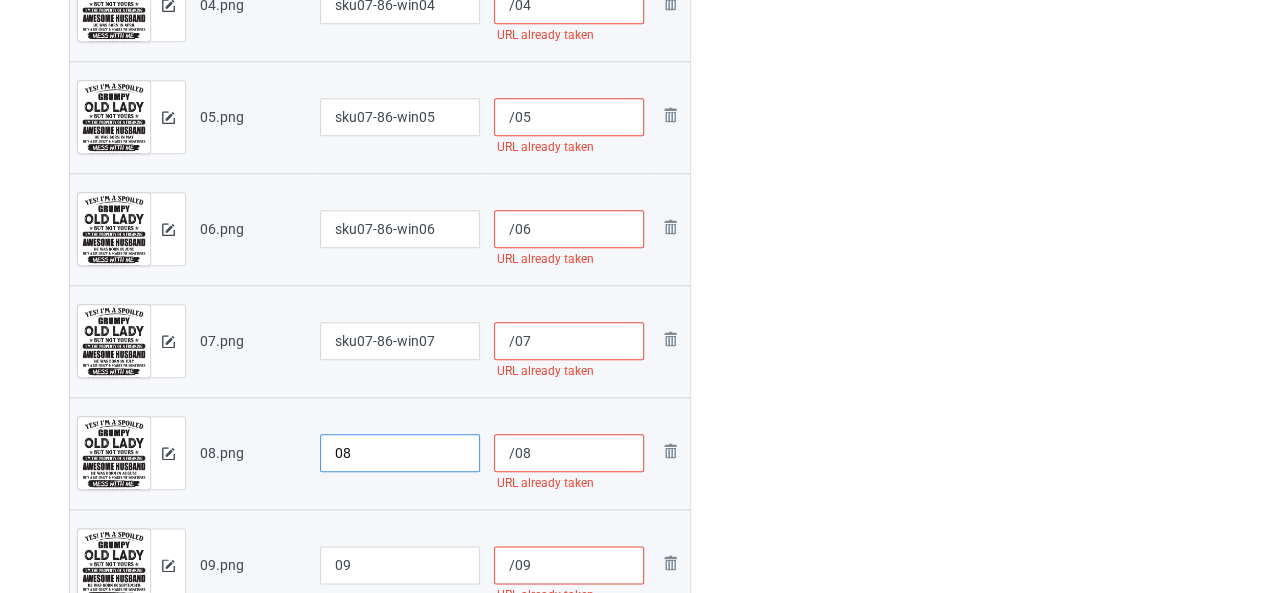 click on "08" at bounding box center (400, 453) 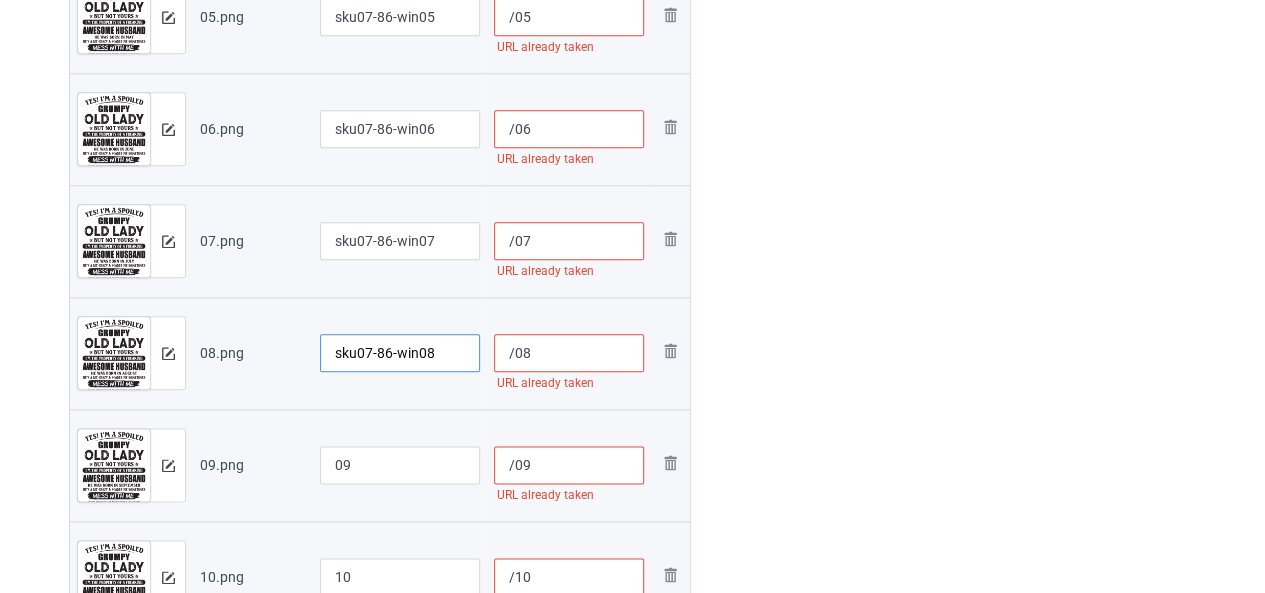 type on "sku07-86-win08" 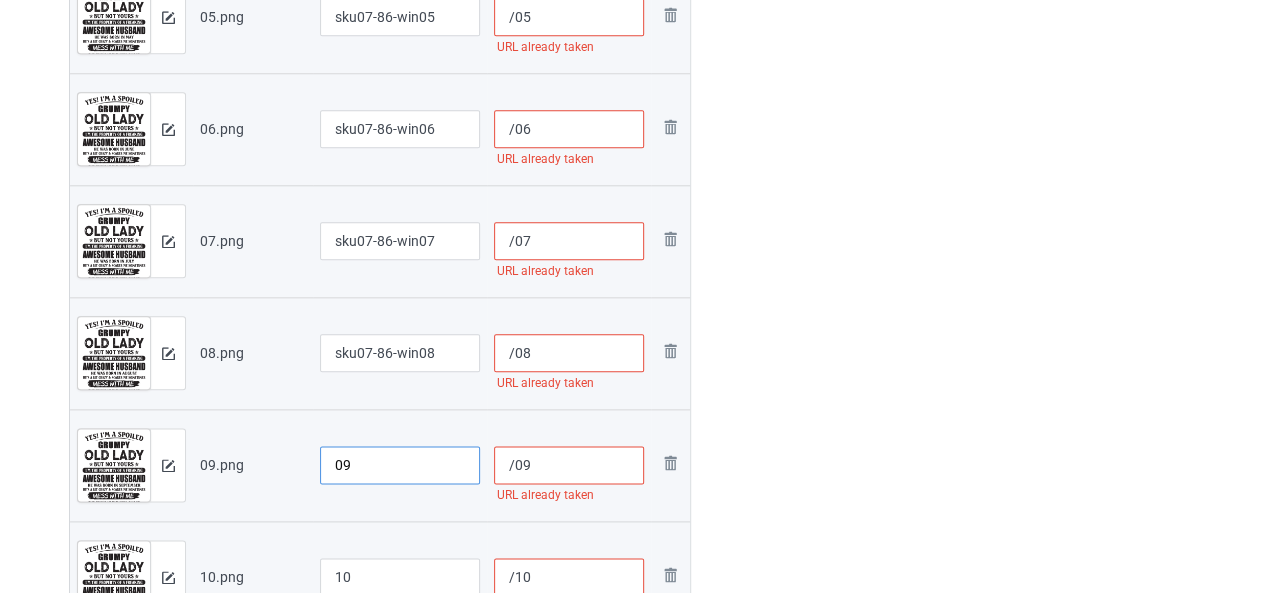 click on "09" at bounding box center [400, 465] 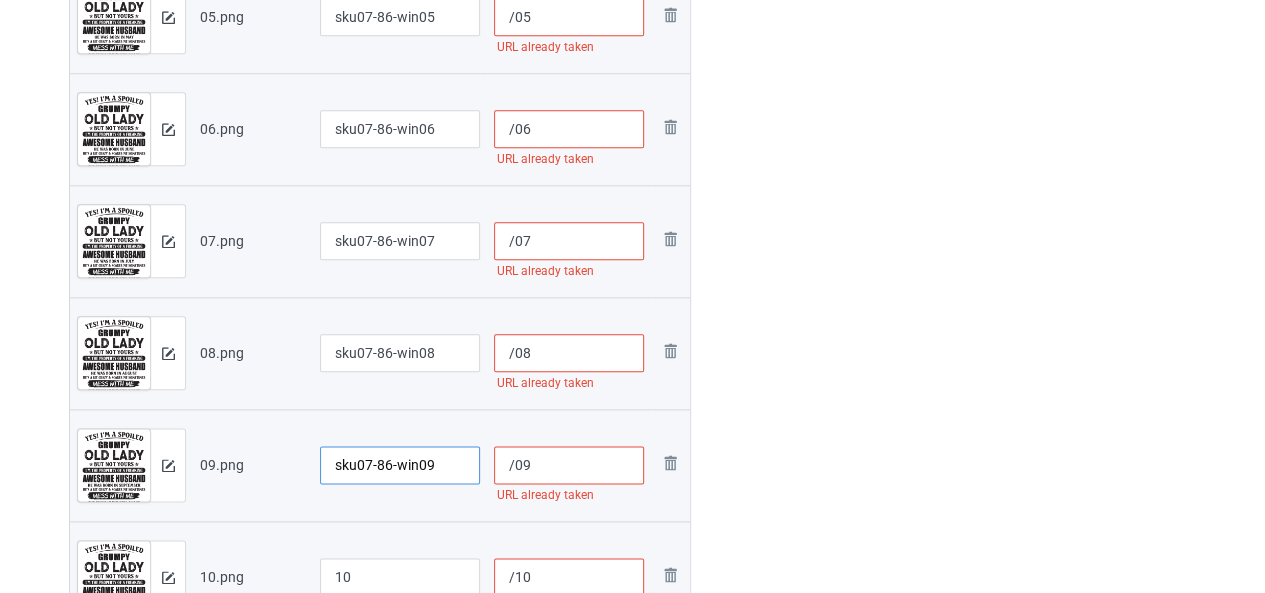 scroll, scrollTop: 1100, scrollLeft: 0, axis: vertical 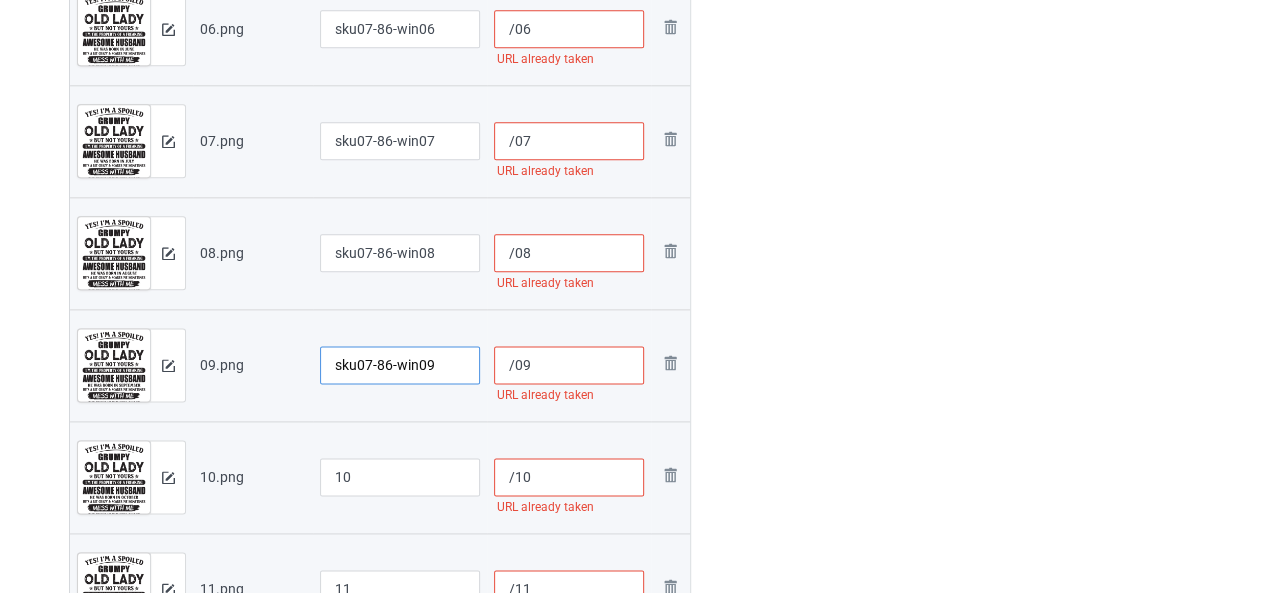 type on "sku07-86-win09" 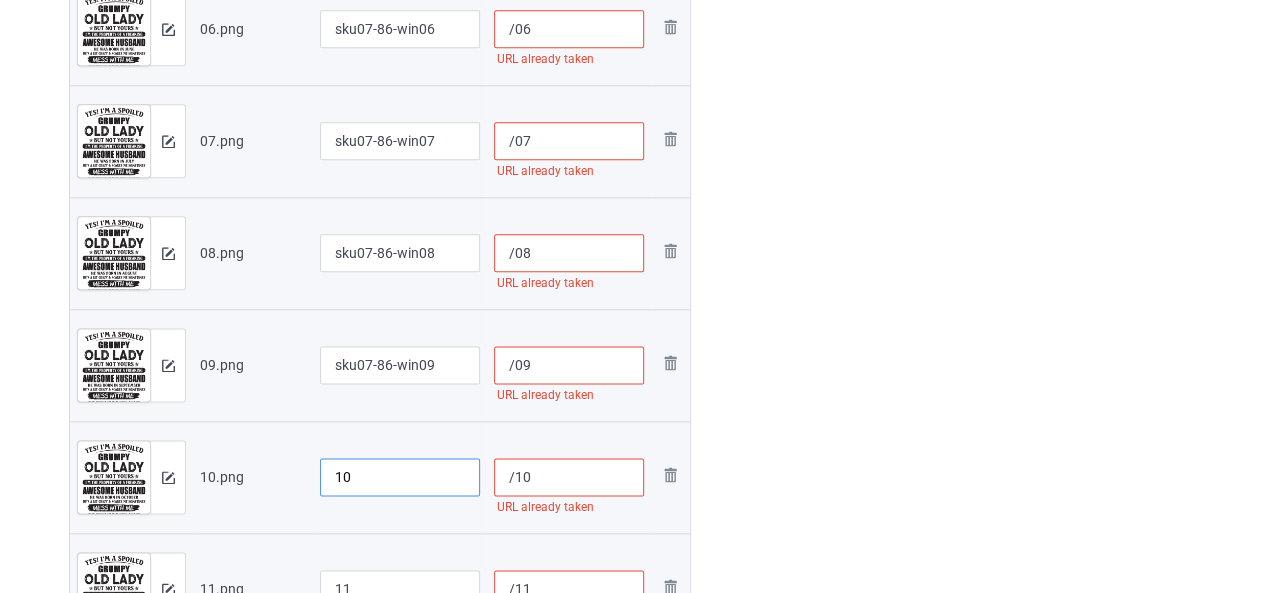 click on "10" at bounding box center [400, 477] 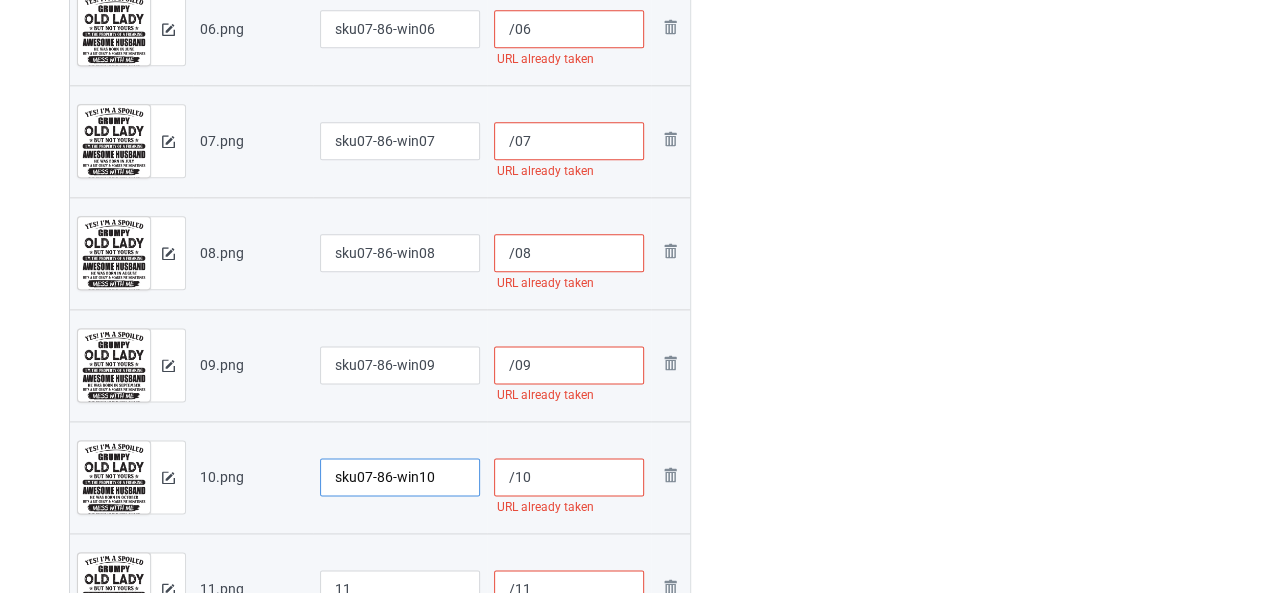 scroll, scrollTop: 1200, scrollLeft: 0, axis: vertical 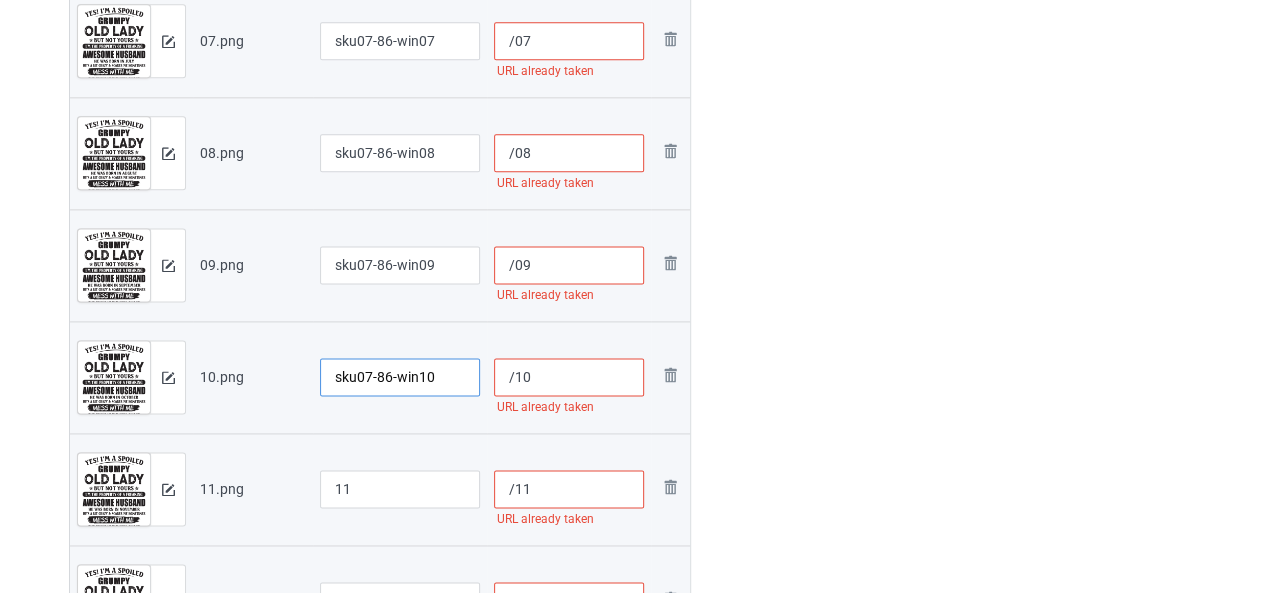 type on "sku07-86-win10" 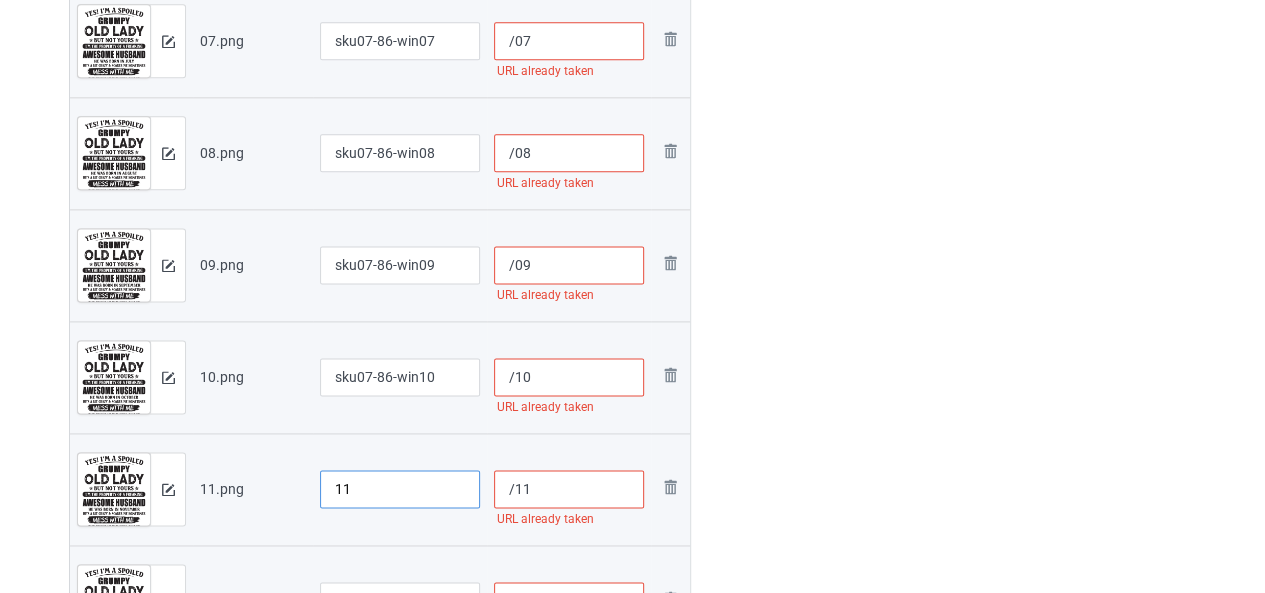 click on "11" at bounding box center (400, 489) 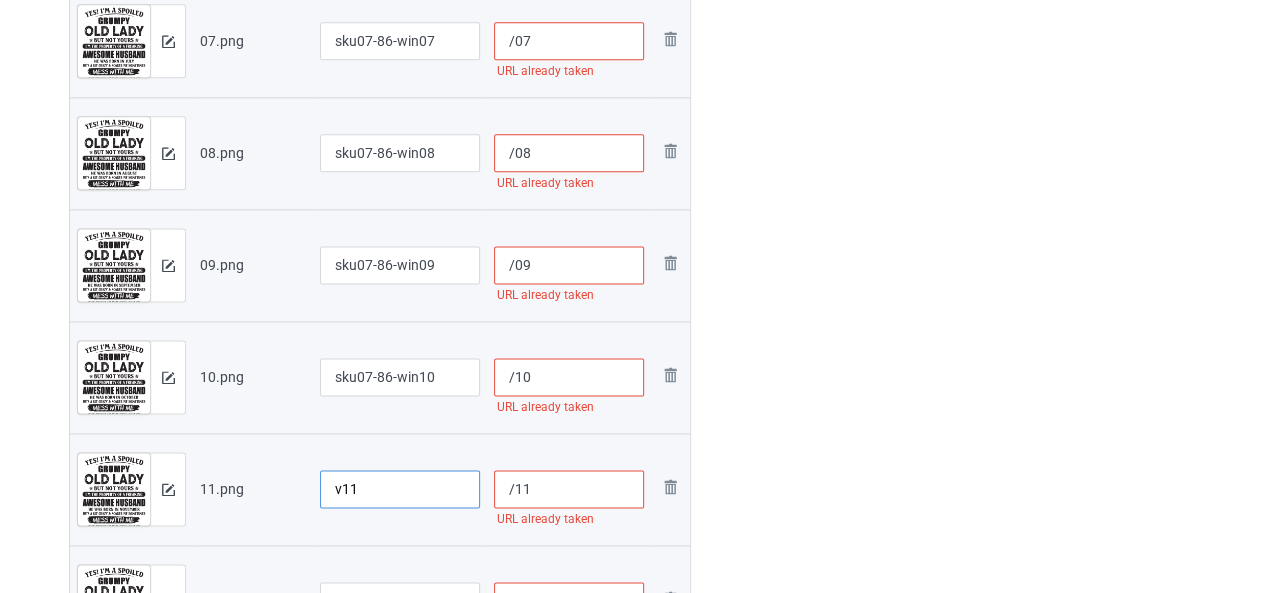 click on "v11" at bounding box center (400, 489) 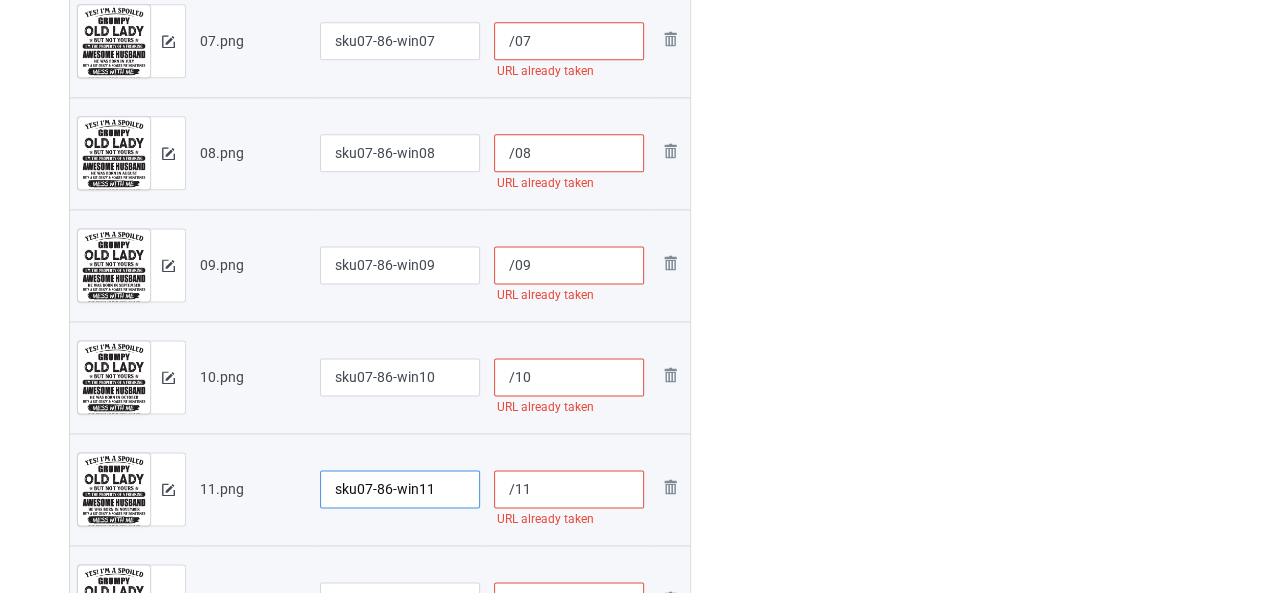 scroll, scrollTop: 1300, scrollLeft: 0, axis: vertical 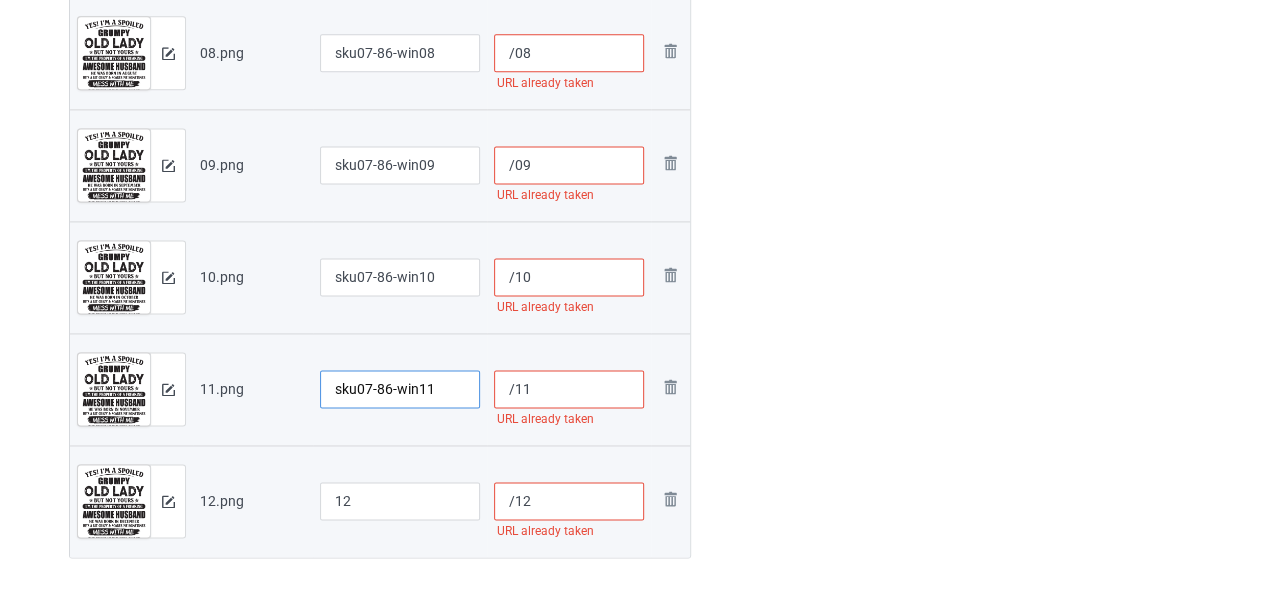 type on "sku07-86-win11" 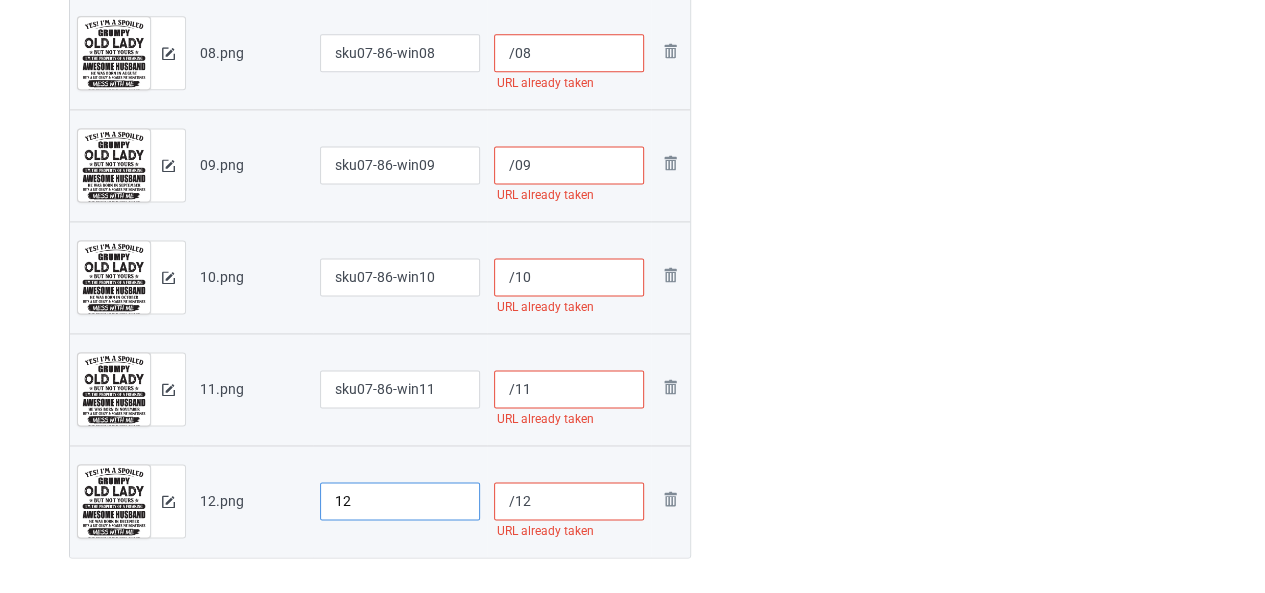 click on "12" at bounding box center [400, 501] 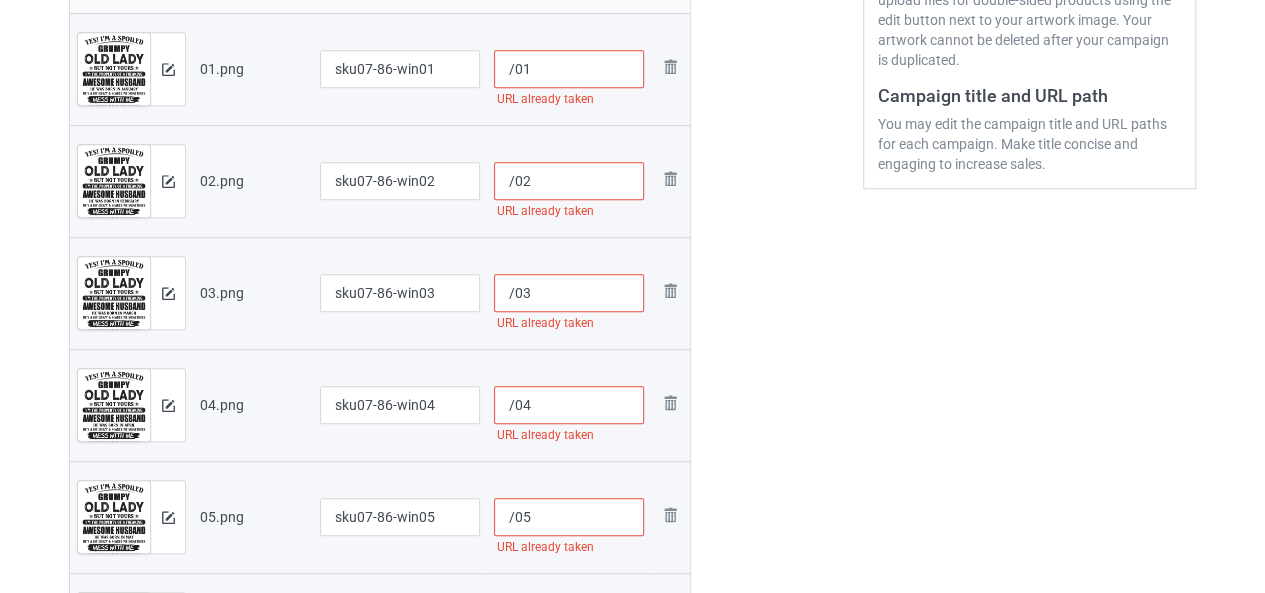 scroll, scrollTop: 200, scrollLeft: 0, axis: vertical 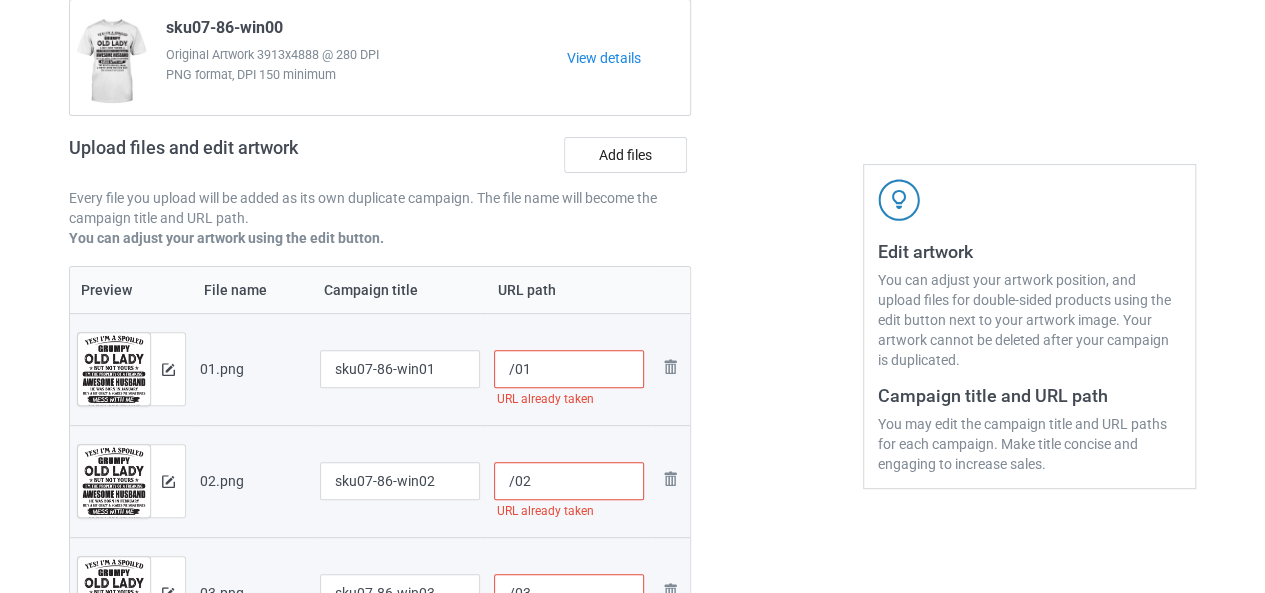 type on "sku07-86-win12" 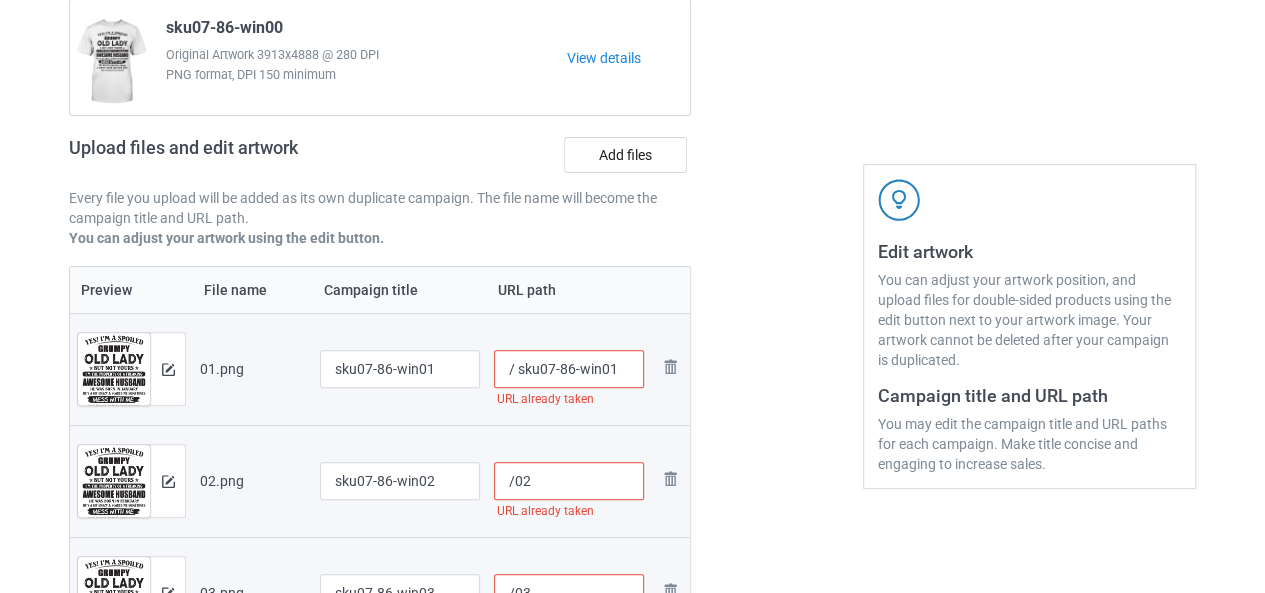 type on "/ sku07-86-win01" 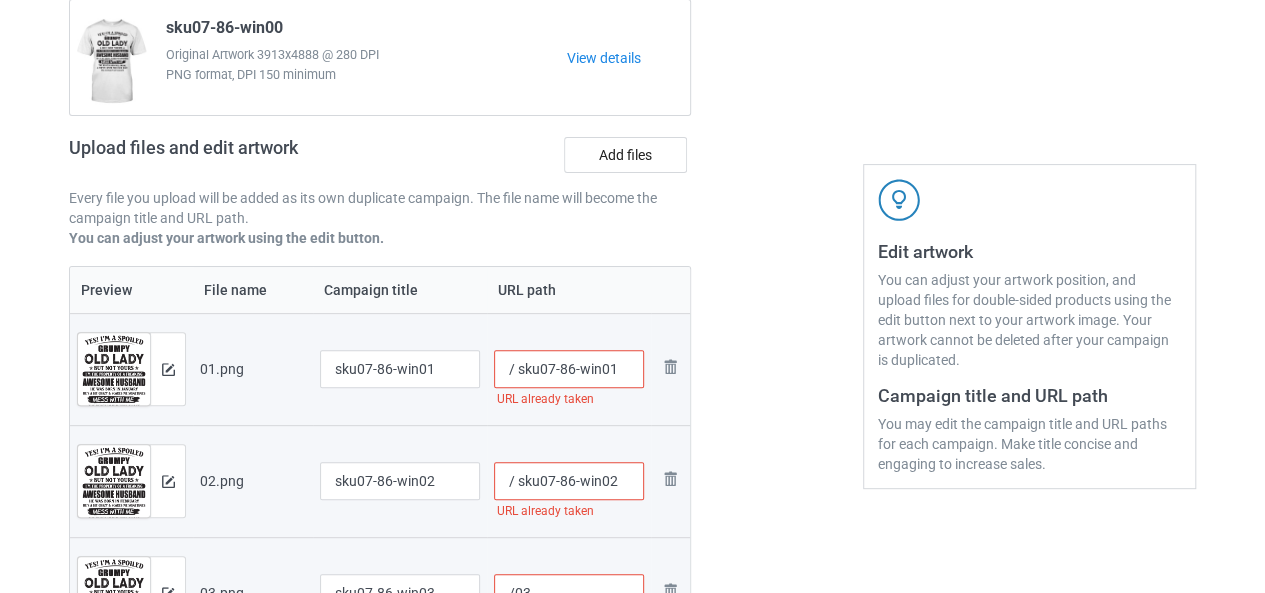 scroll, scrollTop: 300, scrollLeft: 0, axis: vertical 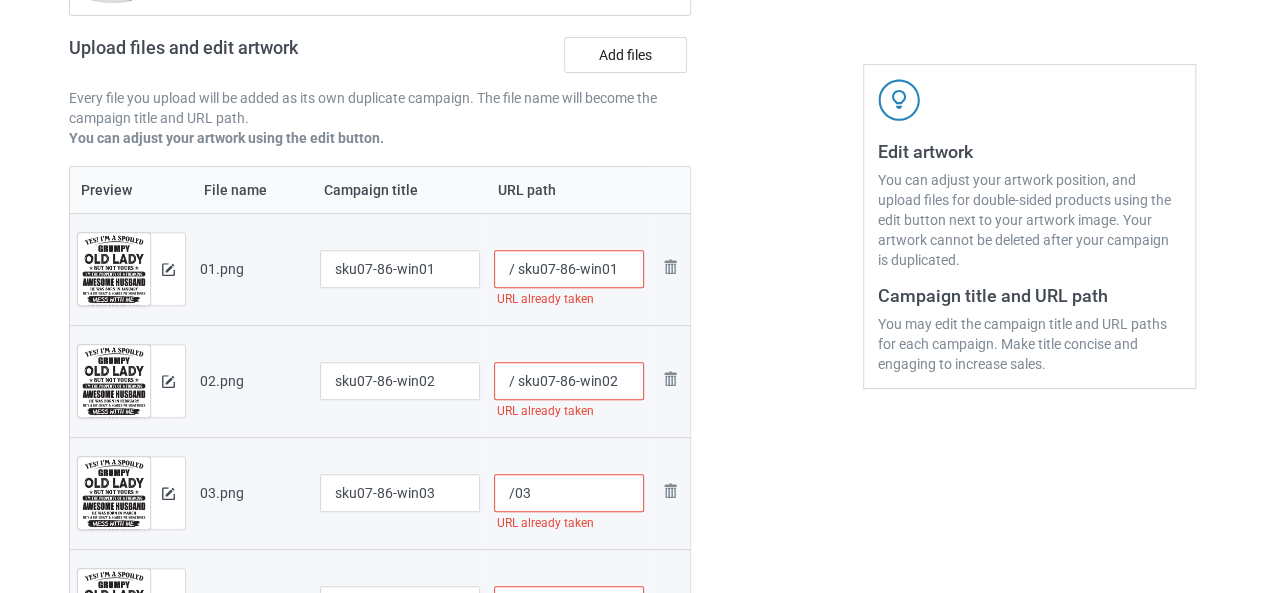 type on "/ sku07-86-win02" 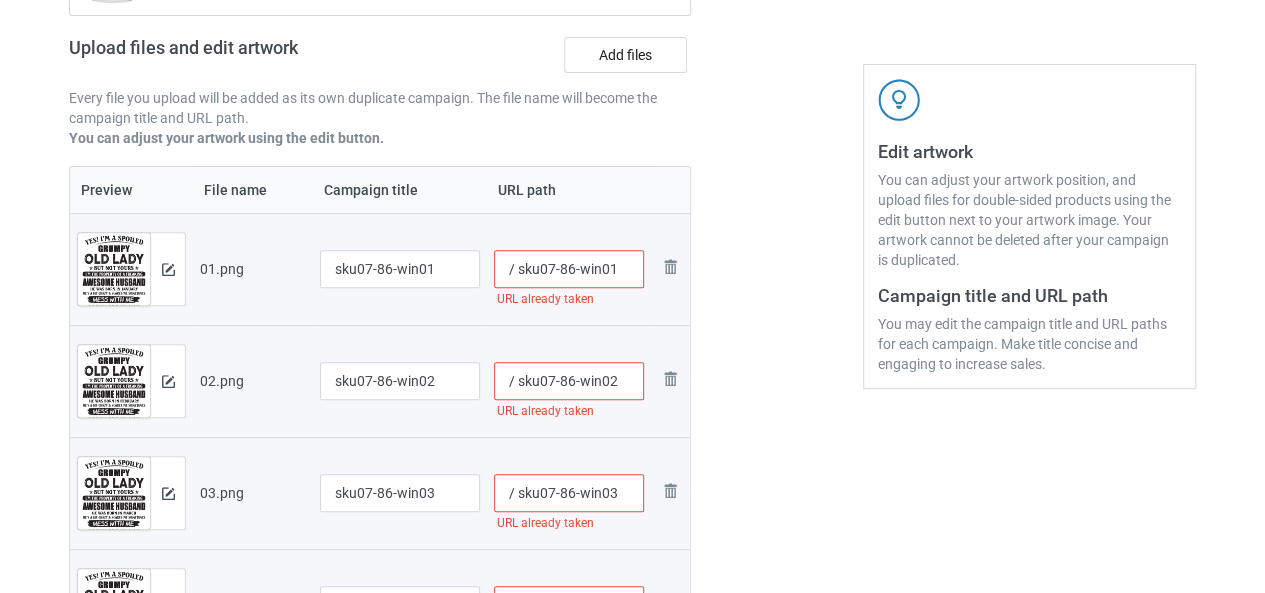 type on "/ sku07-86-win03" 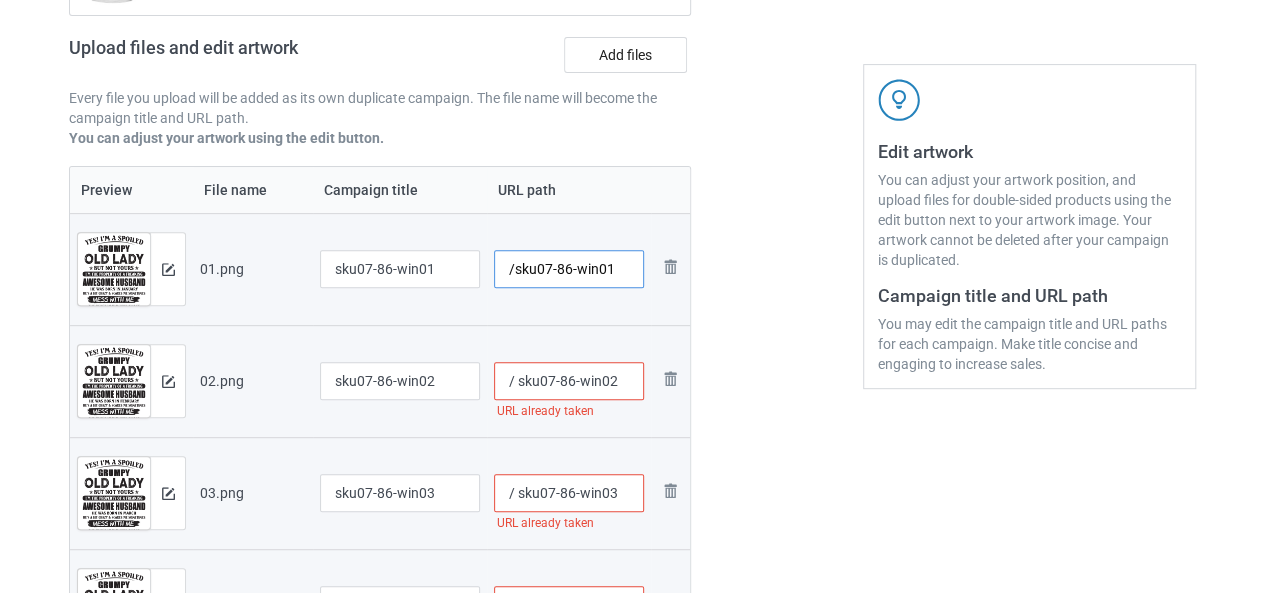 drag, startPoint x: 608, startPoint y: 268, endPoint x: 506, endPoint y: 275, distance: 102.239914 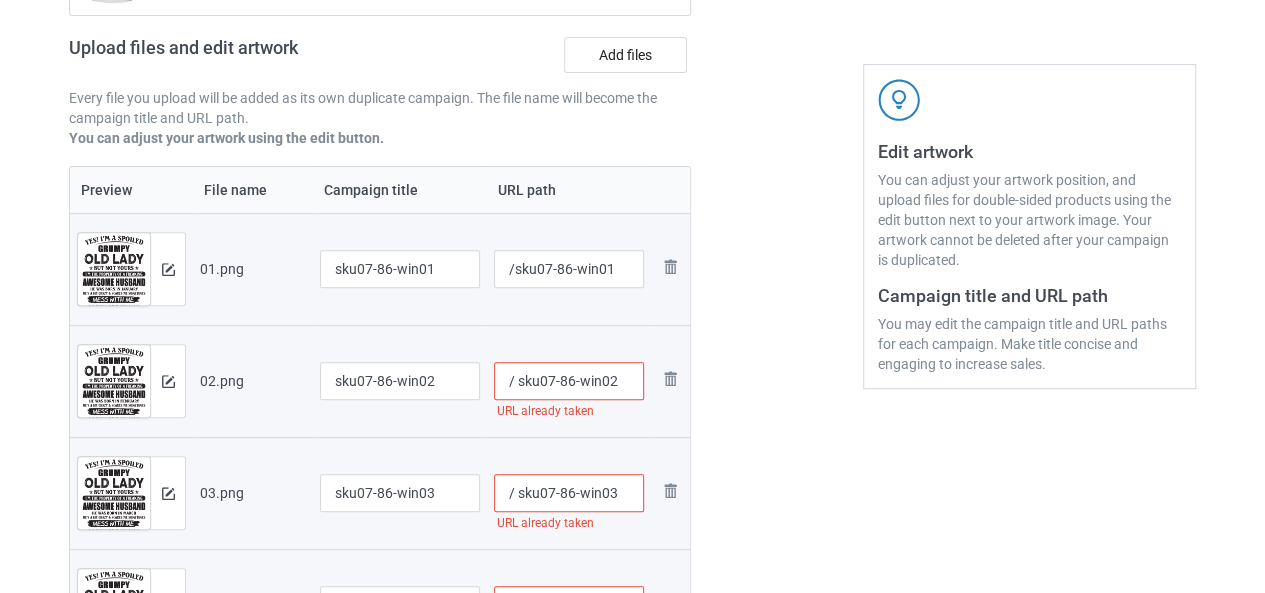 drag, startPoint x: 600, startPoint y: 387, endPoint x: 512, endPoint y: 383, distance: 88.09086 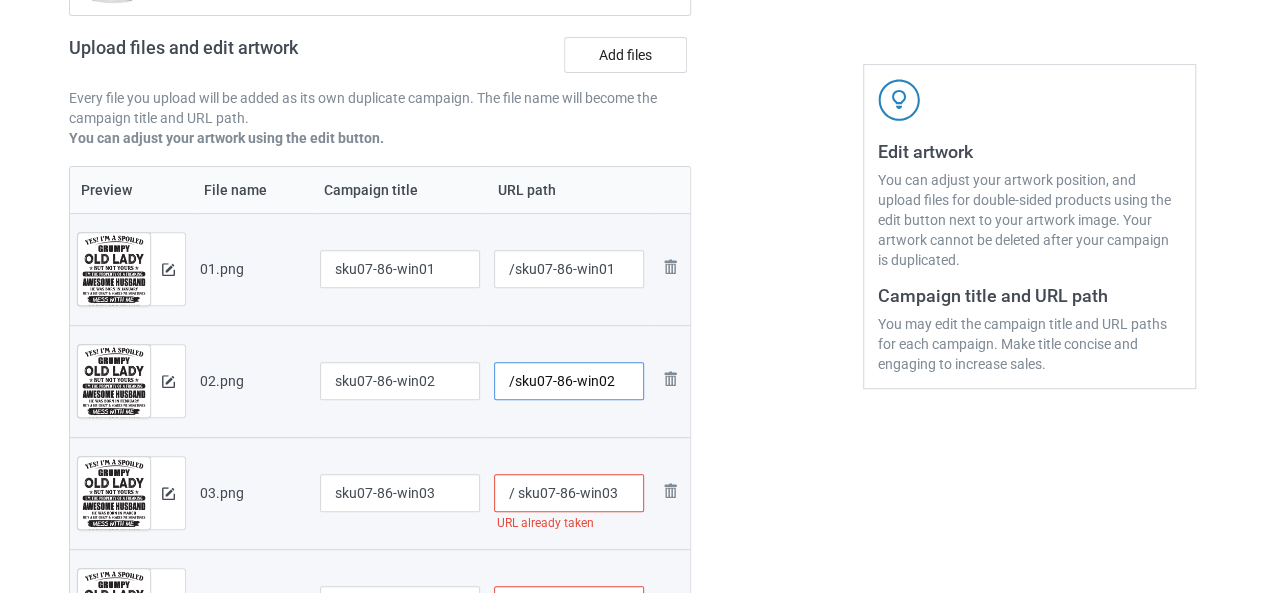 type on "/sku07-86-win02" 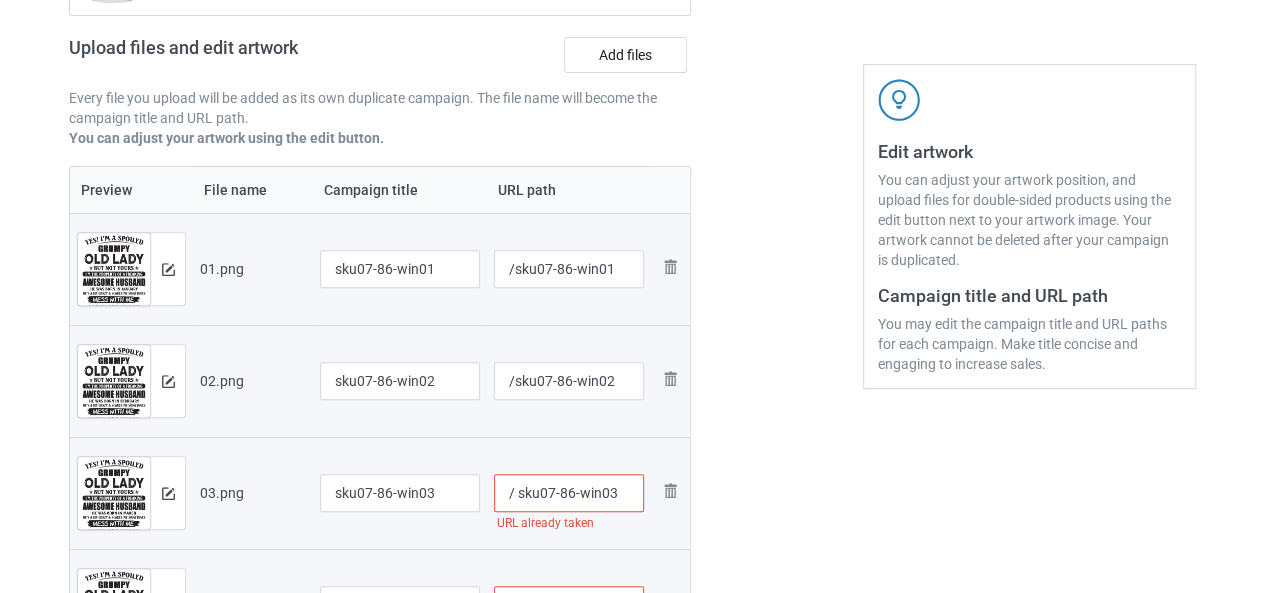 drag, startPoint x: 511, startPoint y: 493, endPoint x: 595, endPoint y: 495, distance: 84.0238 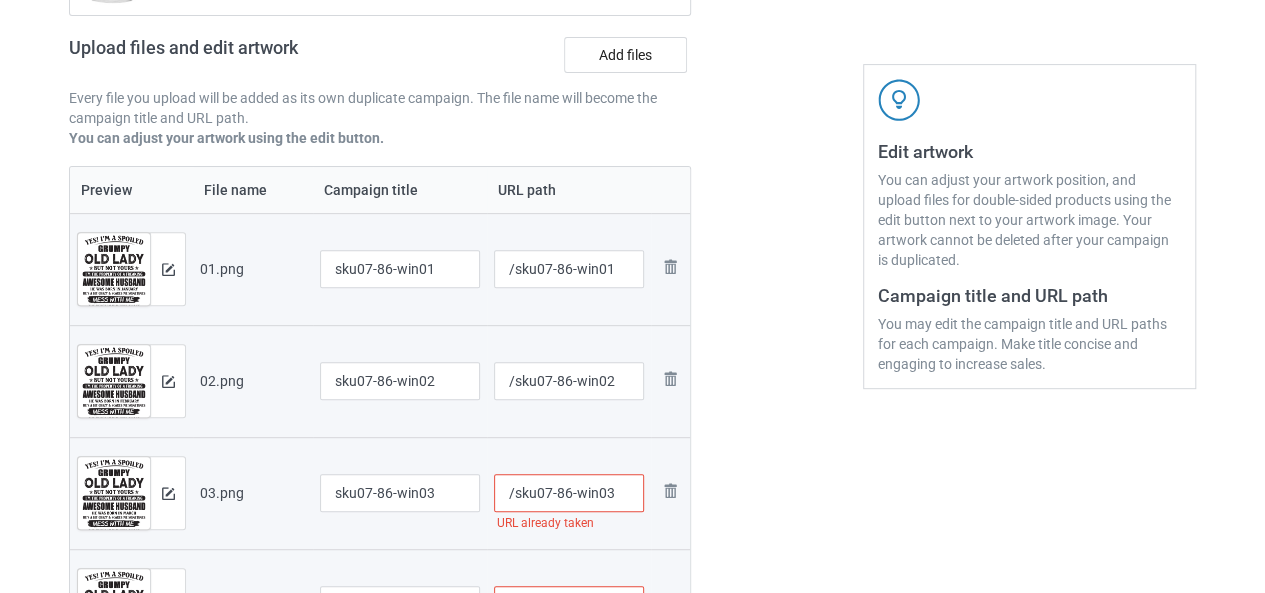 scroll, scrollTop: 400, scrollLeft: 0, axis: vertical 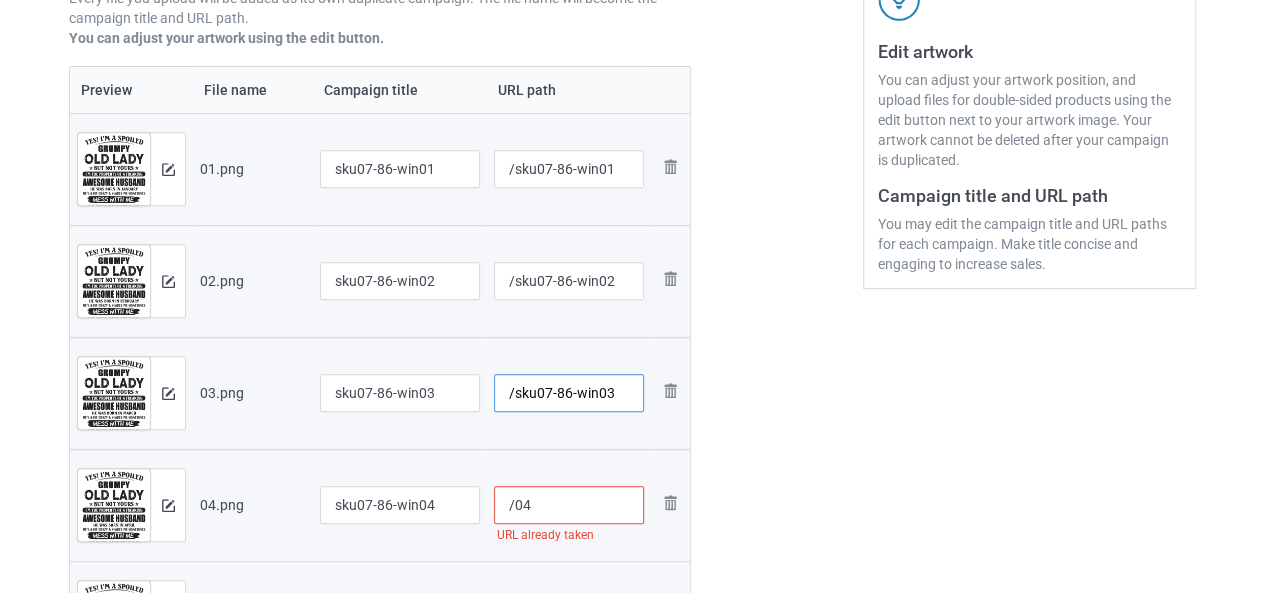 type on "/sku07-86-win03" 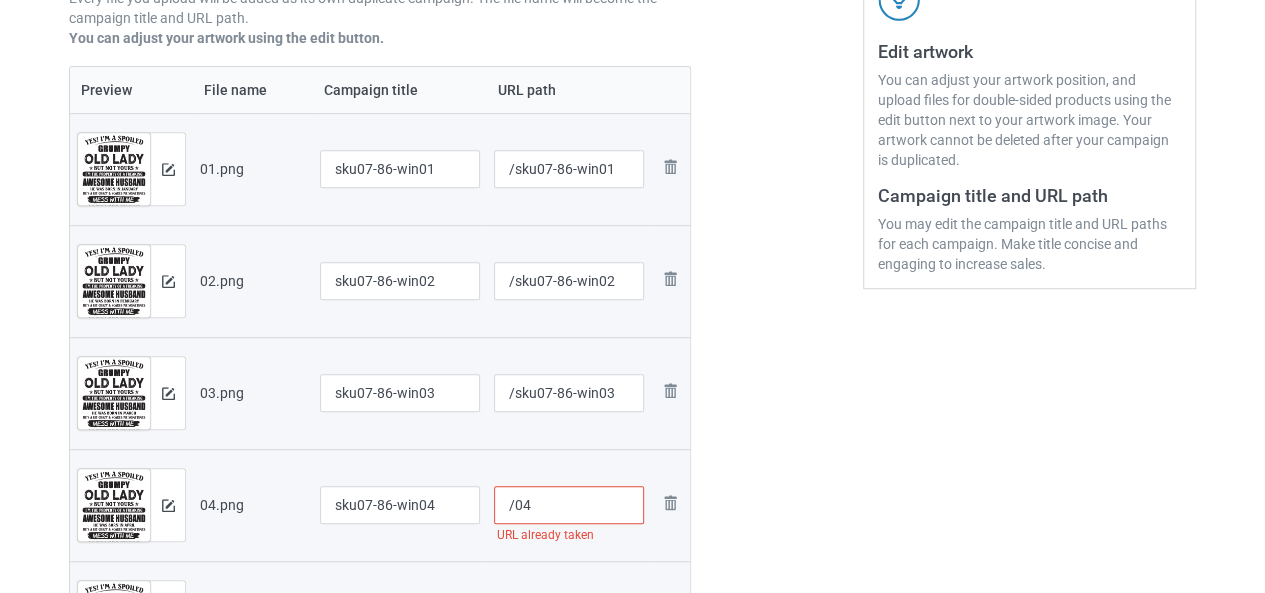 click on "/04" at bounding box center (569, 505) 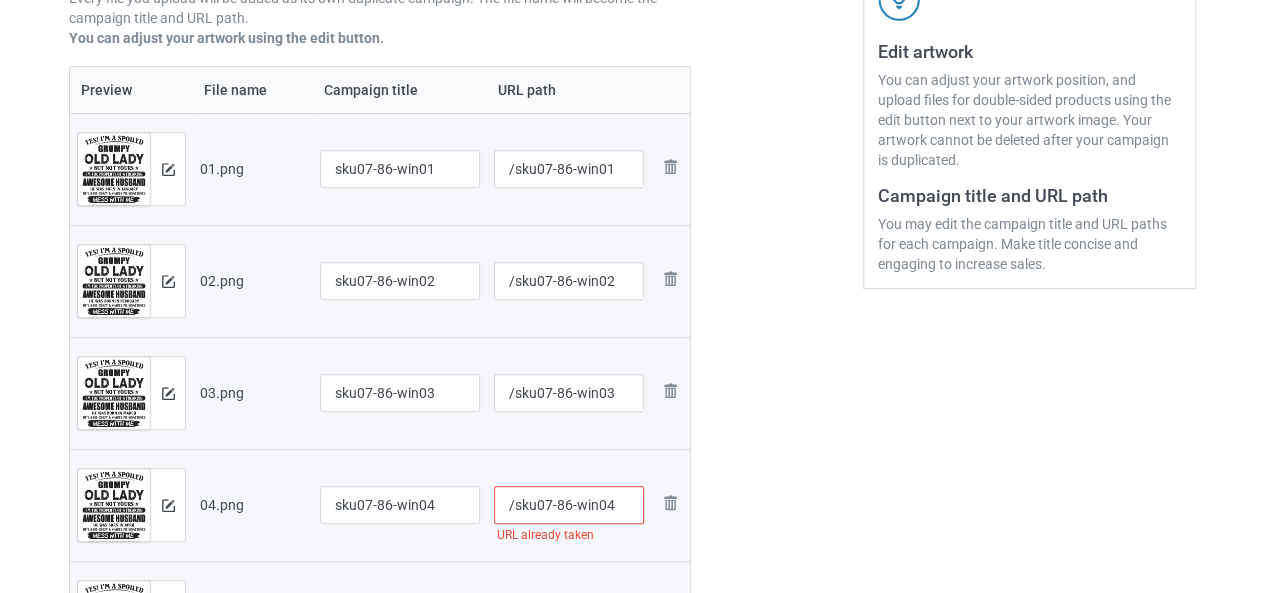scroll, scrollTop: 500, scrollLeft: 0, axis: vertical 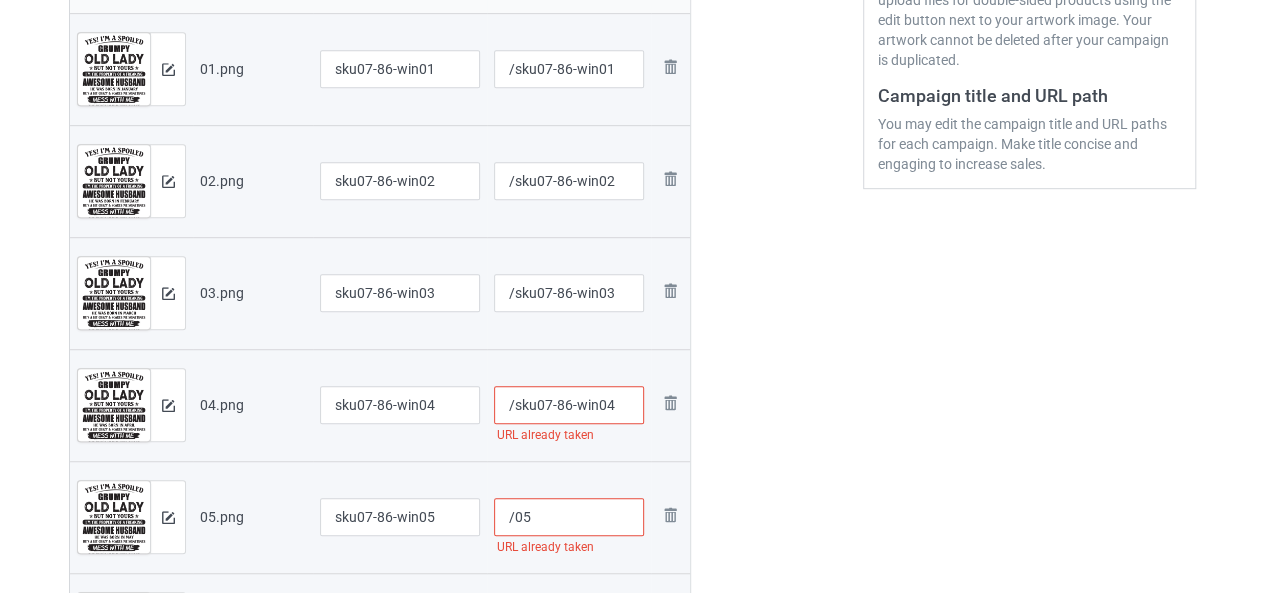 type on "/sku07-86-win04" 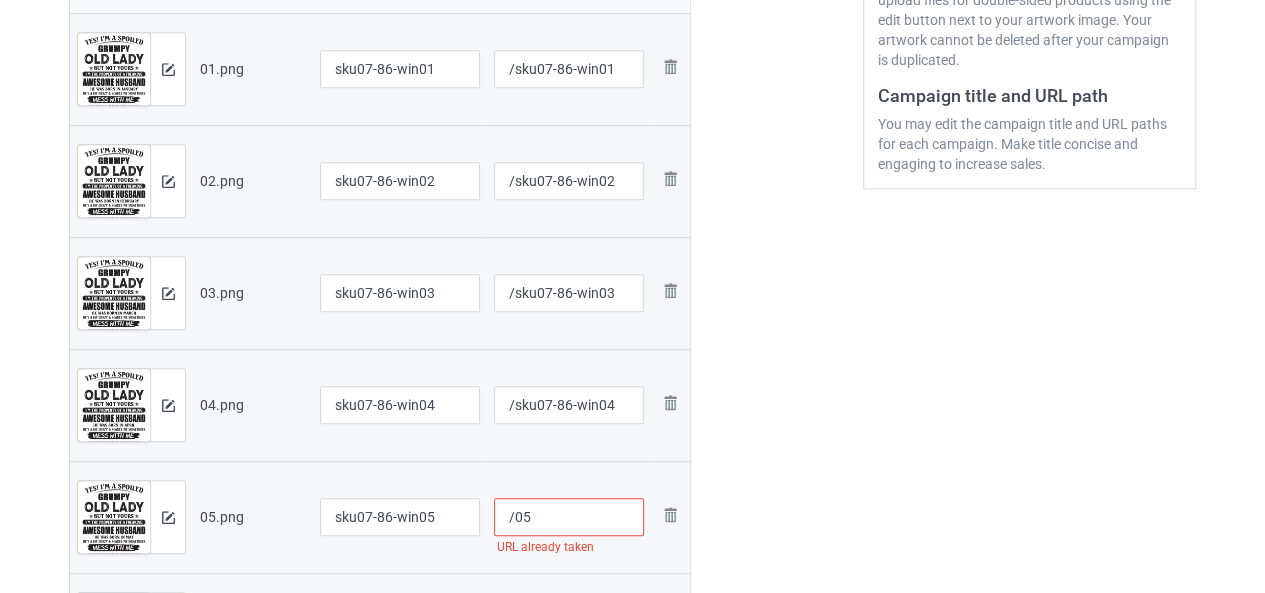 click on "/05" at bounding box center (569, 517) 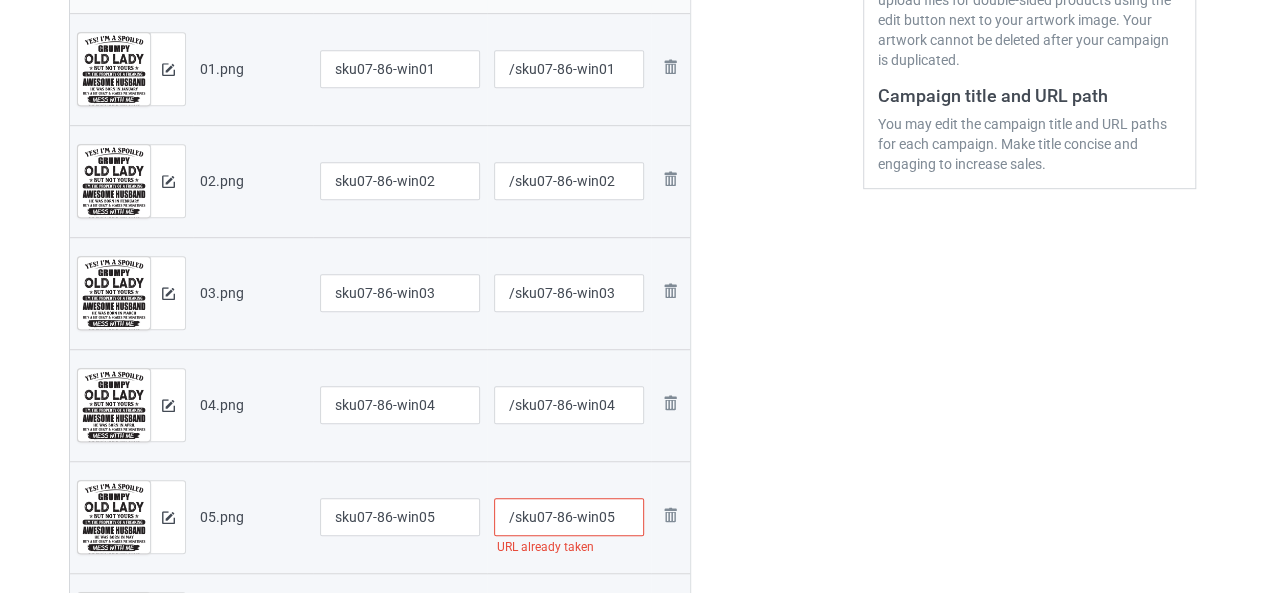 scroll, scrollTop: 600, scrollLeft: 0, axis: vertical 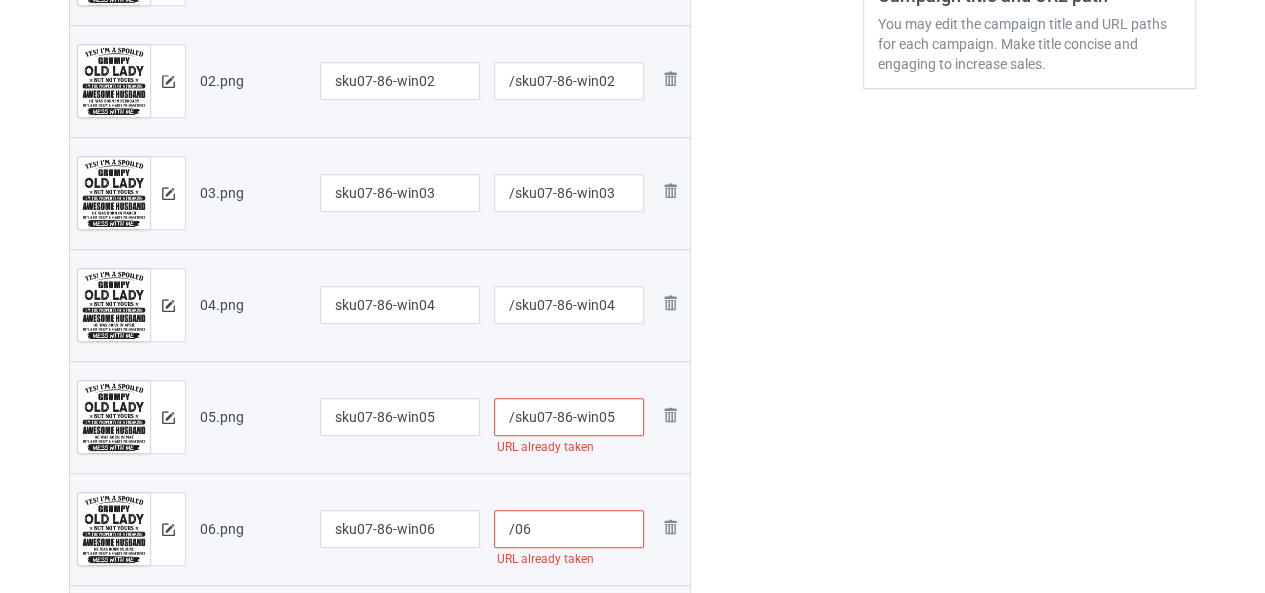 type on "/sku07-86-win05" 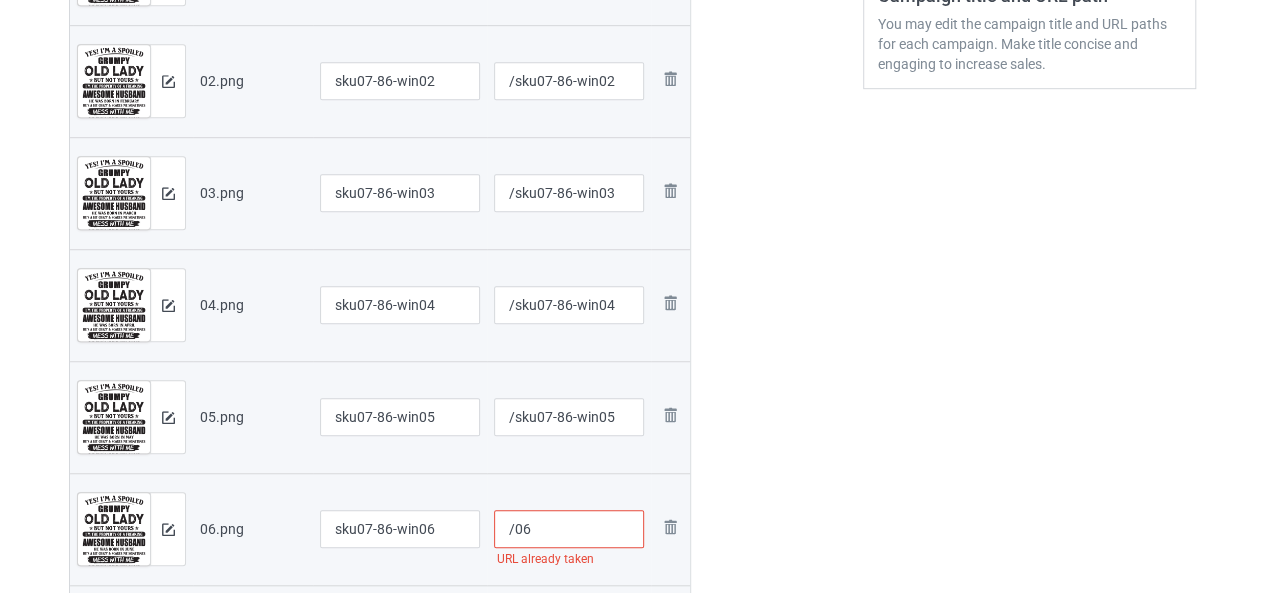paste on "sku07-86-win" 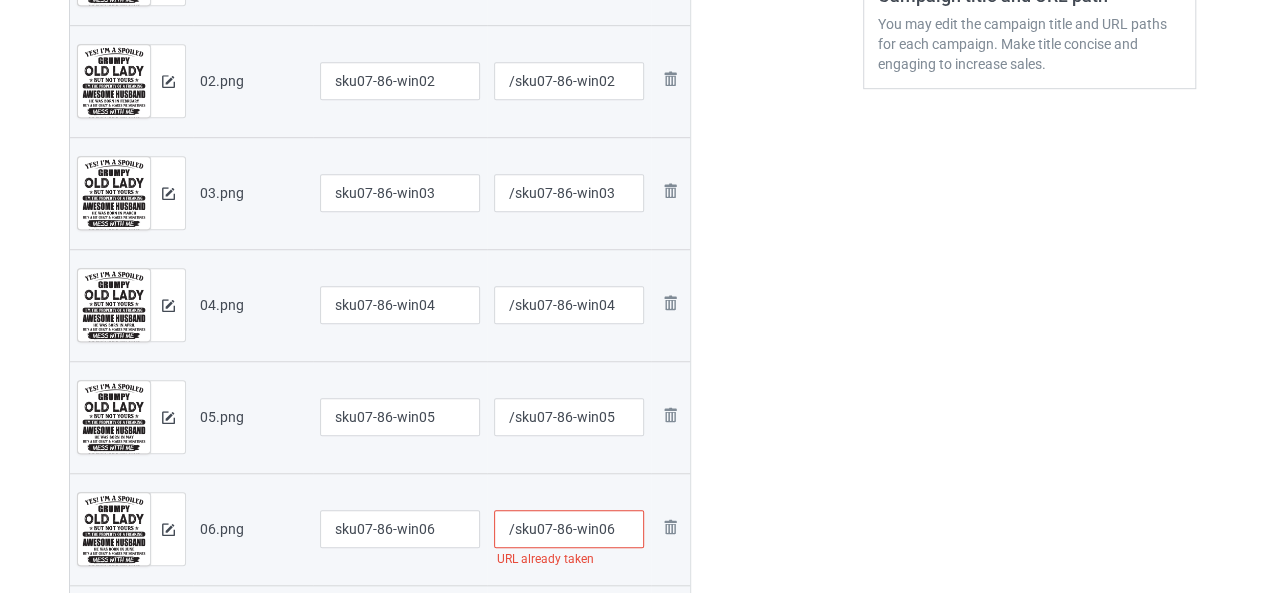 scroll, scrollTop: 700, scrollLeft: 0, axis: vertical 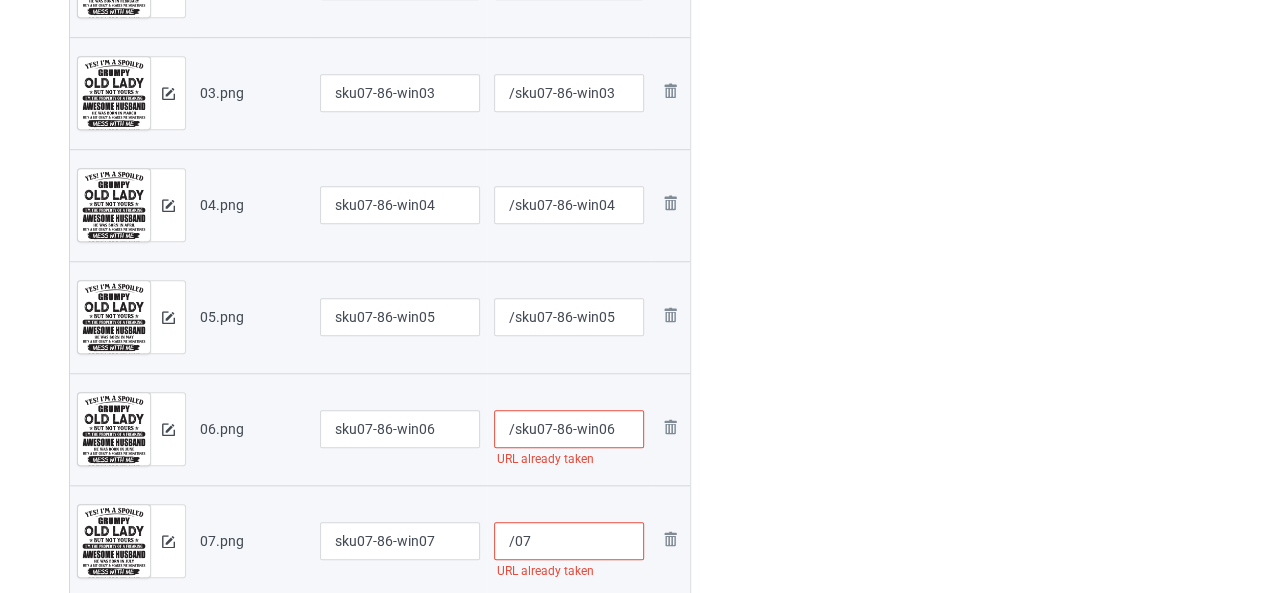 type on "/sku07-86-win06" 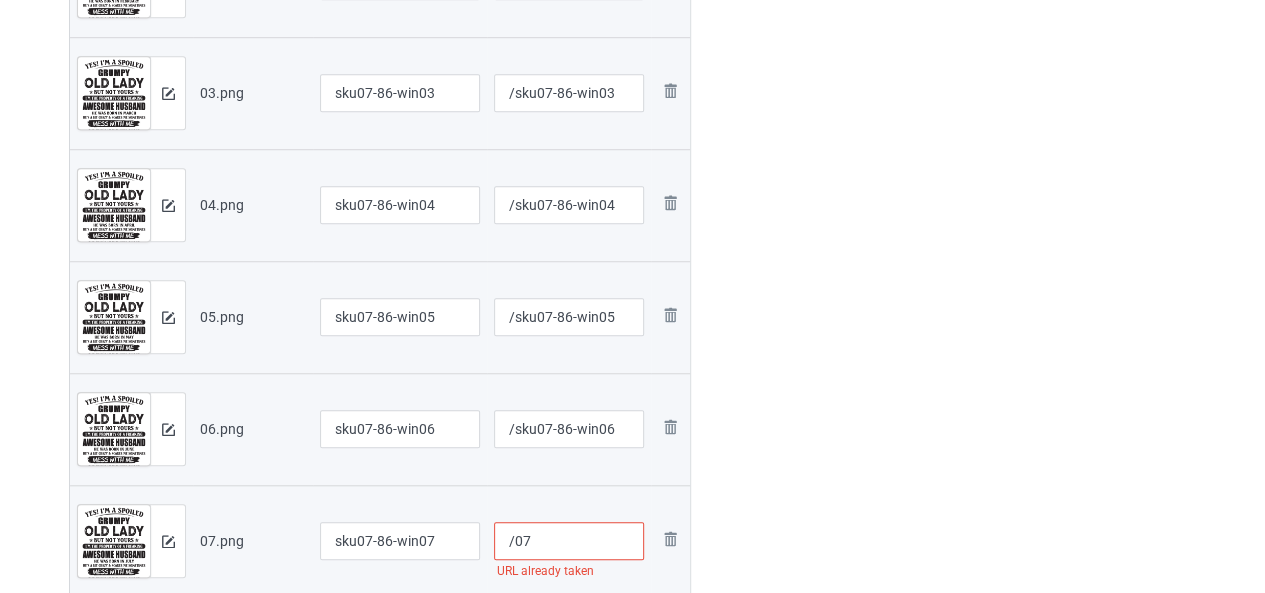 paste on "sku07-86-win" 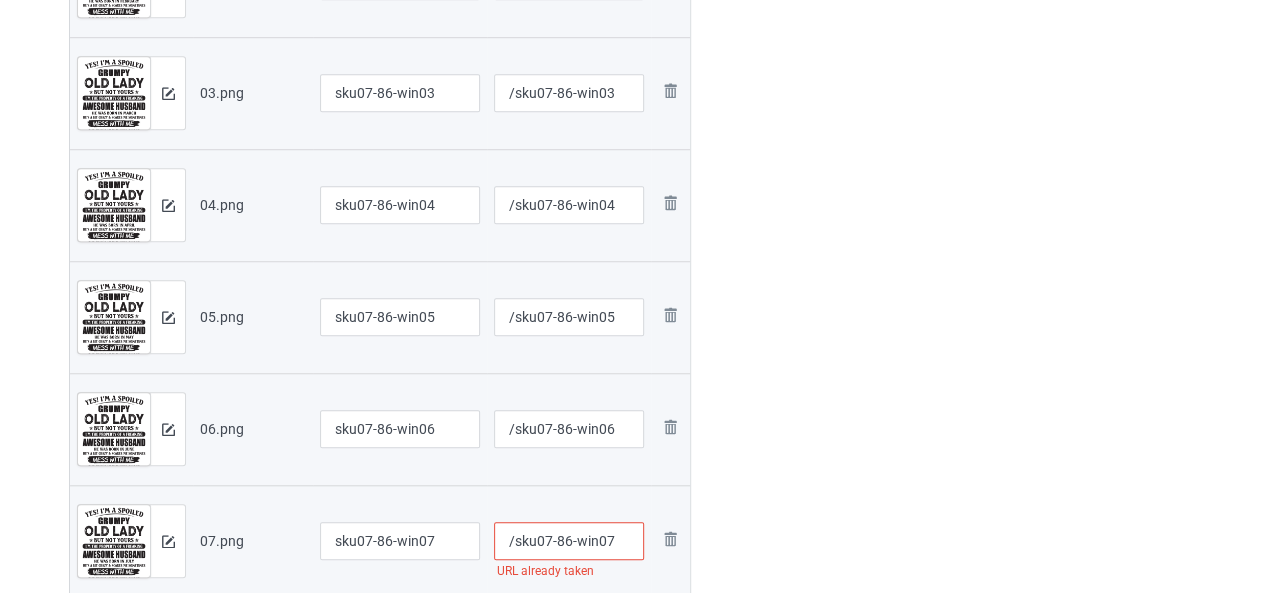 scroll, scrollTop: 800, scrollLeft: 0, axis: vertical 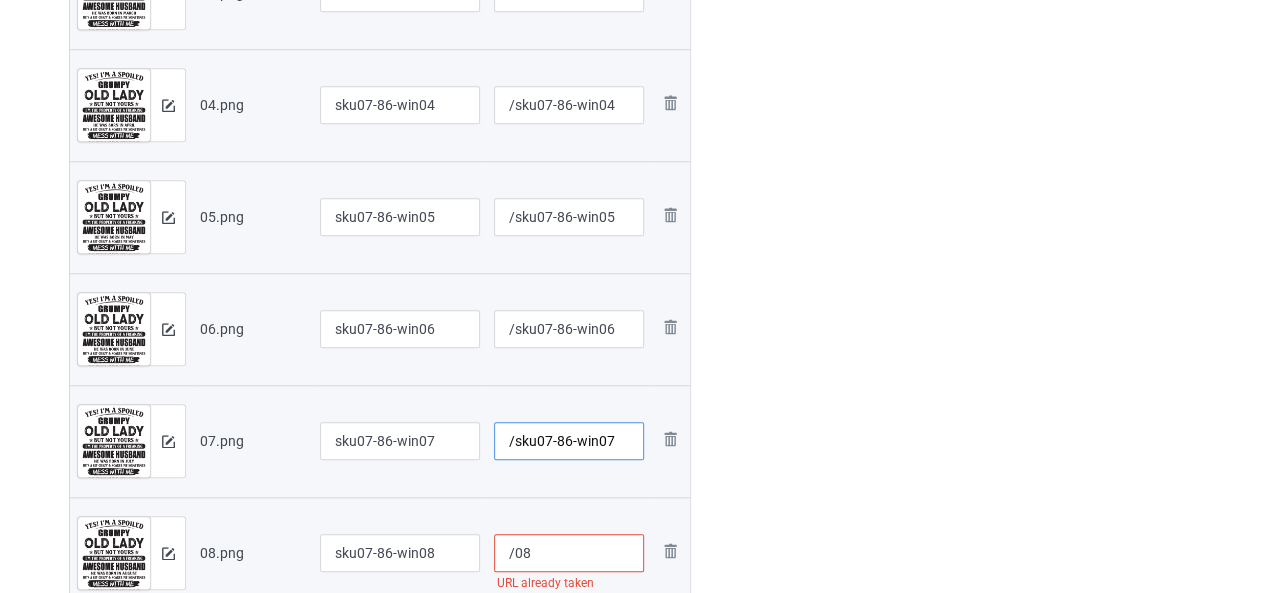 type on "/sku07-86-win07" 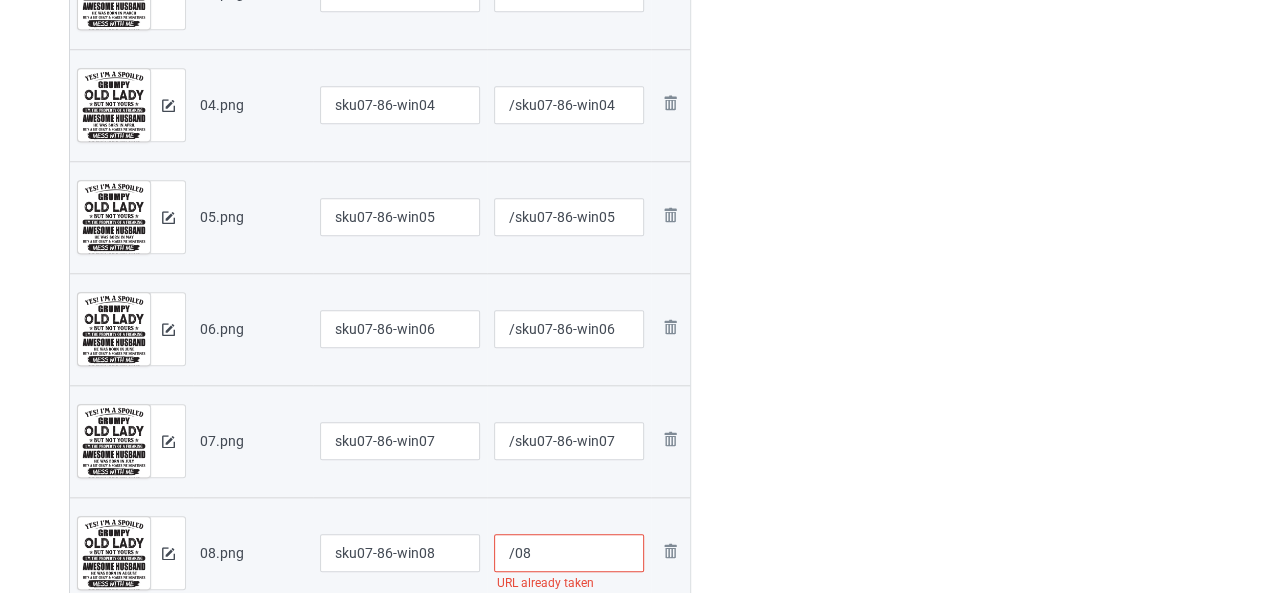click on "/08" at bounding box center (569, 553) 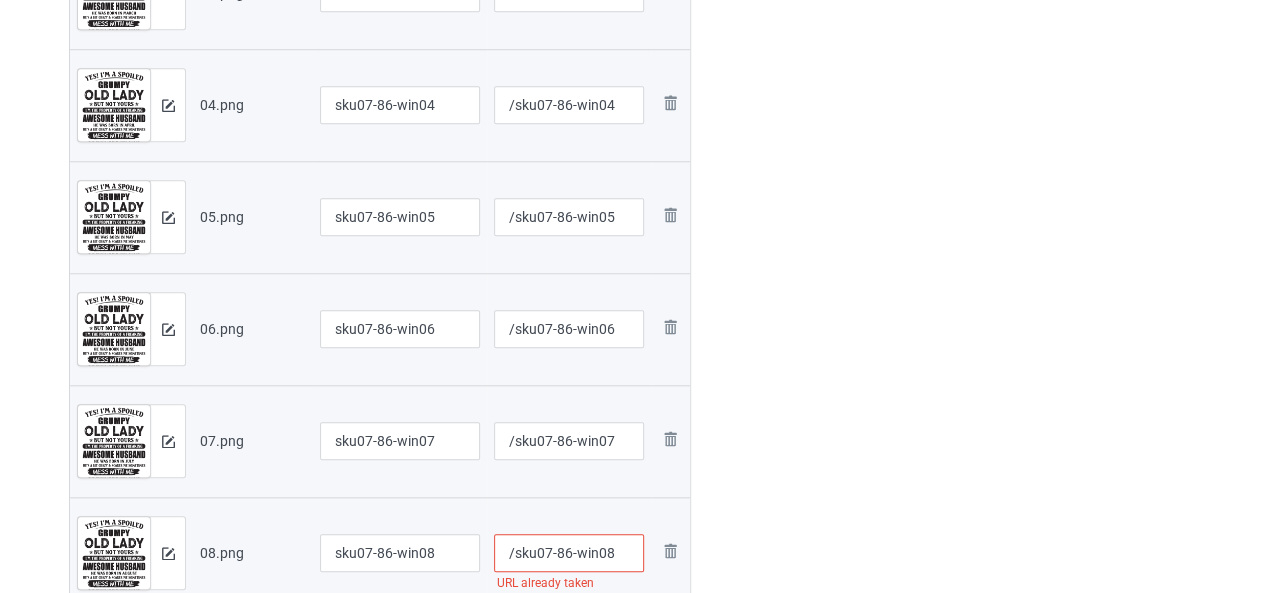 scroll, scrollTop: 900, scrollLeft: 0, axis: vertical 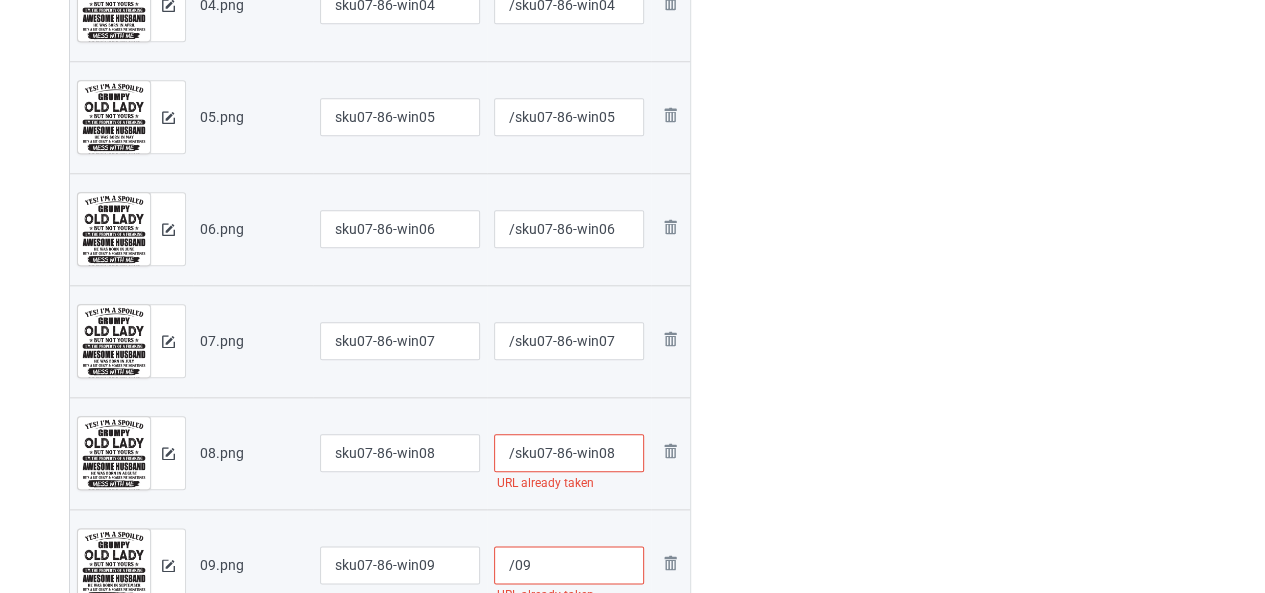 type on "/sku07-86-win08" 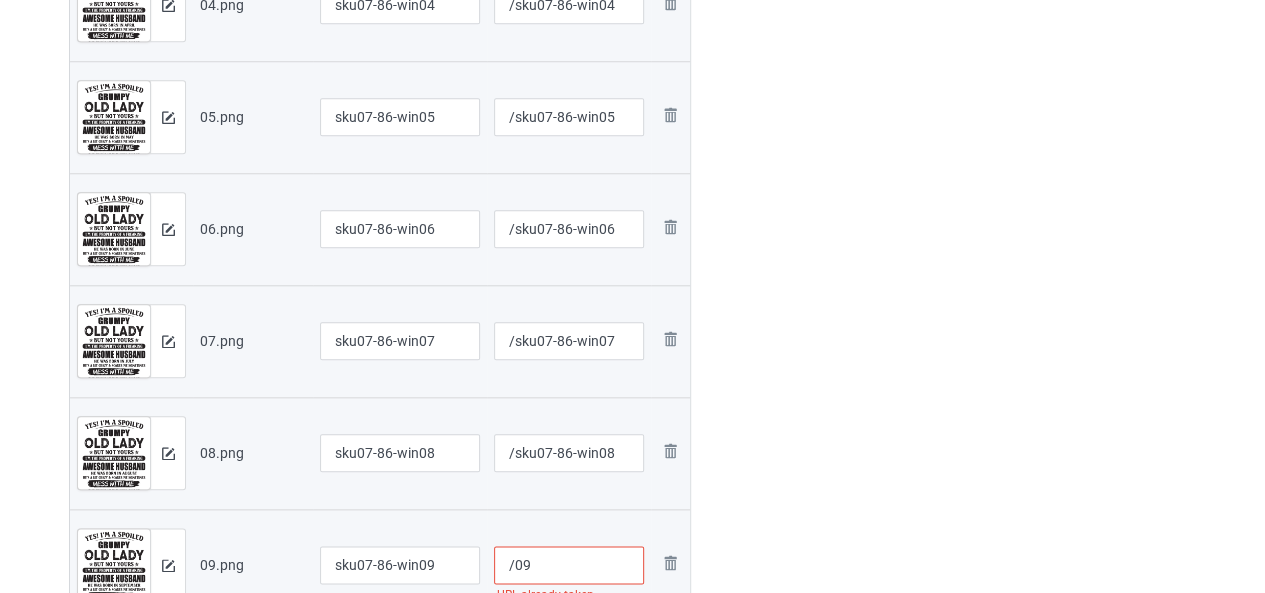 paste on "sku07-86-win" 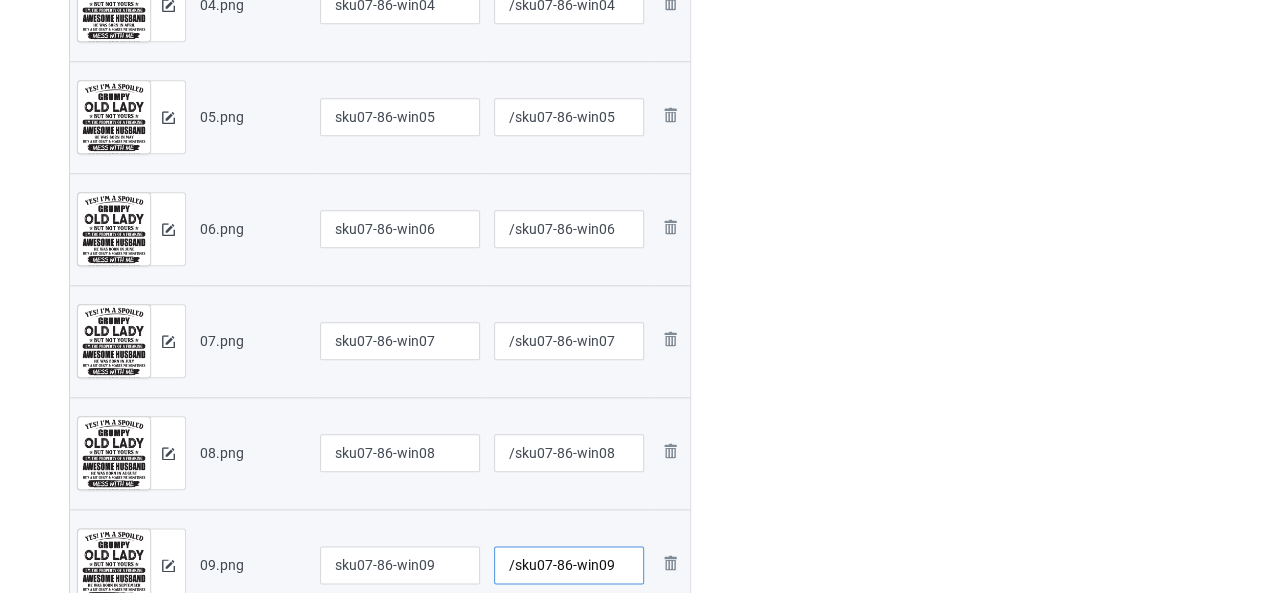 scroll, scrollTop: 1000, scrollLeft: 0, axis: vertical 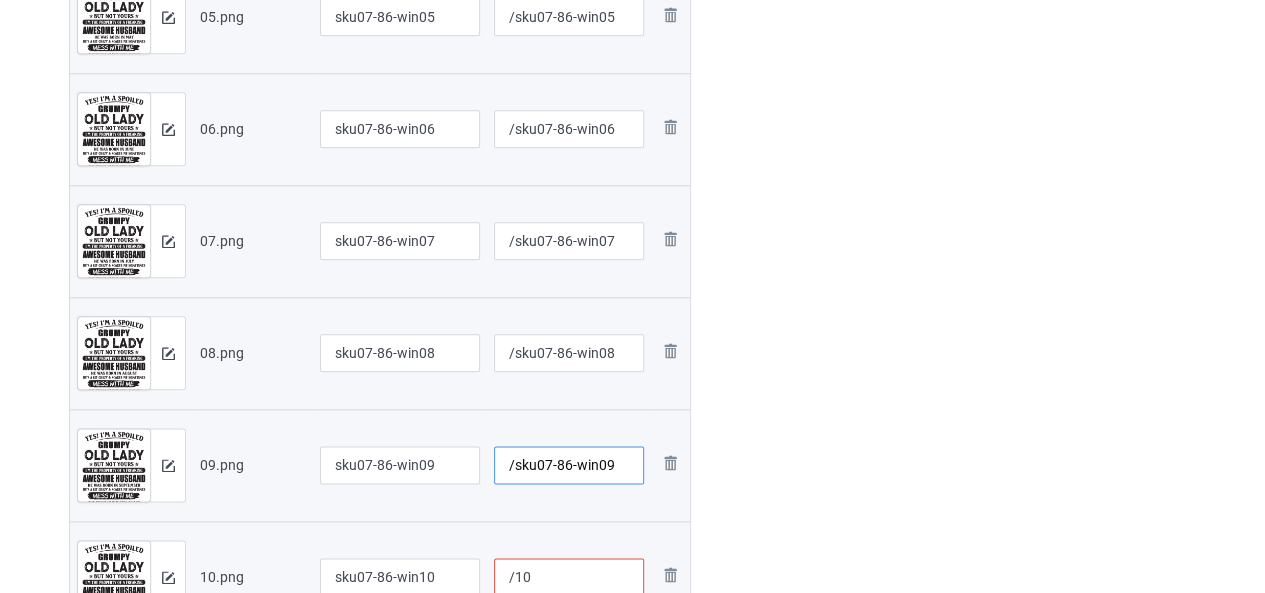type on "/sku07-86-win09" 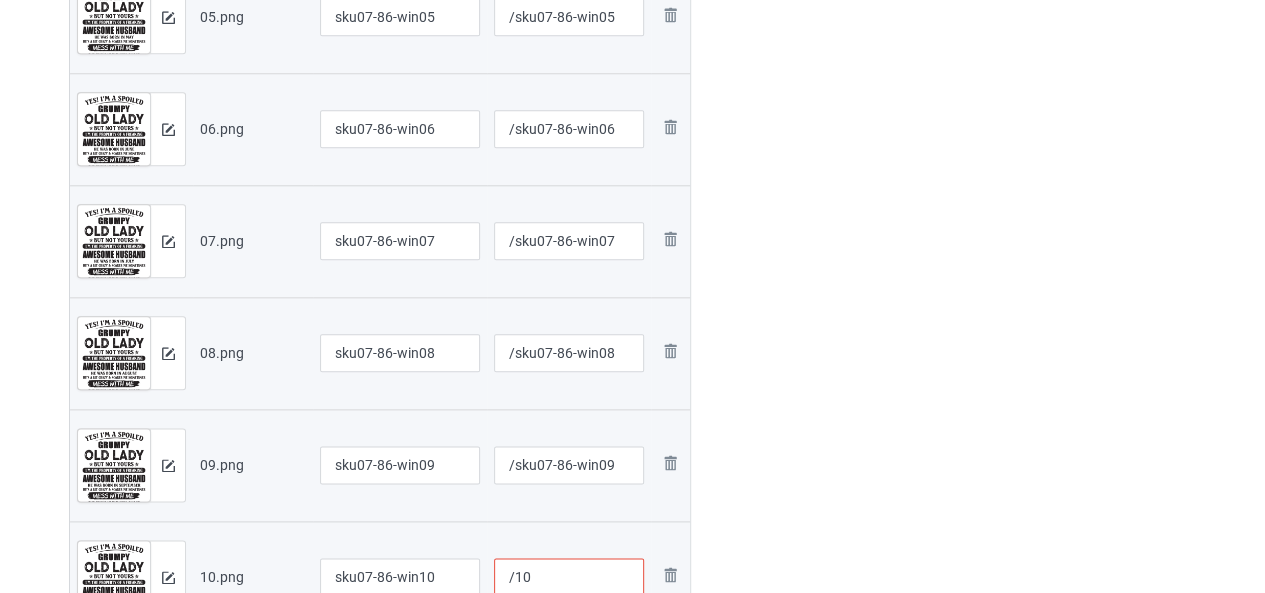 click on "/10 URL already taken" at bounding box center (569, 577) 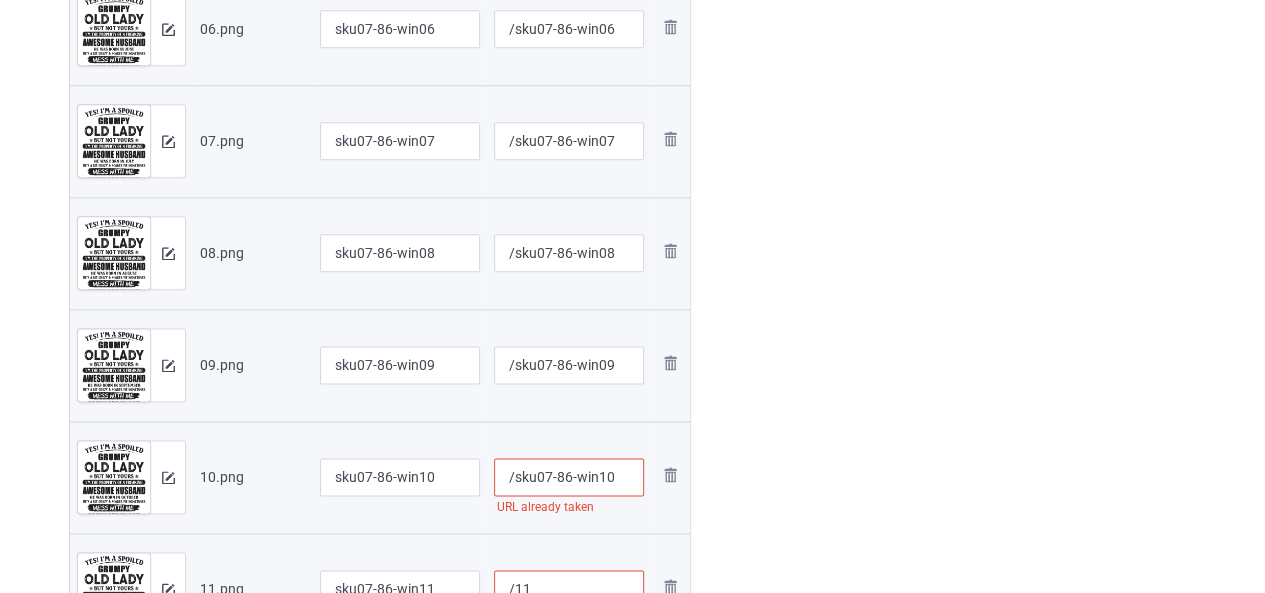 scroll, scrollTop: 1200, scrollLeft: 0, axis: vertical 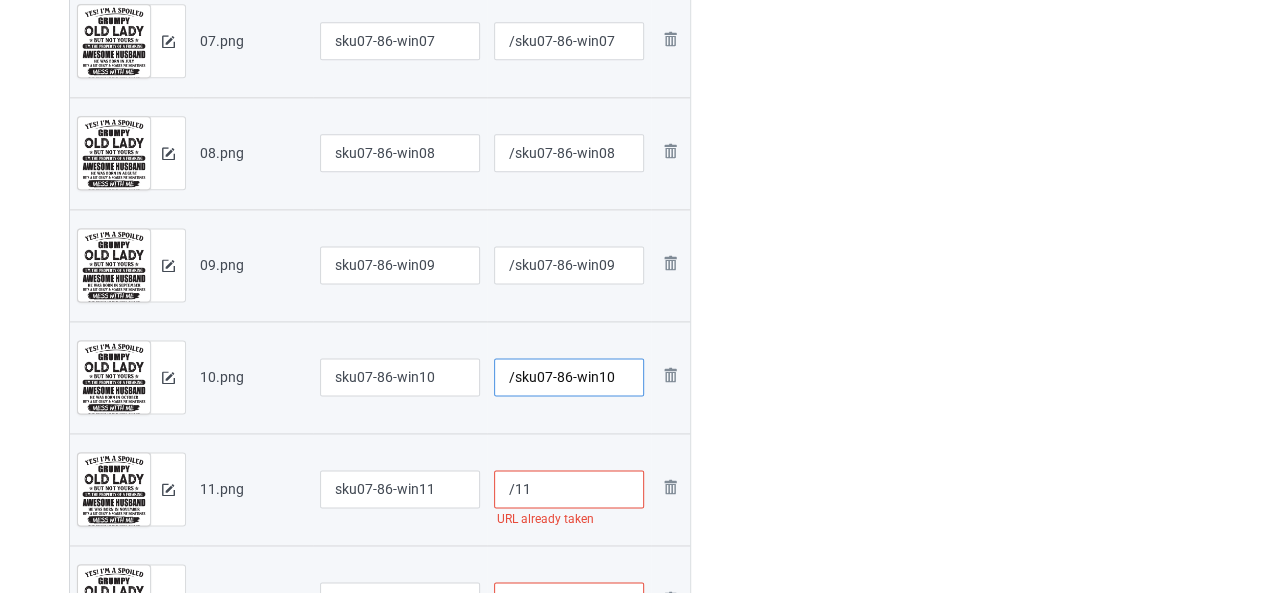type on "/sku07-86-win10" 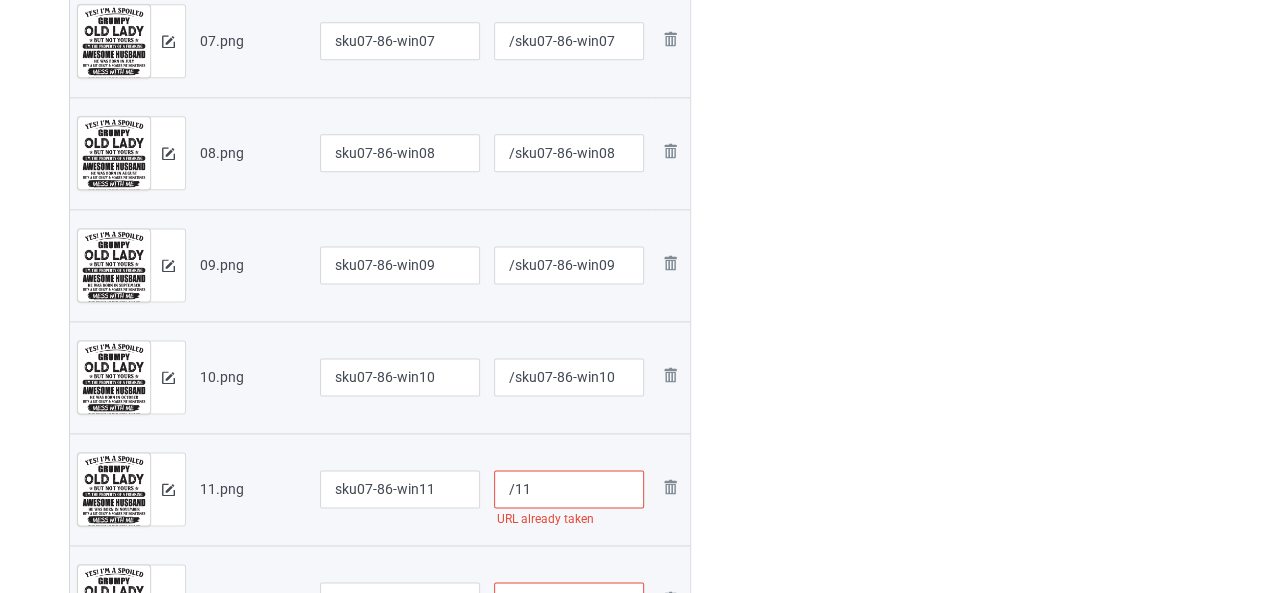 click on "/11" at bounding box center (569, 489) 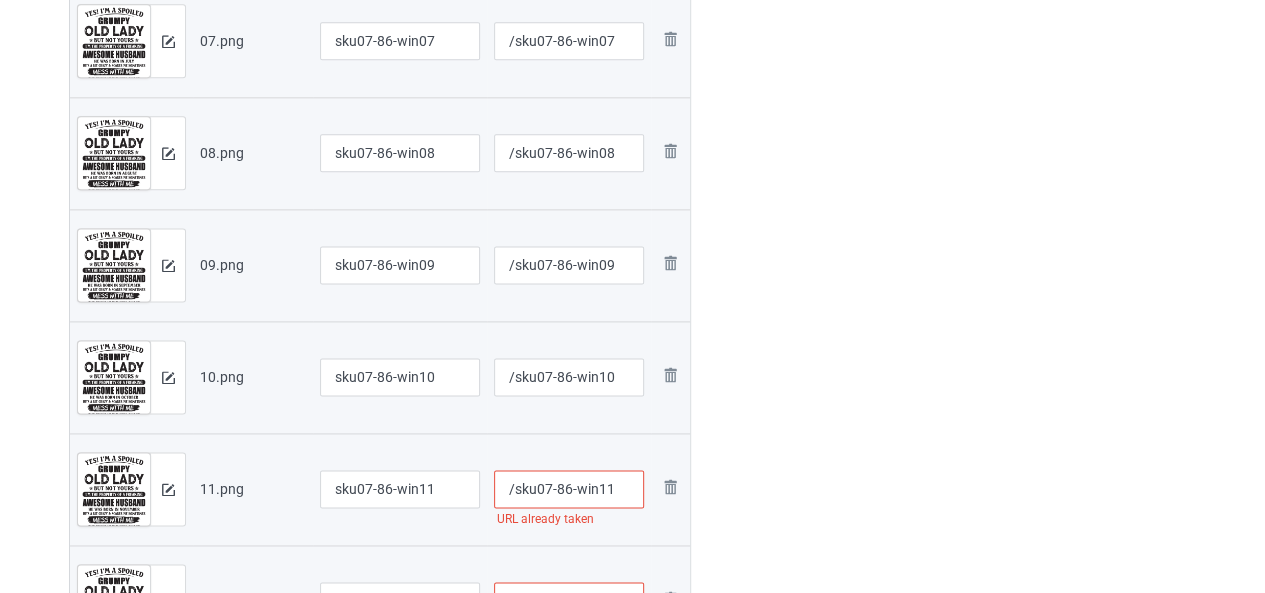 scroll, scrollTop: 1300, scrollLeft: 0, axis: vertical 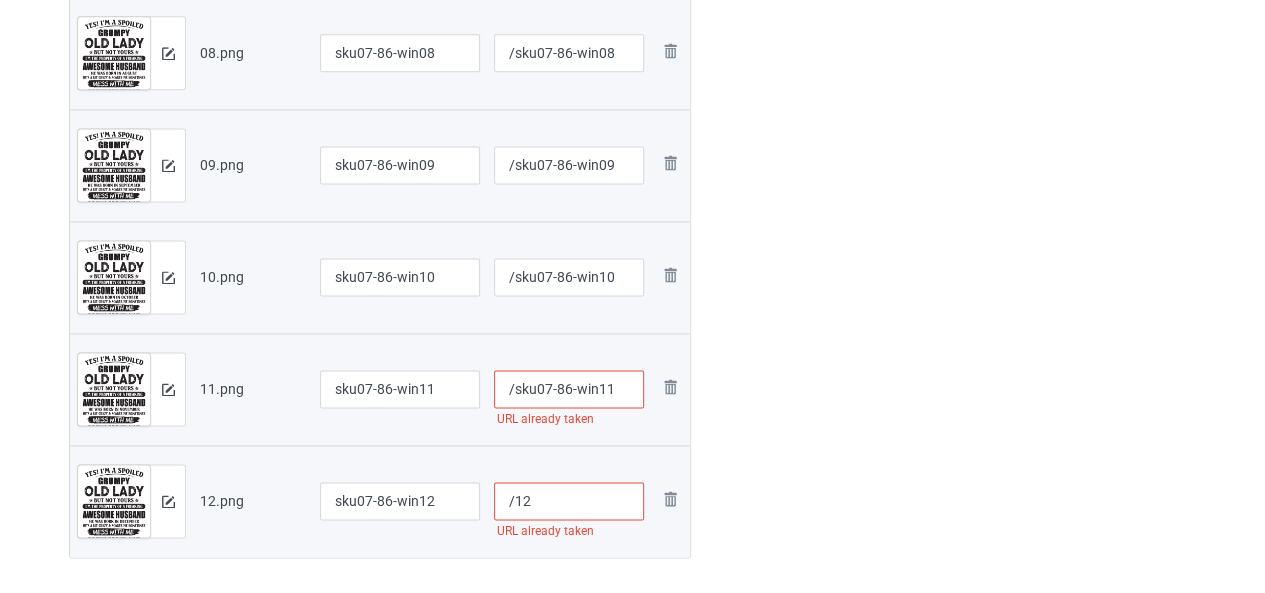 type on "/sku07-86-win11" 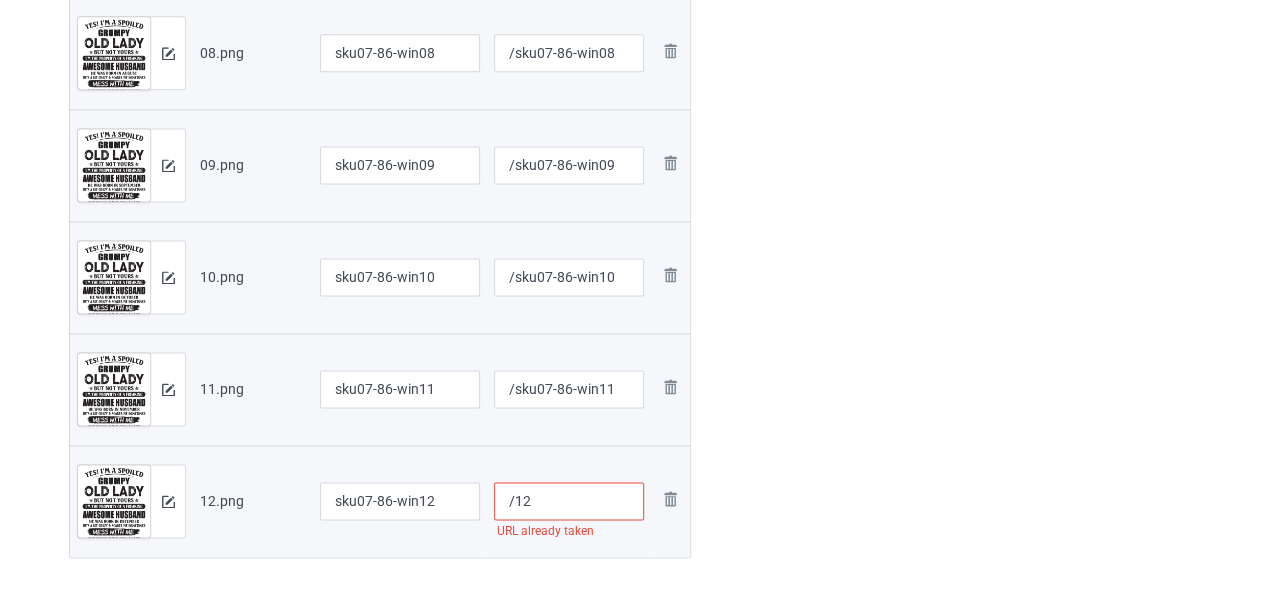 click on "/12" at bounding box center [569, 501] 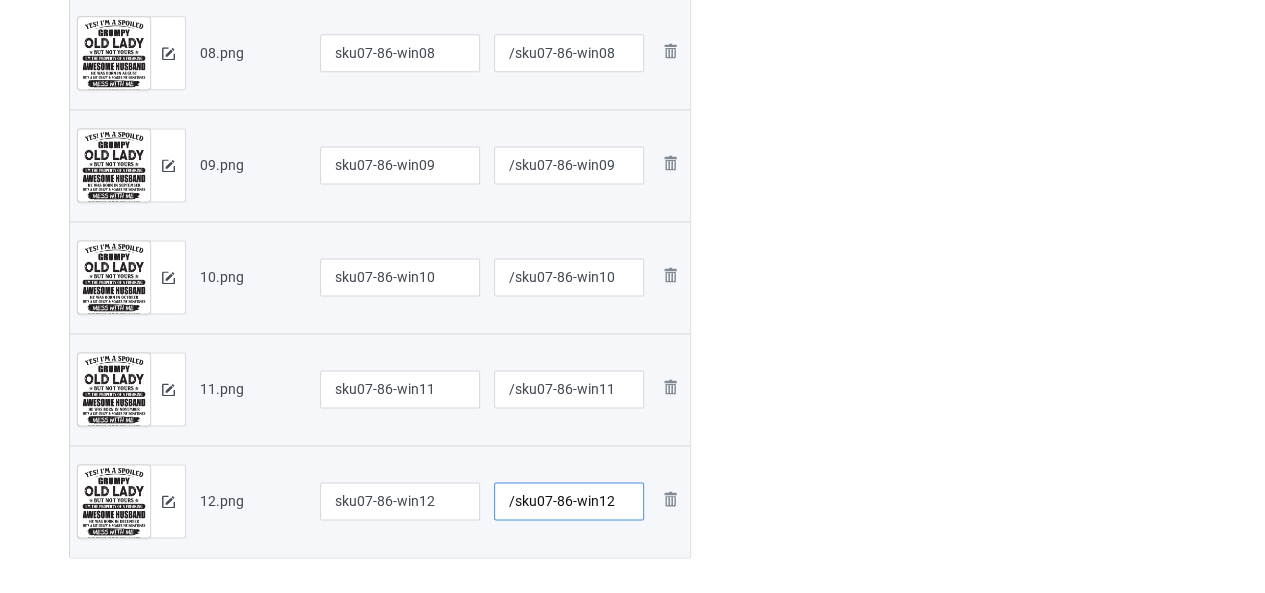 type on "/sku07-86-win12" 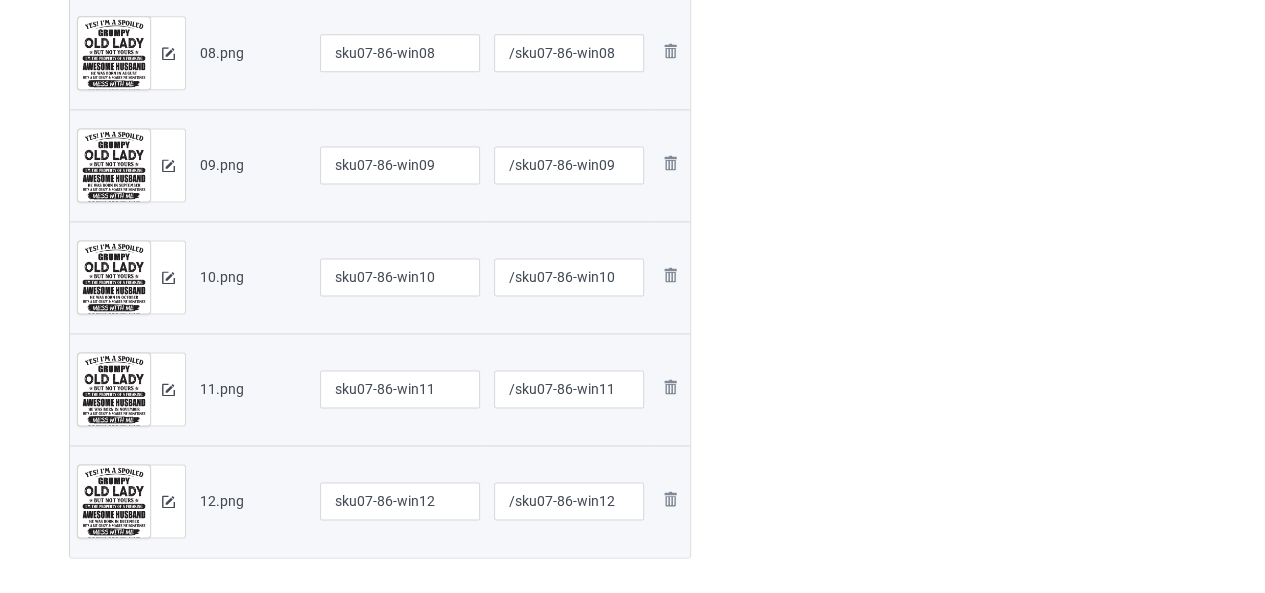 click at bounding box center [777, -272] 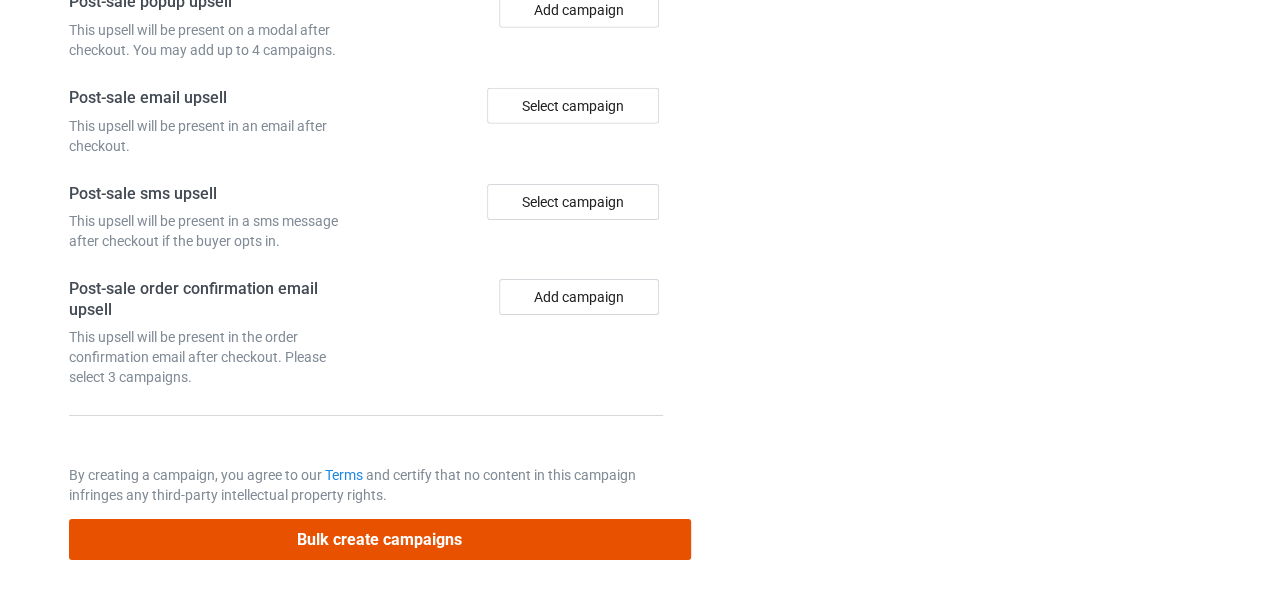 click on "Bulk create campaigns" at bounding box center (380, 539) 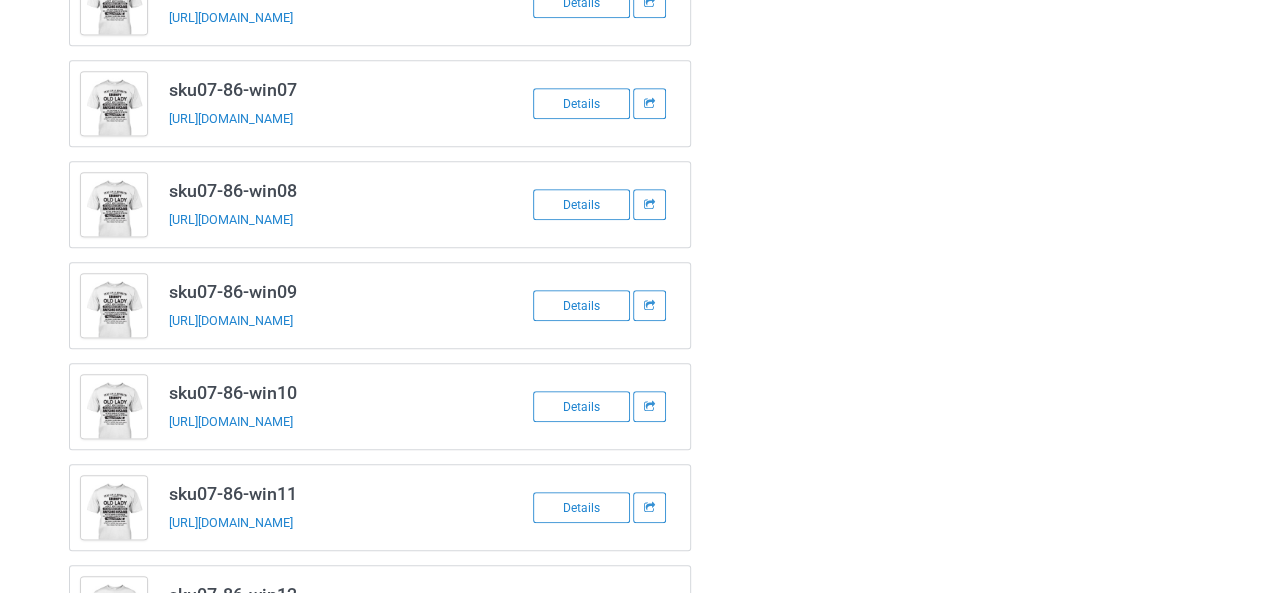 scroll, scrollTop: 792, scrollLeft: 0, axis: vertical 